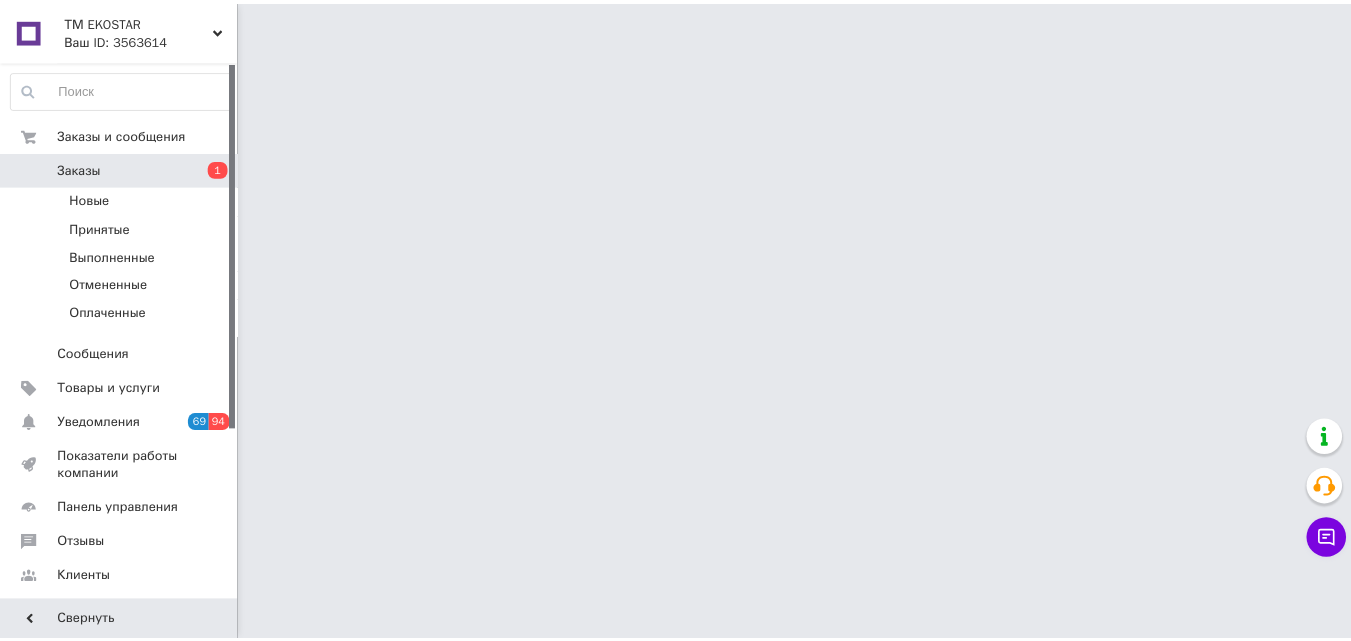 scroll, scrollTop: 0, scrollLeft: 0, axis: both 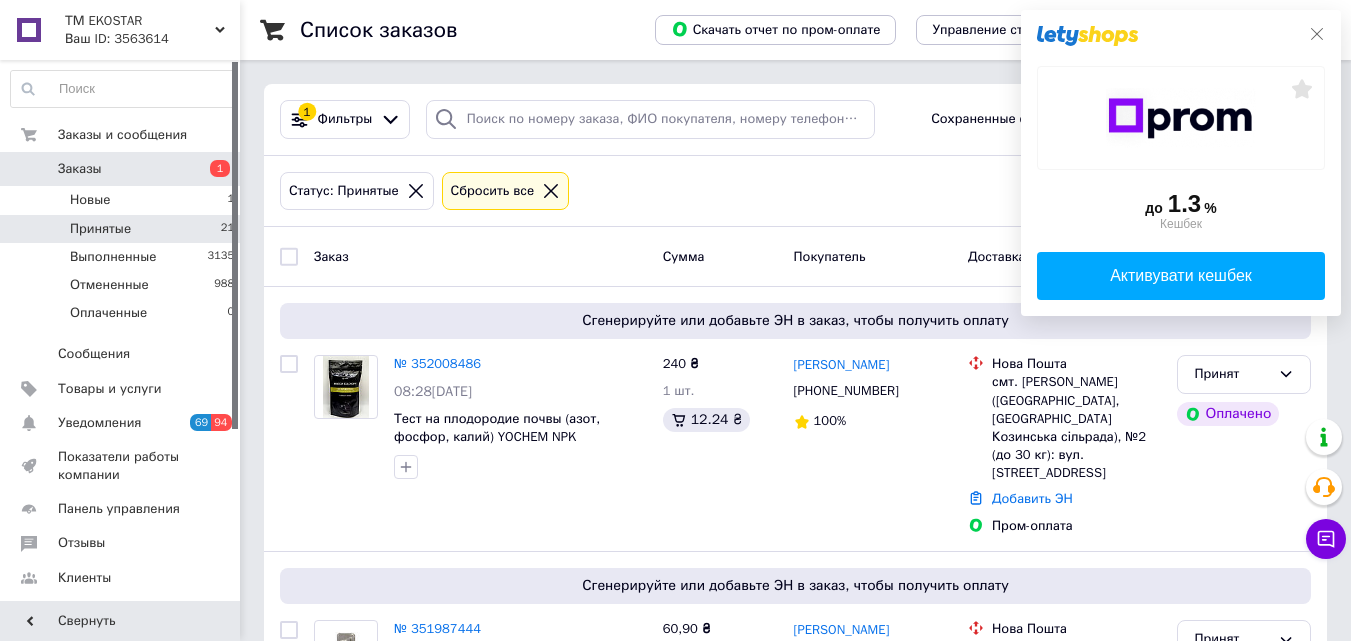 click 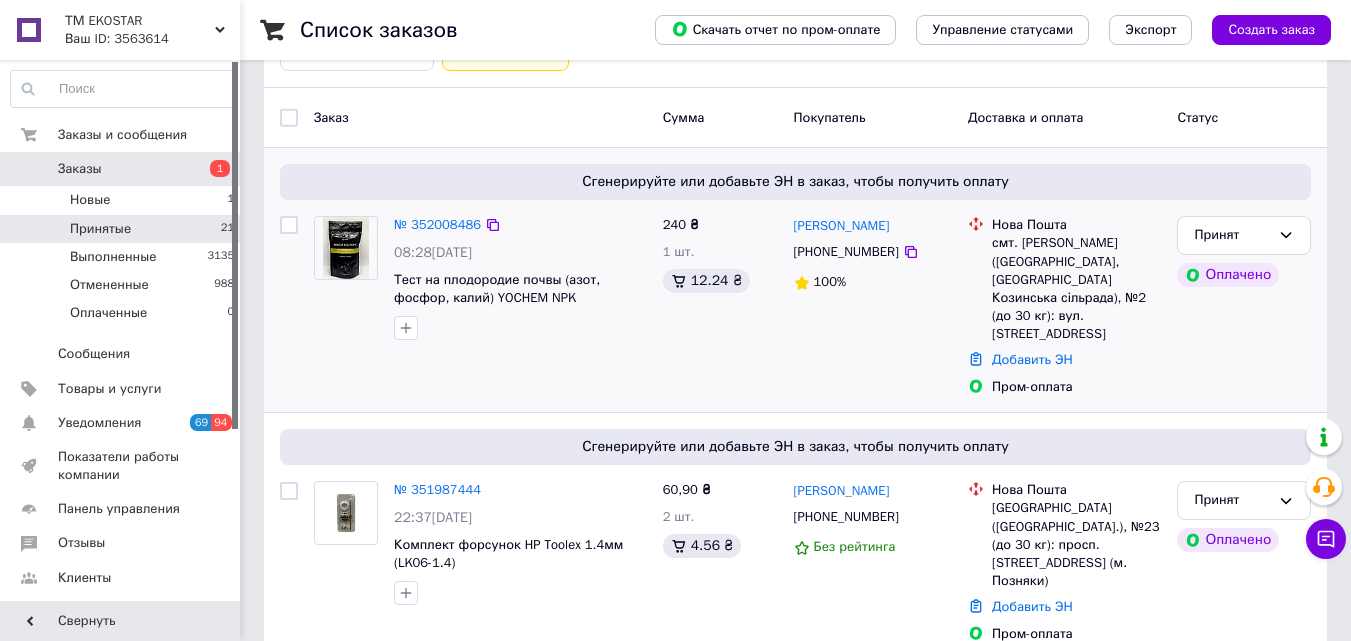 scroll, scrollTop: 0, scrollLeft: 0, axis: both 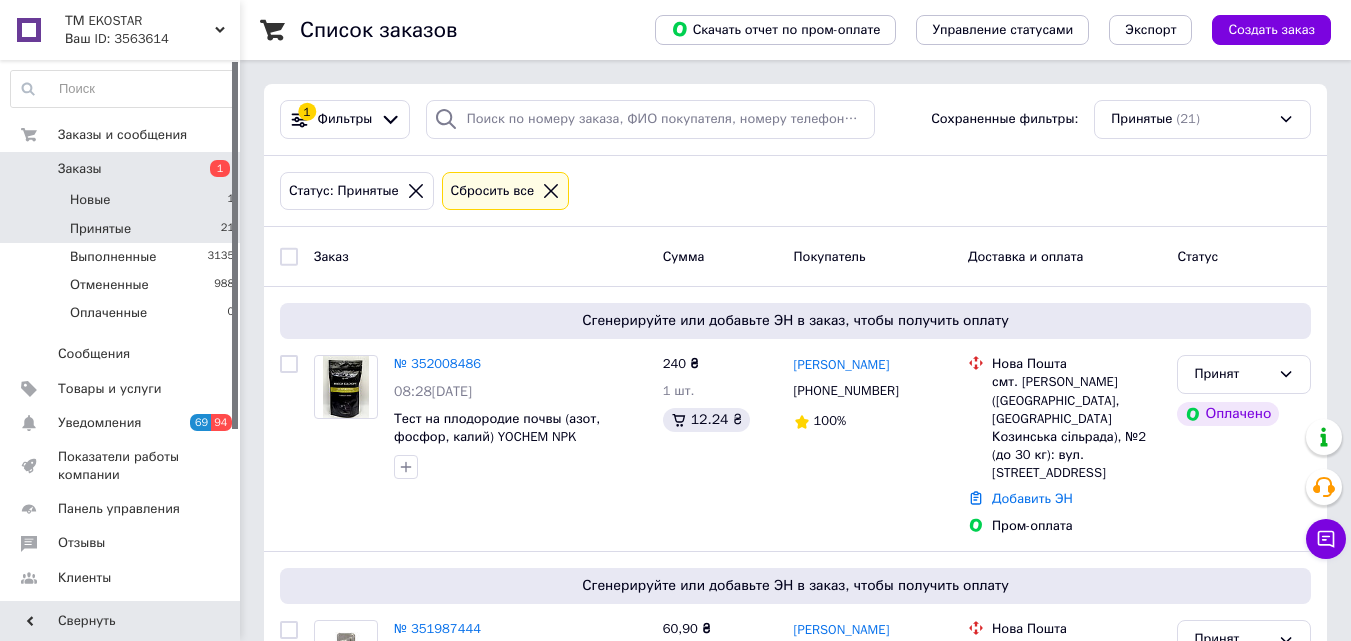 click on "Новые 1" at bounding box center [123, 200] 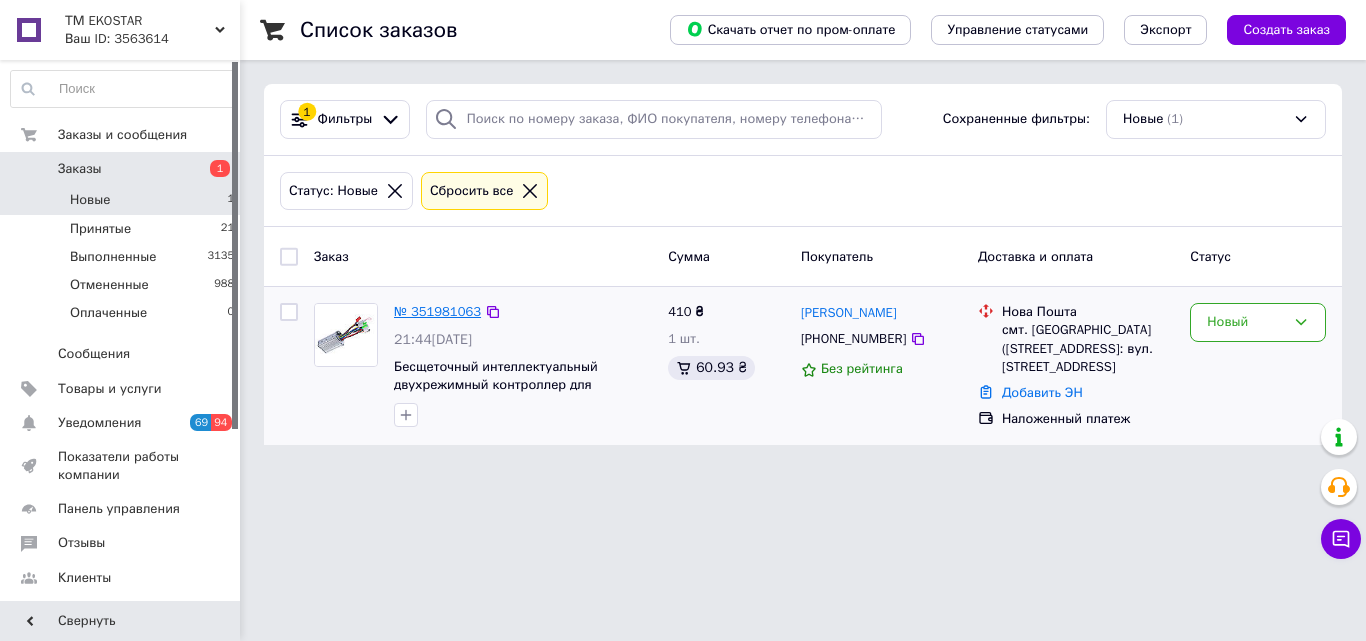 click on "№ 351981063" at bounding box center (437, 311) 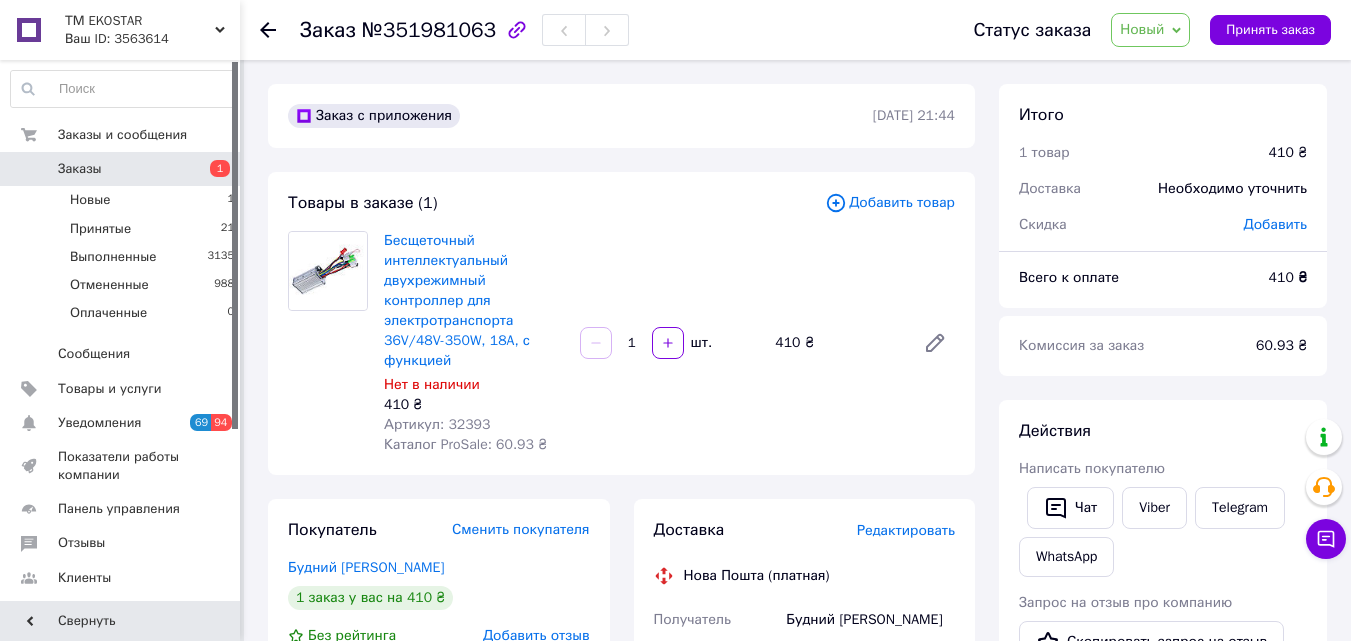 click on "Новый" at bounding box center [1142, 29] 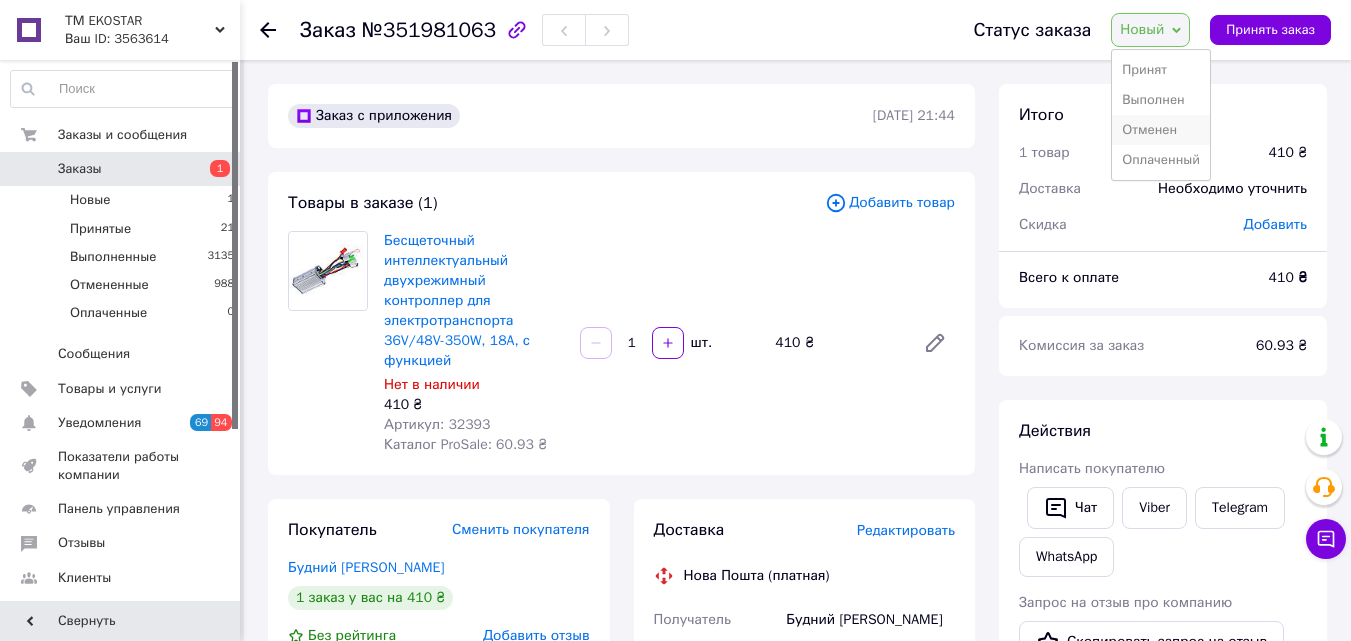 click on "Отменен" at bounding box center [1161, 130] 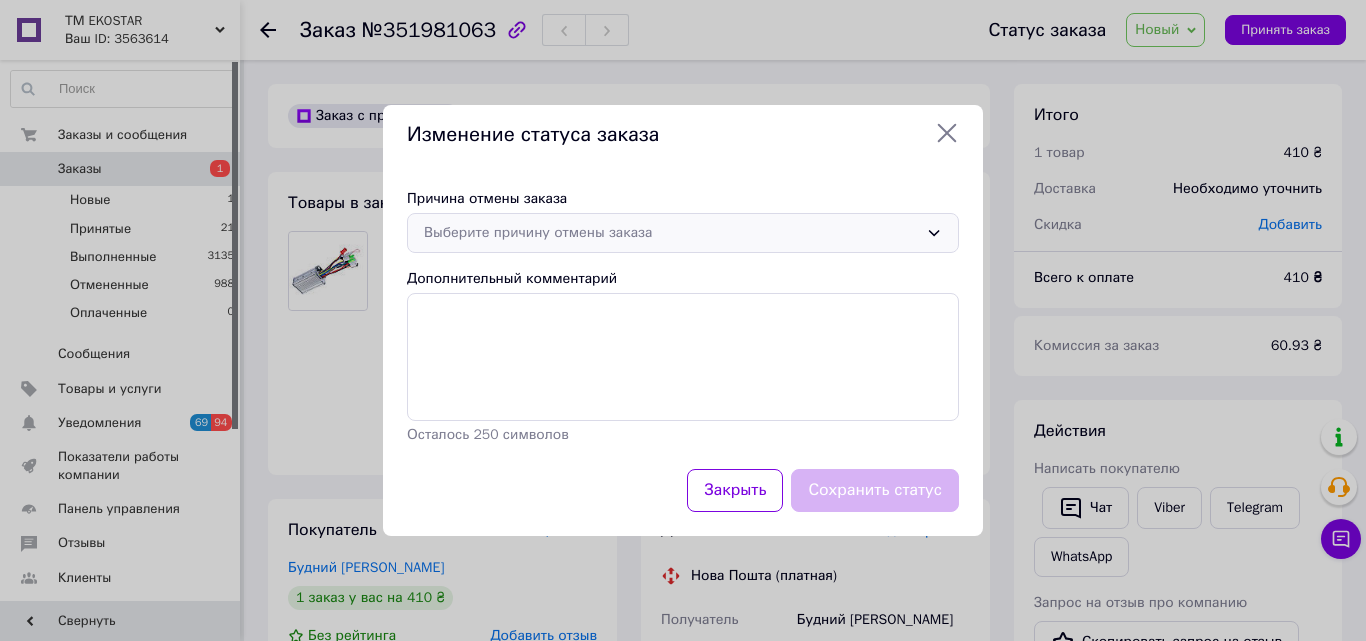 click on "Выберите причину отмены заказа" at bounding box center [671, 233] 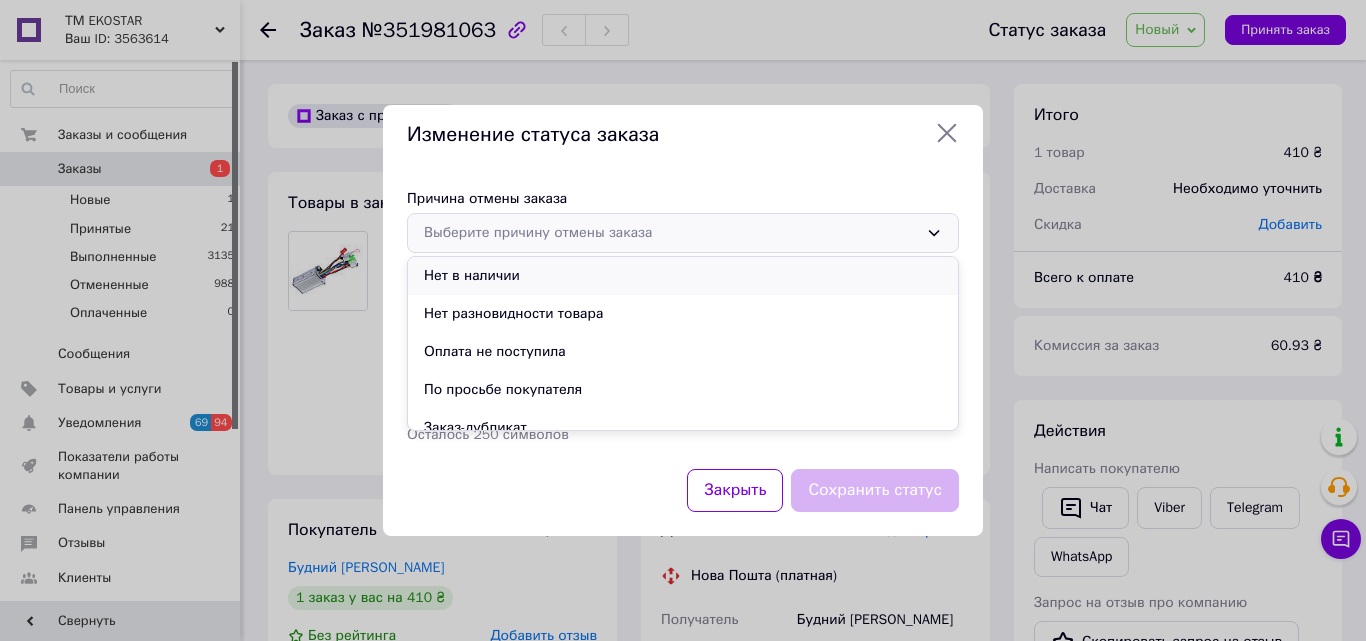 click on "Нет в наличии" at bounding box center (683, 276) 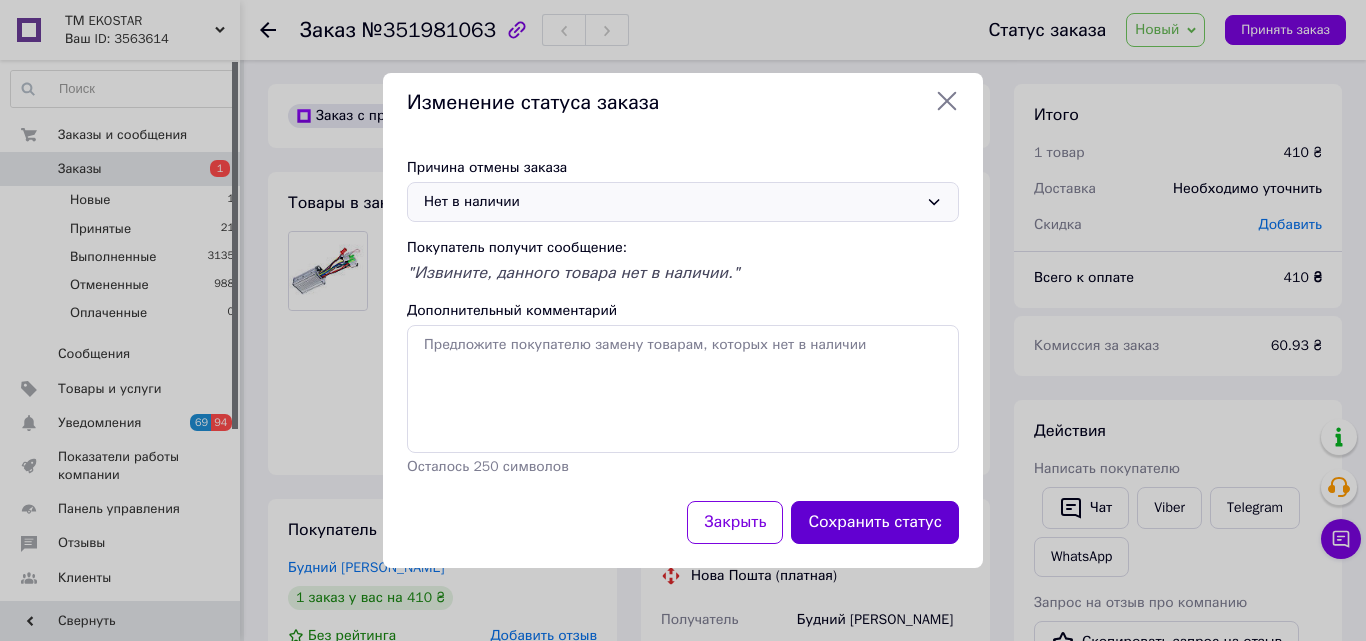 click on "Сохранить статус" at bounding box center (875, 522) 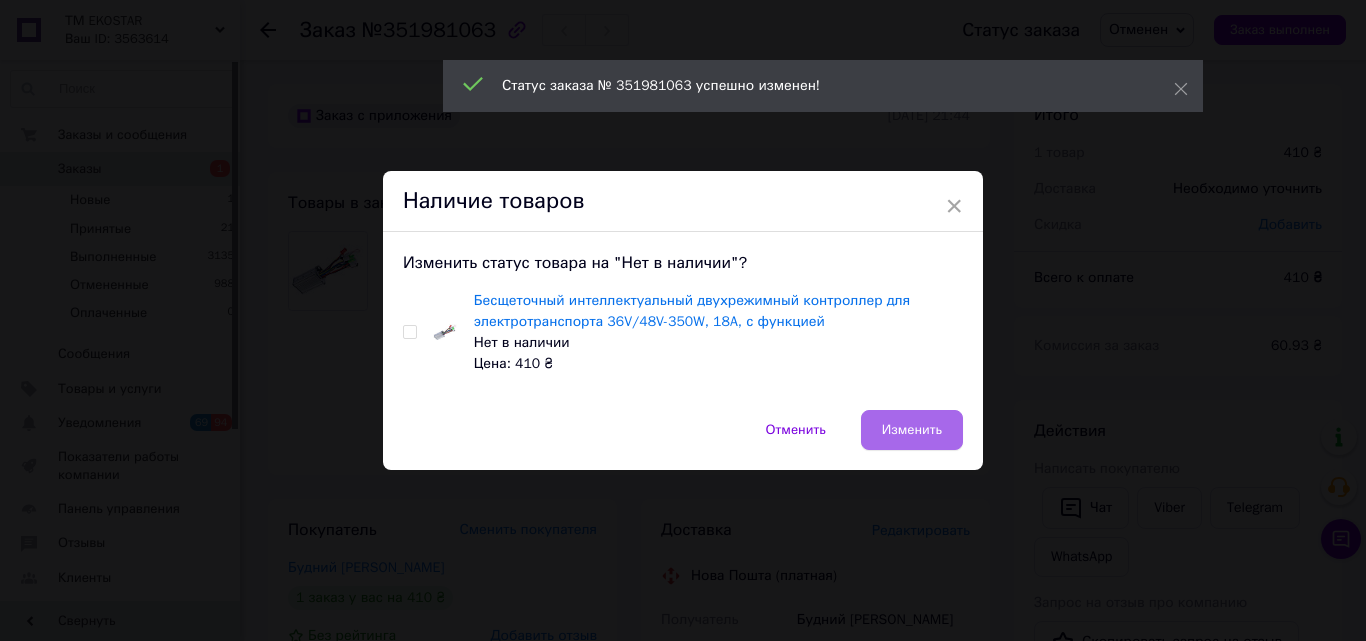 click on "Изменить" at bounding box center (912, 430) 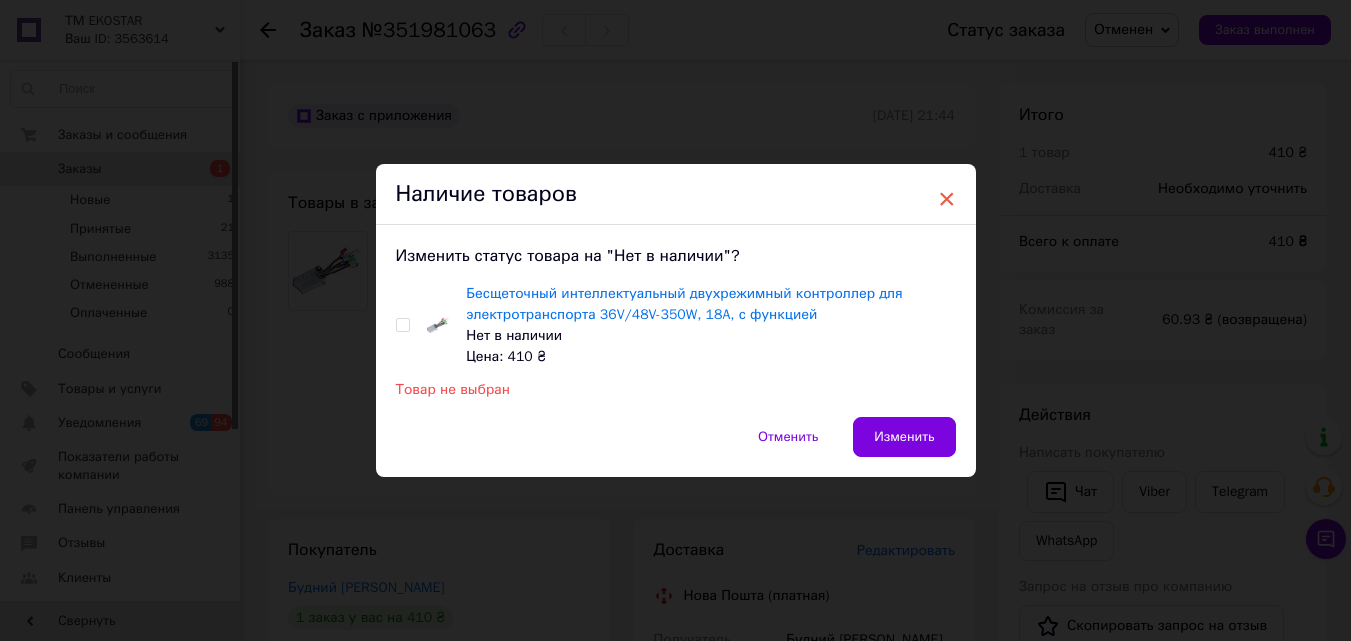 click on "×" at bounding box center [947, 199] 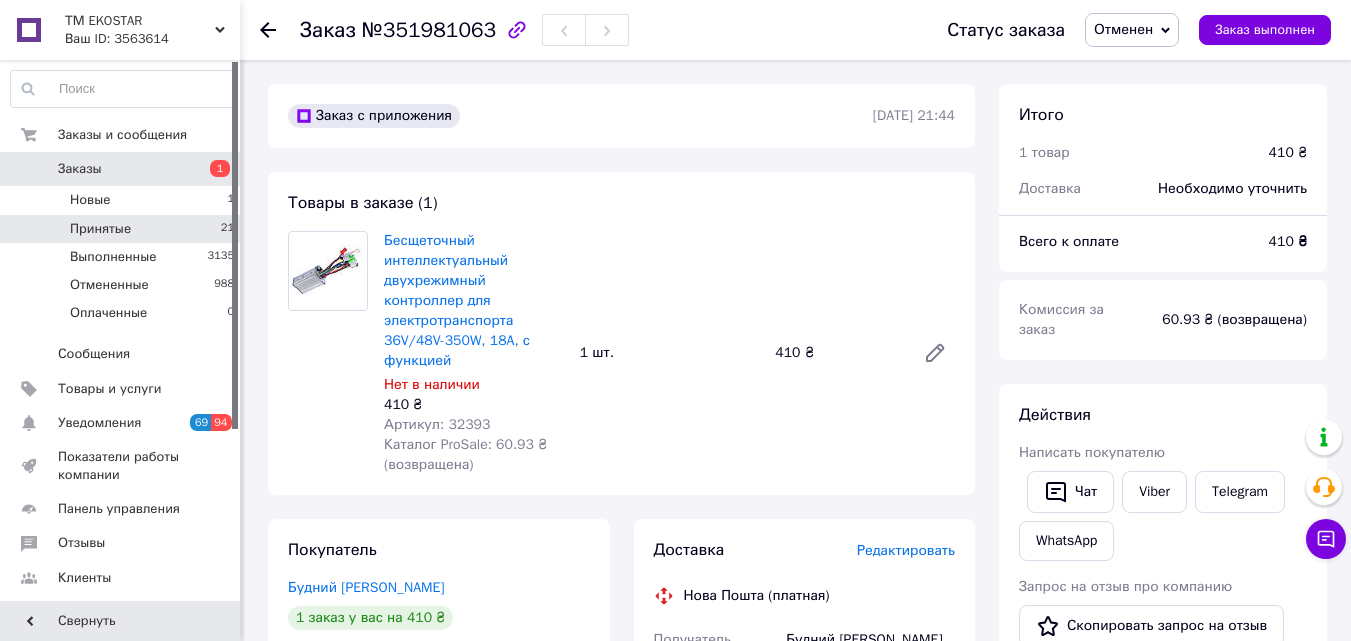click on "Принятые" at bounding box center [100, 229] 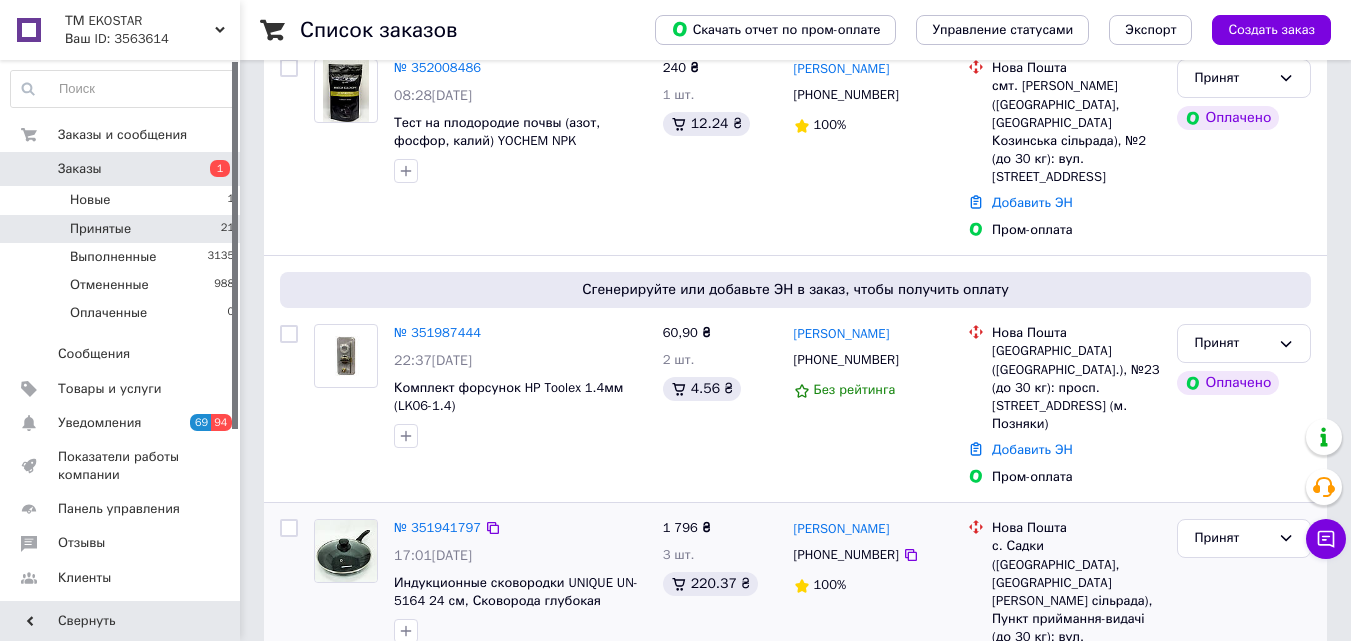 scroll, scrollTop: 300, scrollLeft: 0, axis: vertical 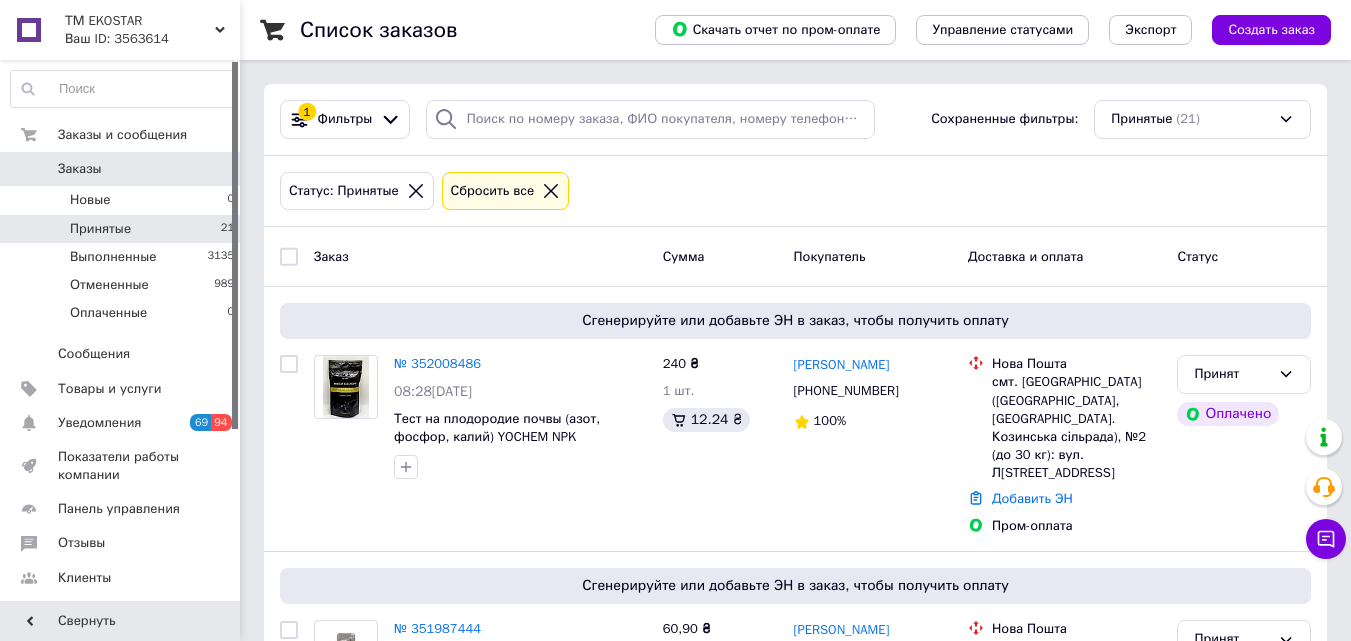 click on "Принятые 21" at bounding box center (123, 229) 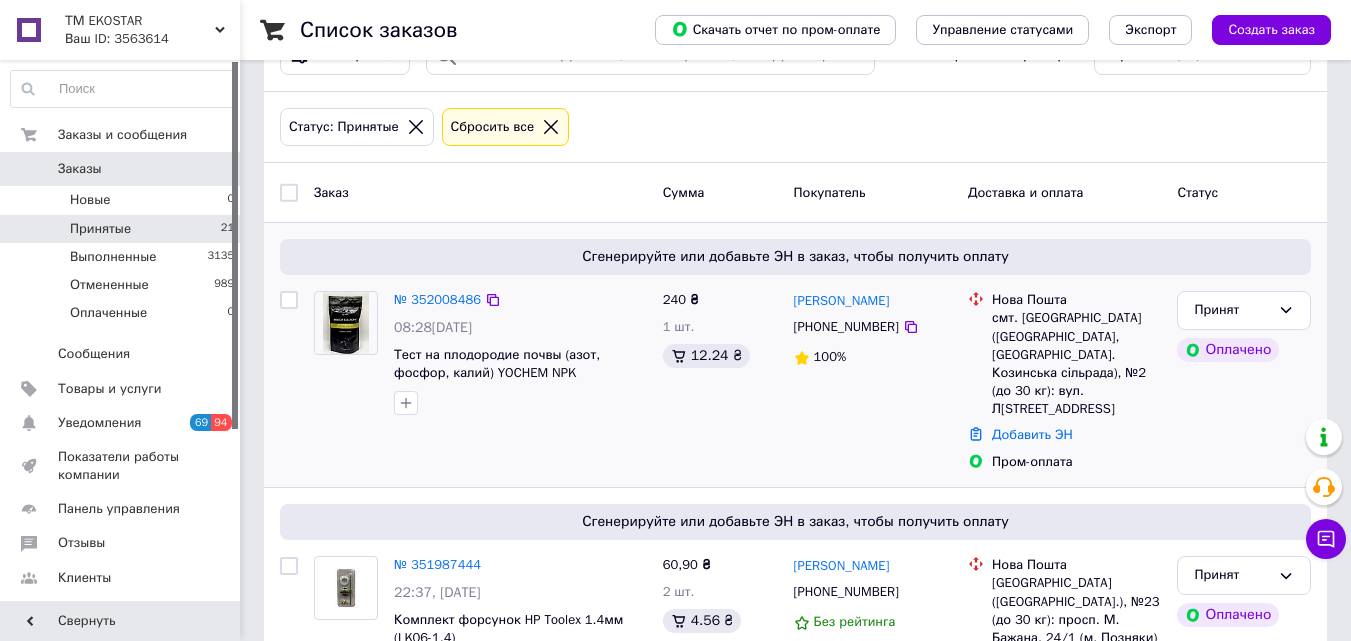 scroll, scrollTop: 100, scrollLeft: 0, axis: vertical 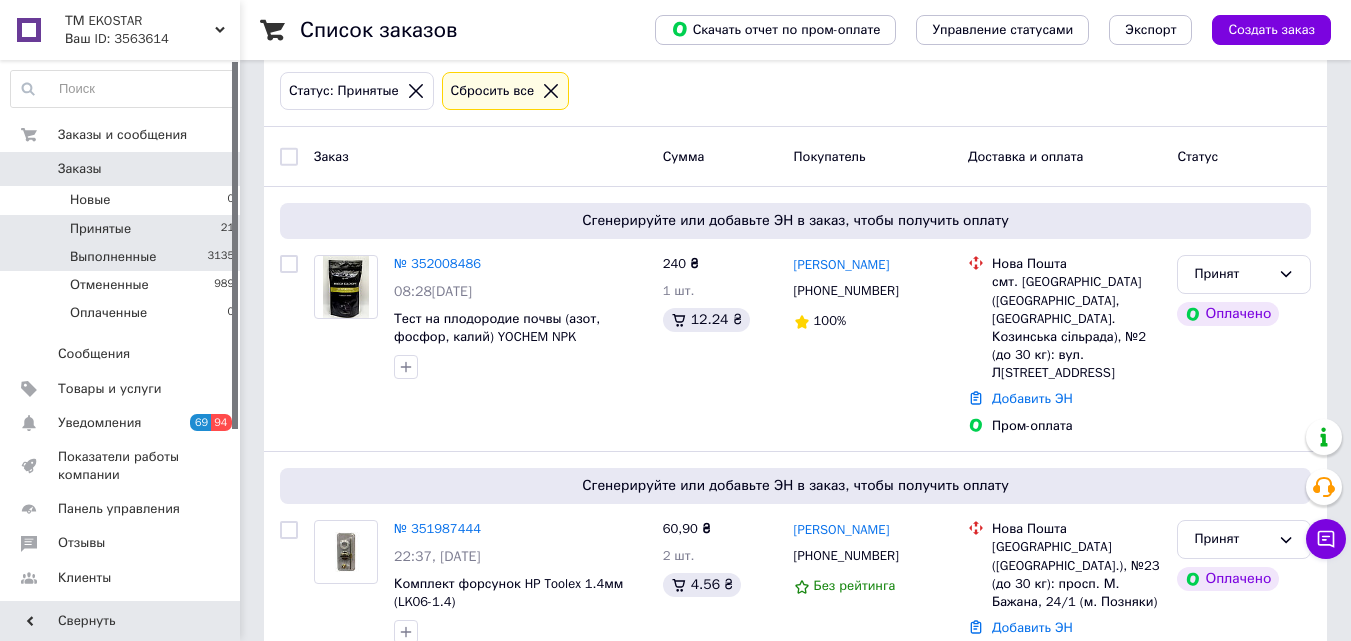 click on "Выполненные" at bounding box center [113, 257] 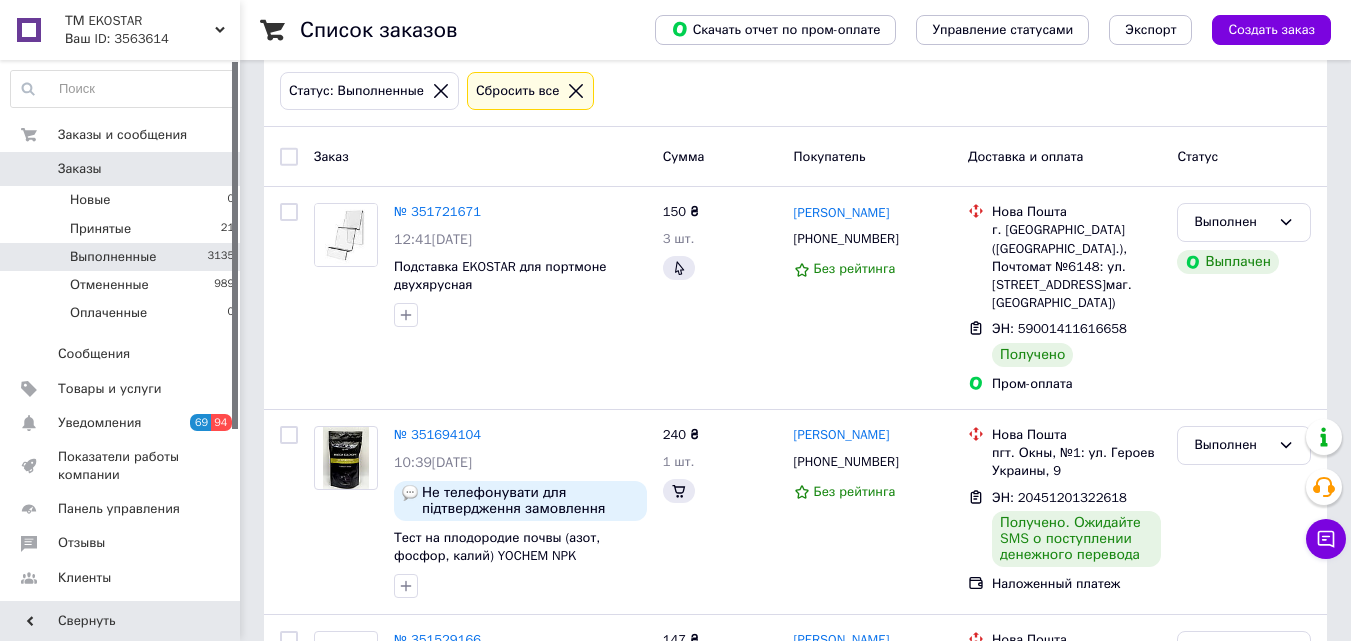 scroll, scrollTop: 0, scrollLeft: 0, axis: both 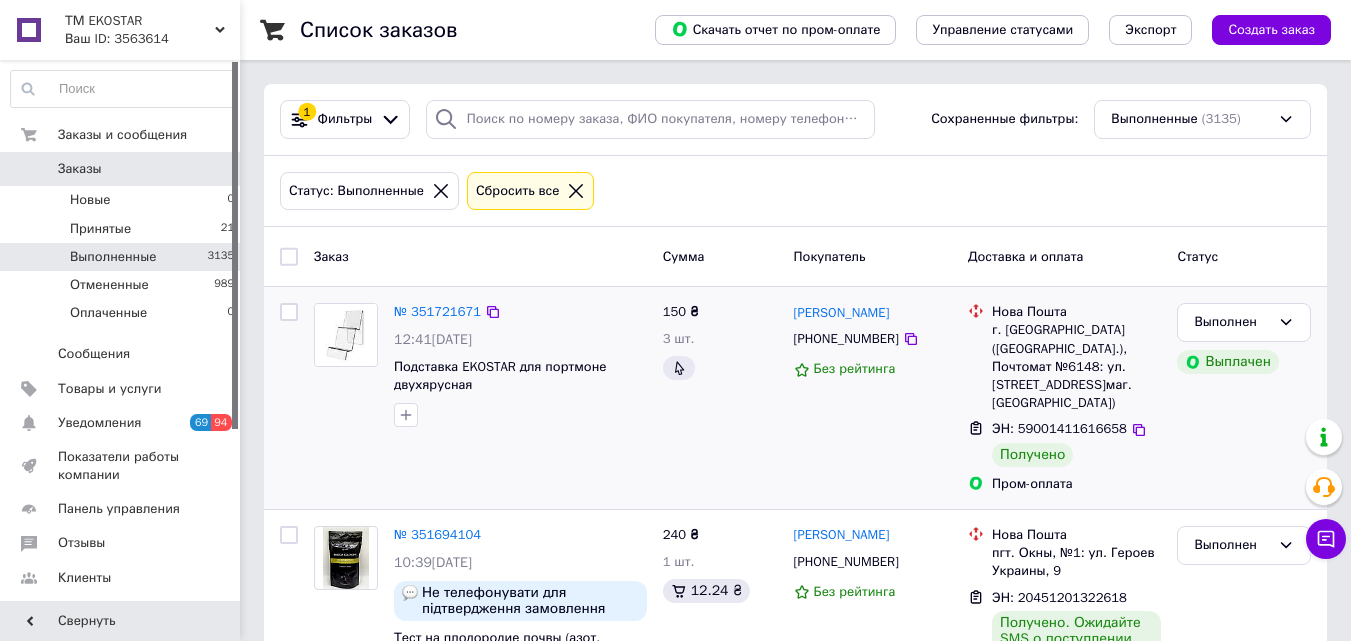 click on "№ 351721671" at bounding box center (437, 312) 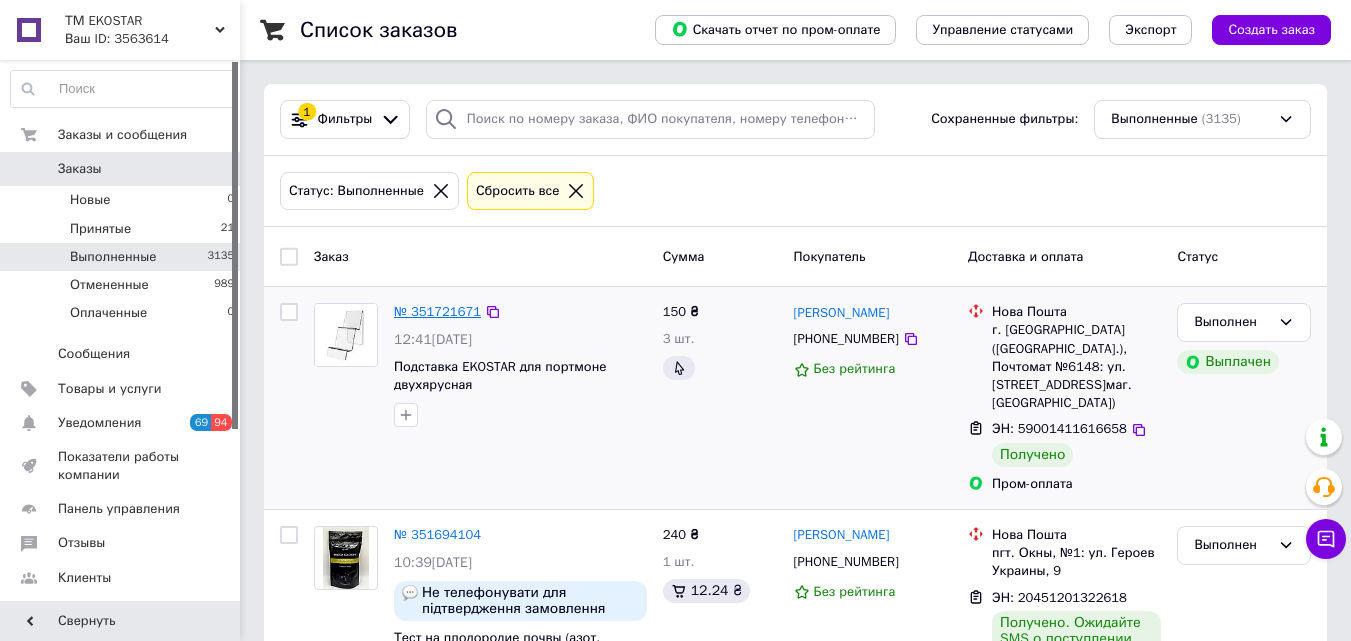 click on "№ 351721671" at bounding box center (437, 311) 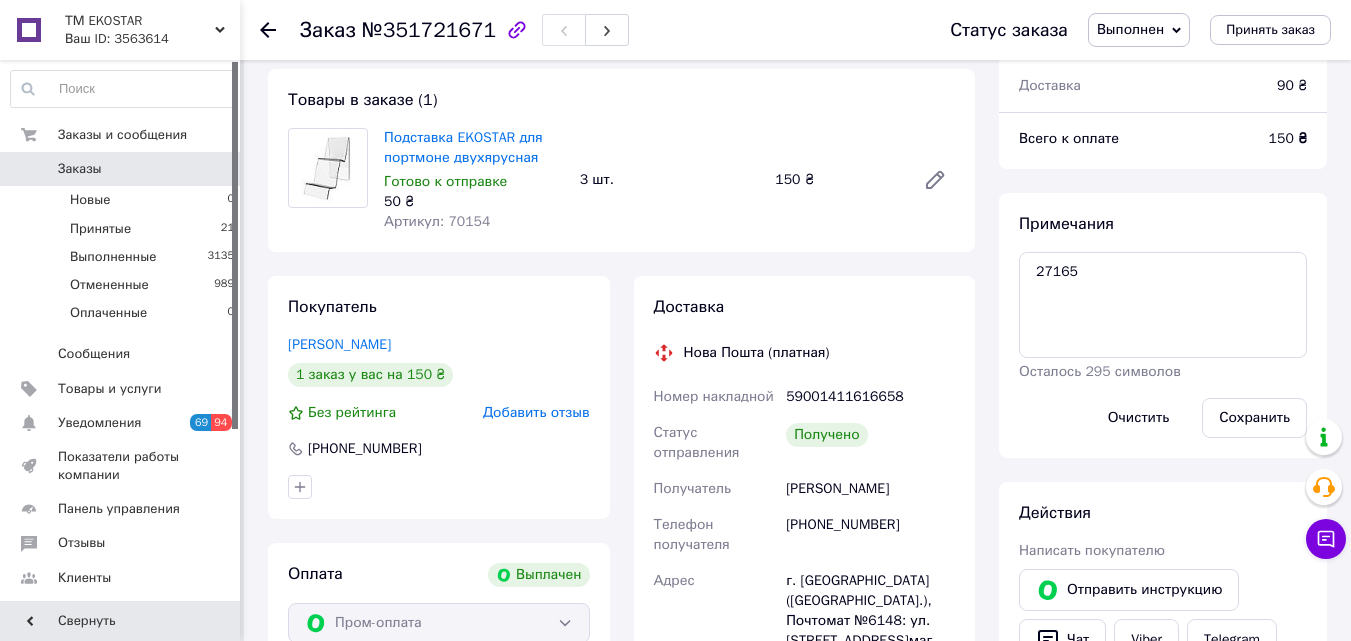 scroll, scrollTop: 200, scrollLeft: 0, axis: vertical 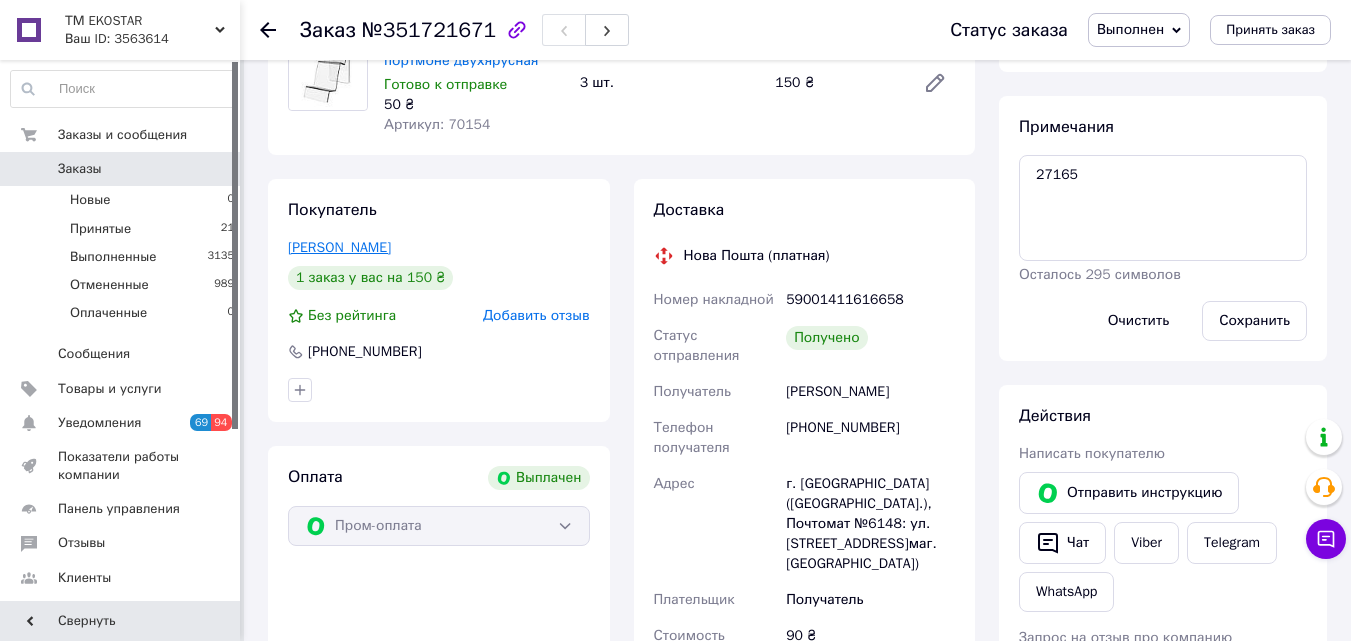 click on "Андрій Павленко" at bounding box center [339, 247] 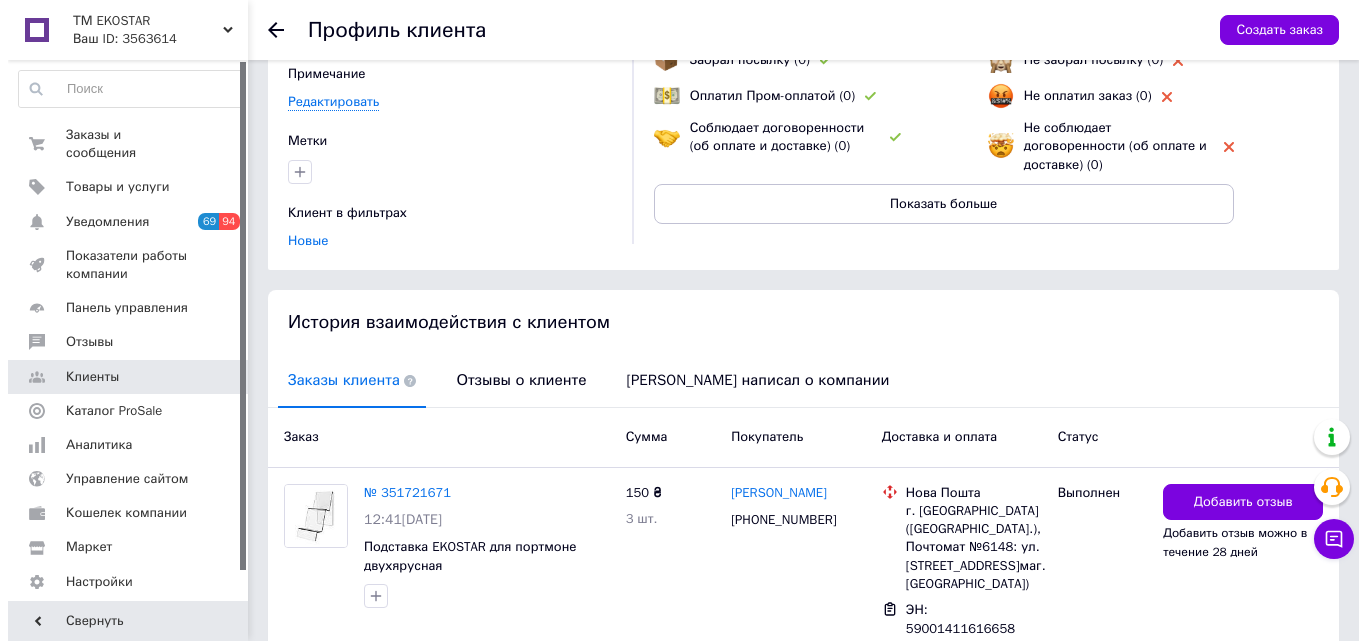 scroll, scrollTop: 300, scrollLeft: 0, axis: vertical 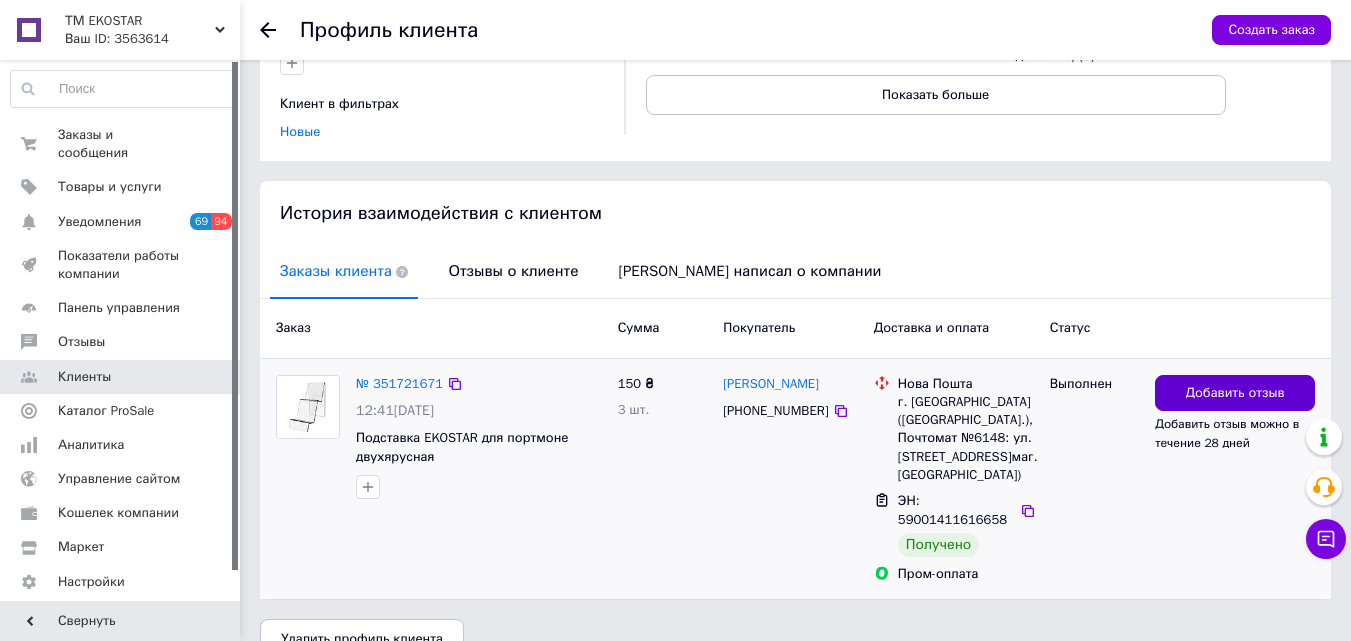 click on "Добавить отзыв" at bounding box center [1235, 393] 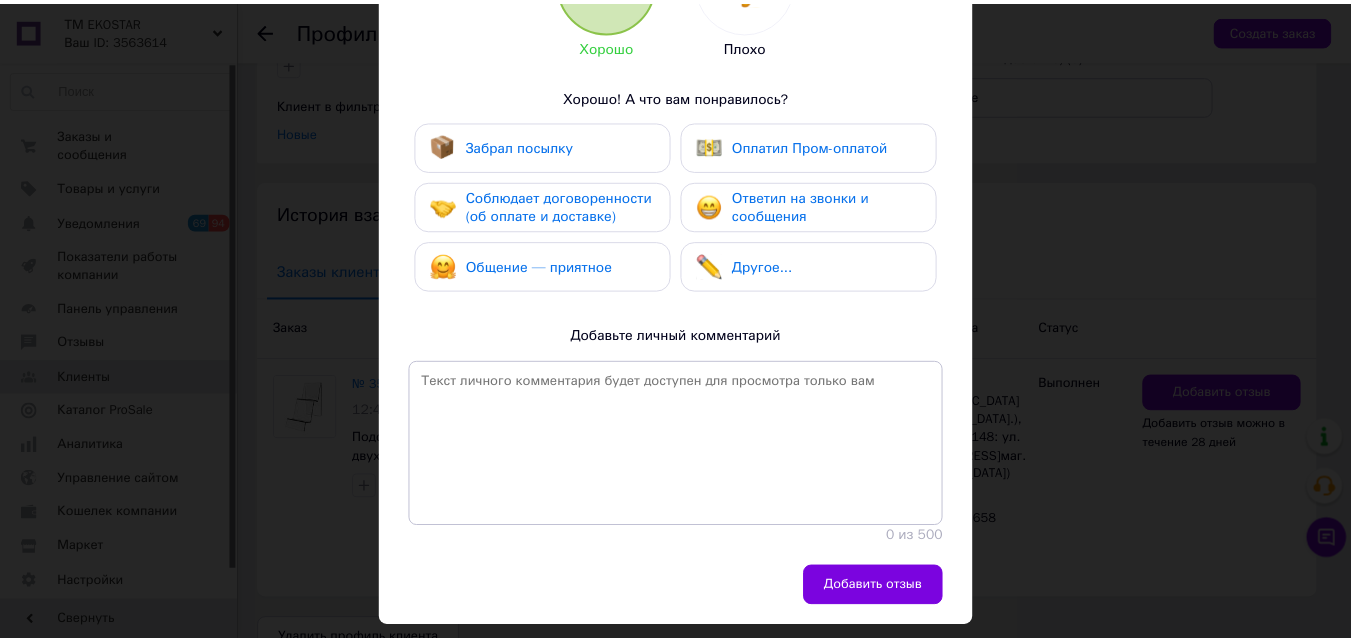 scroll, scrollTop: 300, scrollLeft: 0, axis: vertical 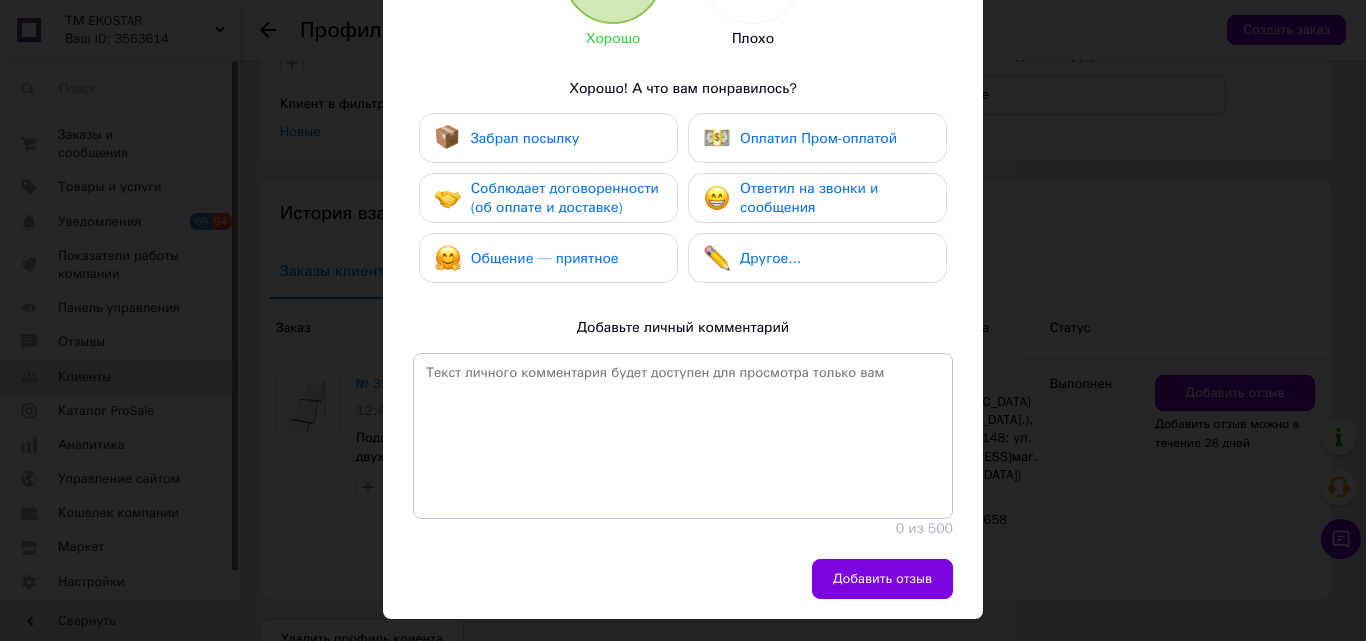 click on "Забрал посылку" at bounding box center [525, 138] 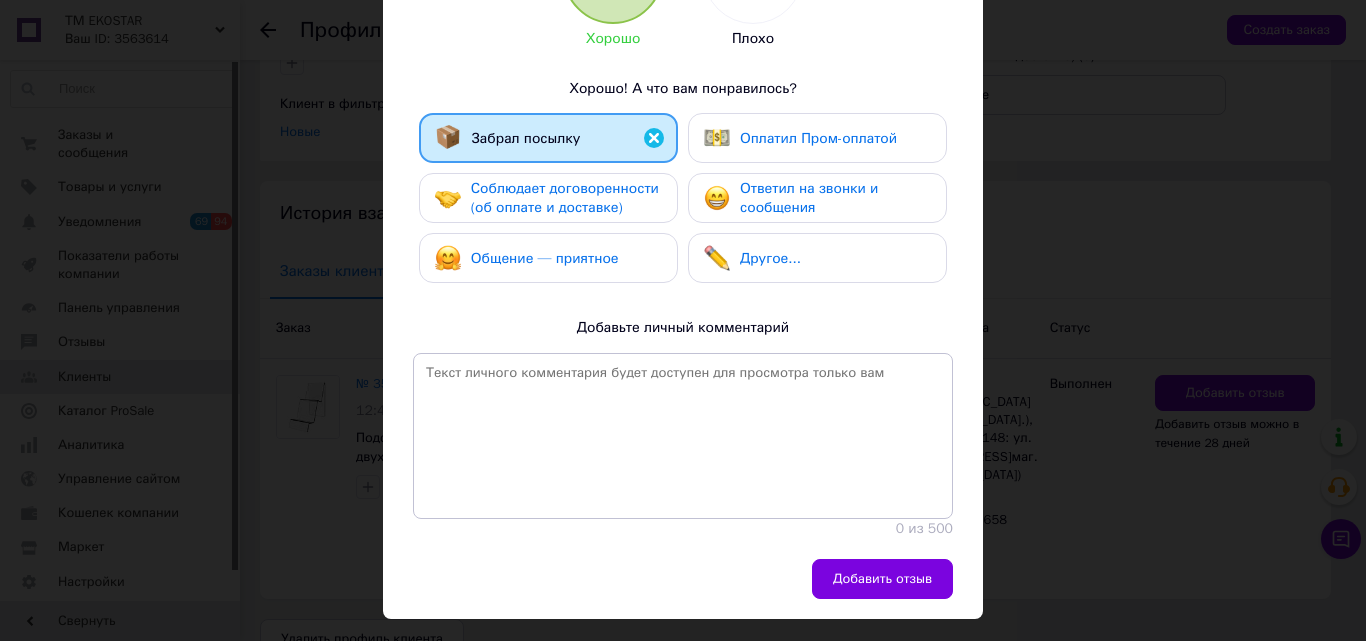 click on "Соблюдает договоренности (об оплате и доставке)" at bounding box center [565, 198] 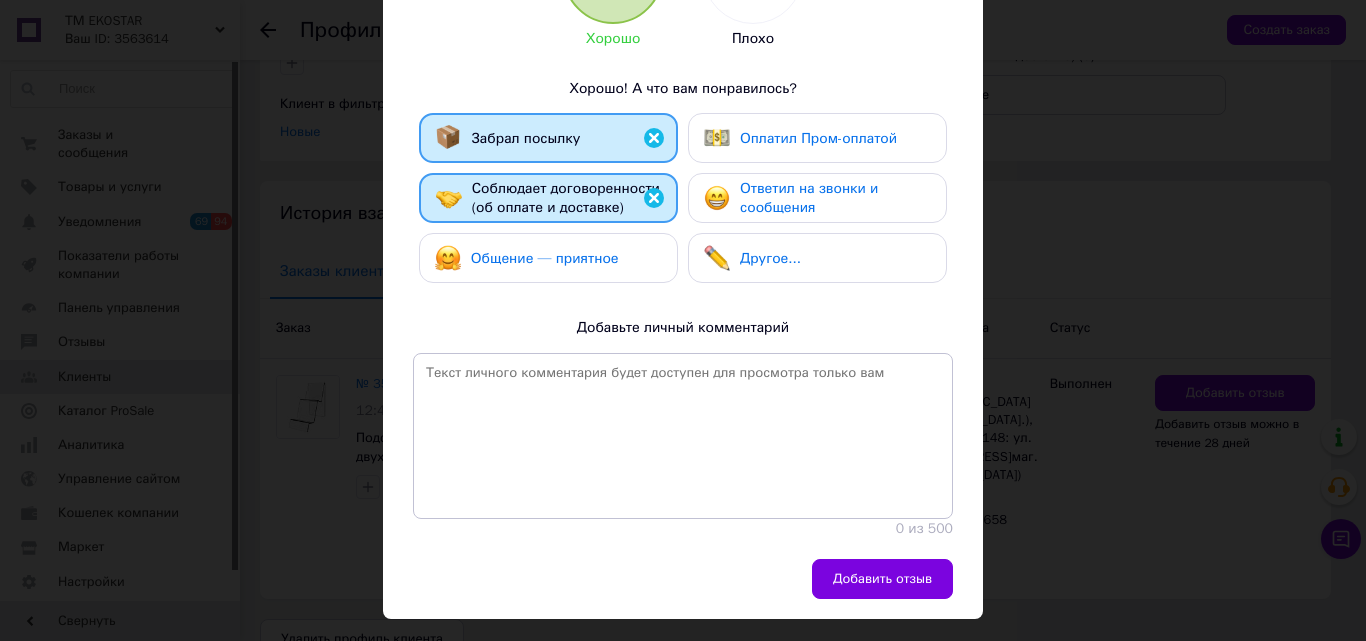 click on "Общение — приятное" at bounding box center (527, 258) 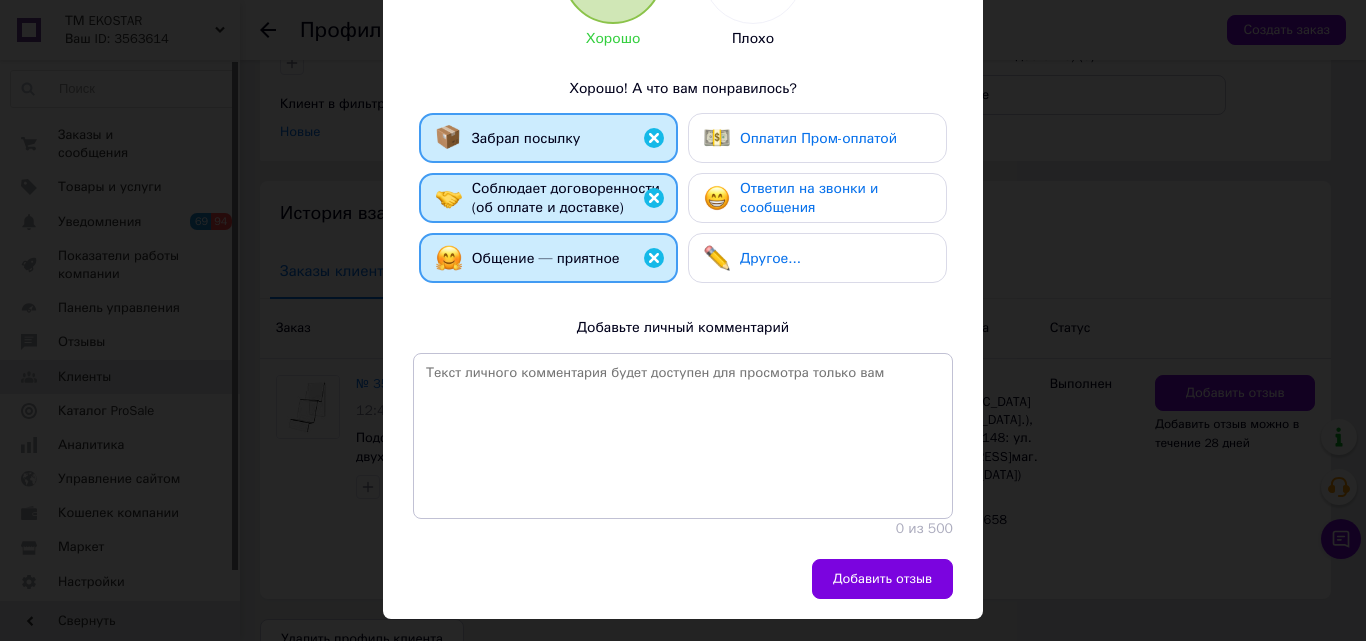 click on "Оплатил Пром-оплатой" at bounding box center [818, 138] 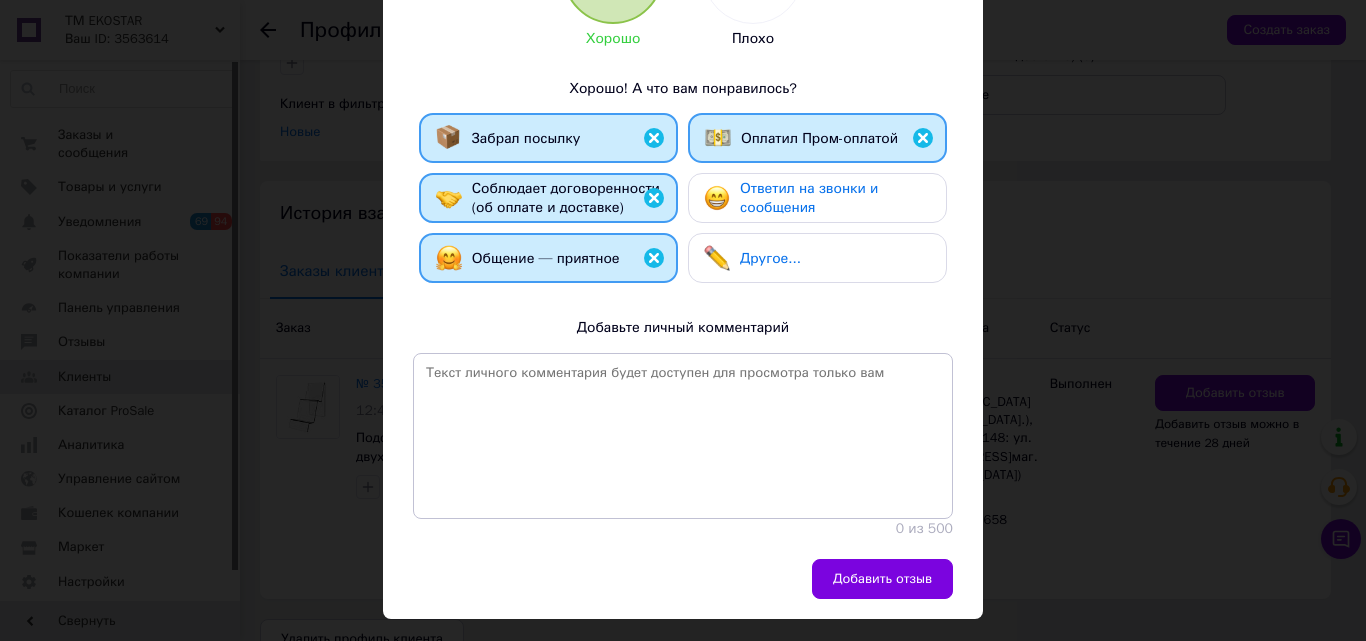 click on "Ответил на звонки и сообщения" at bounding box center (809, 198) 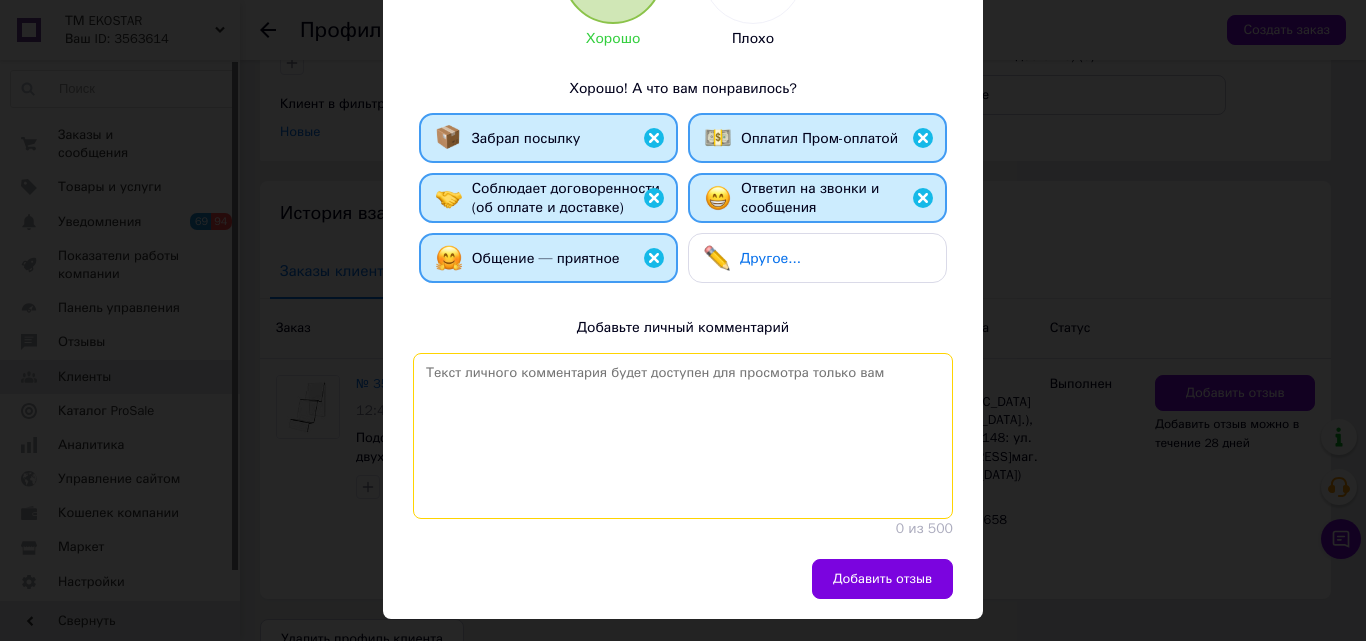 click at bounding box center (683, 436) 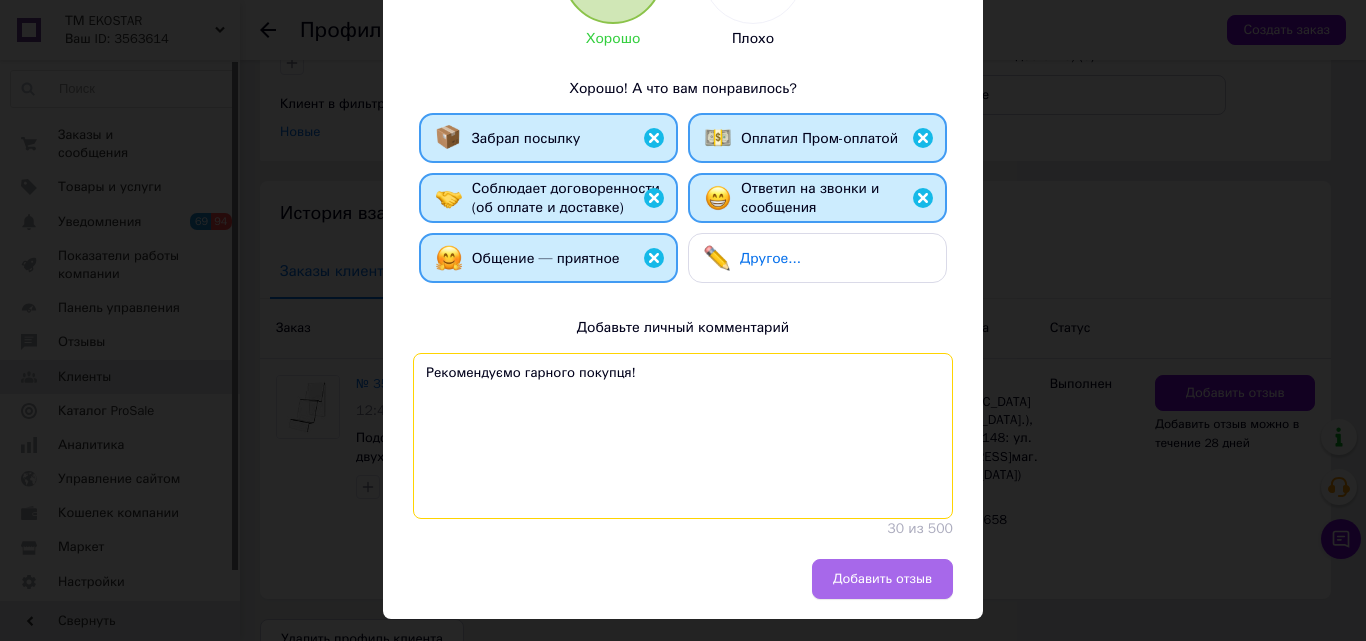 type on "Рекомендуємо гарного покупця!" 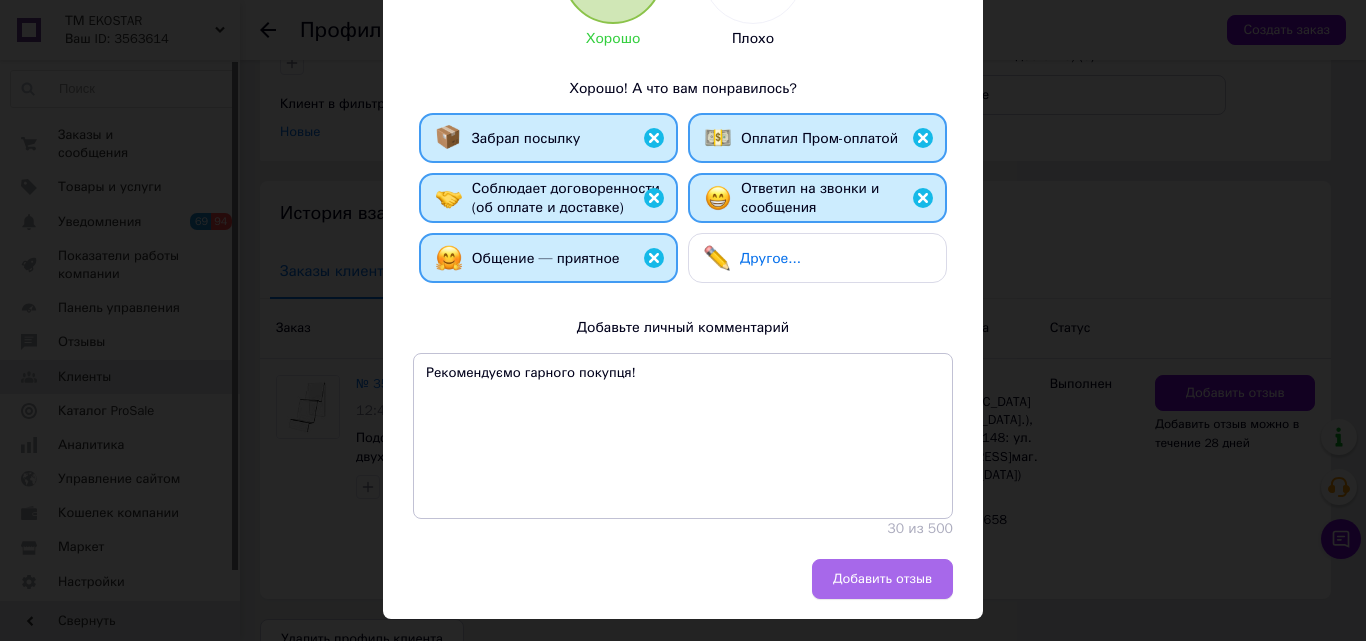 click on "Добавить отзыв" at bounding box center (882, 579) 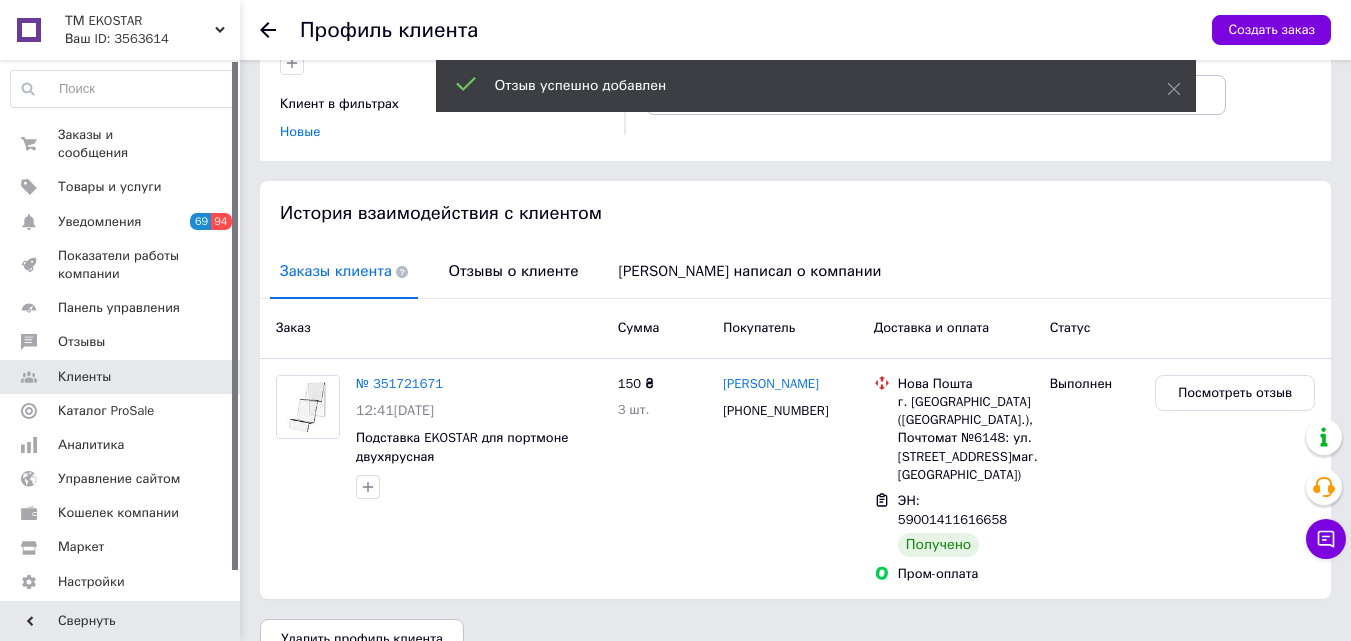 click at bounding box center (280, 30) 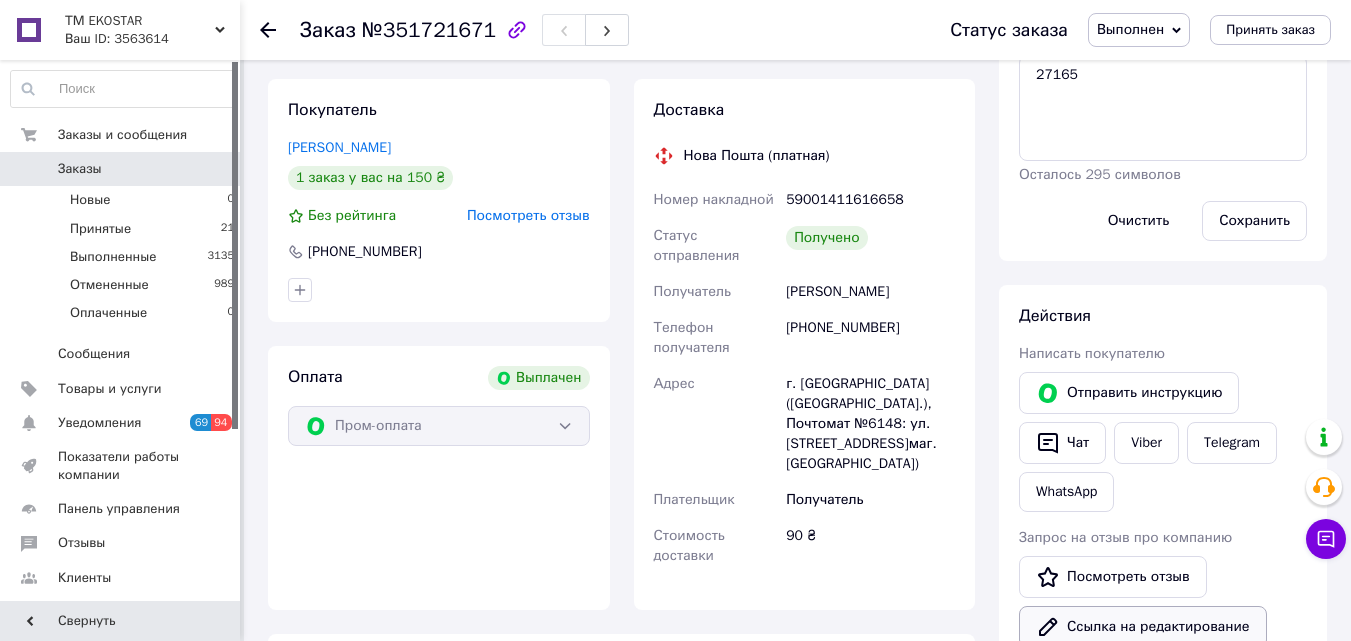 scroll, scrollTop: 0, scrollLeft: 0, axis: both 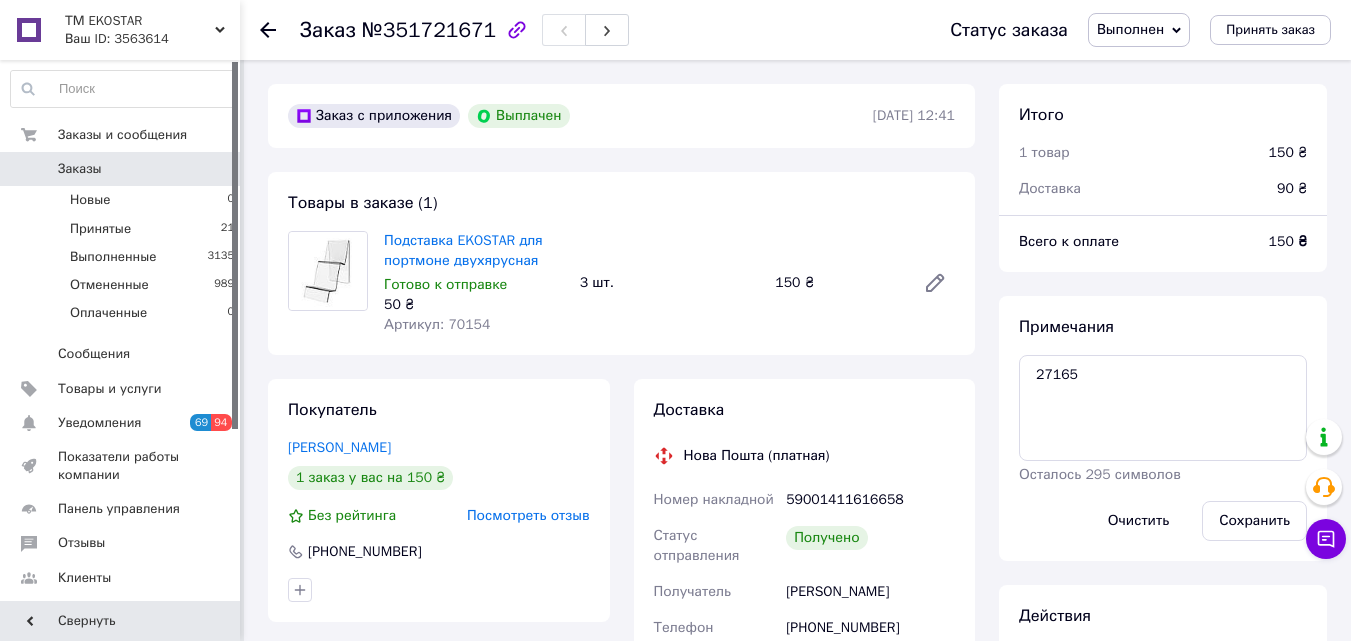 click 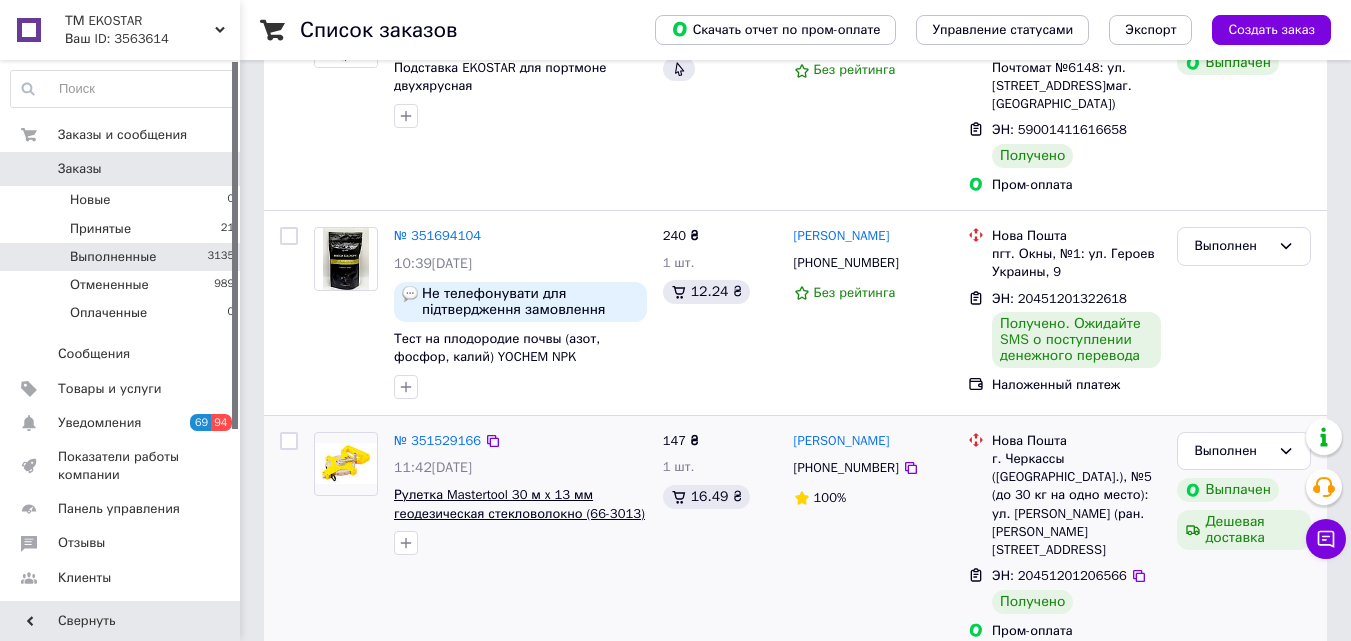 scroll, scrollTop: 300, scrollLeft: 0, axis: vertical 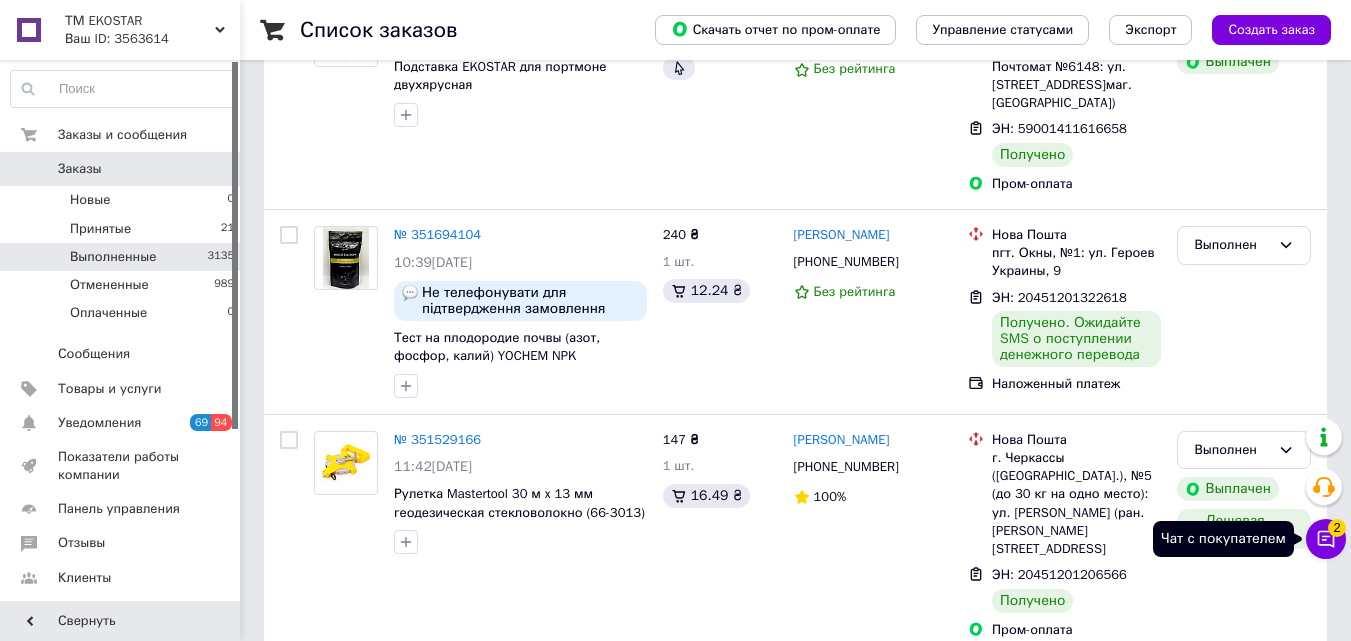 click on "Чат с покупателем 2" at bounding box center (1326, 539) 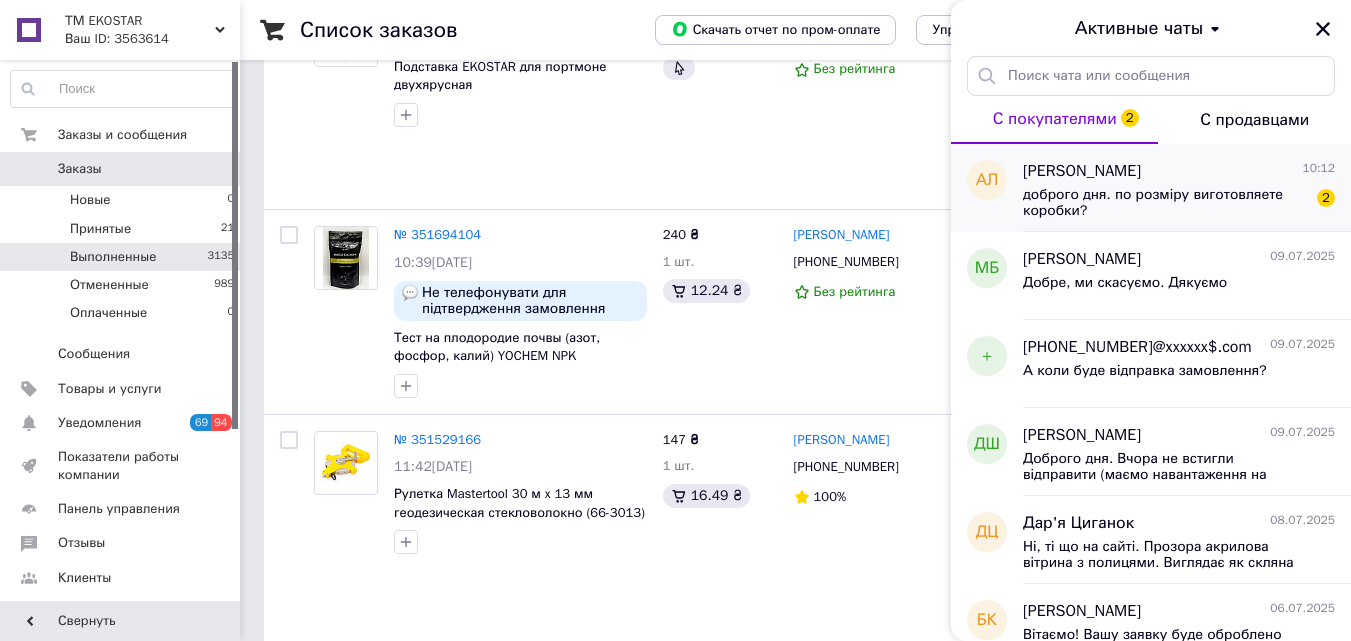 click on "Андрей Леонидов" at bounding box center (1082, 171) 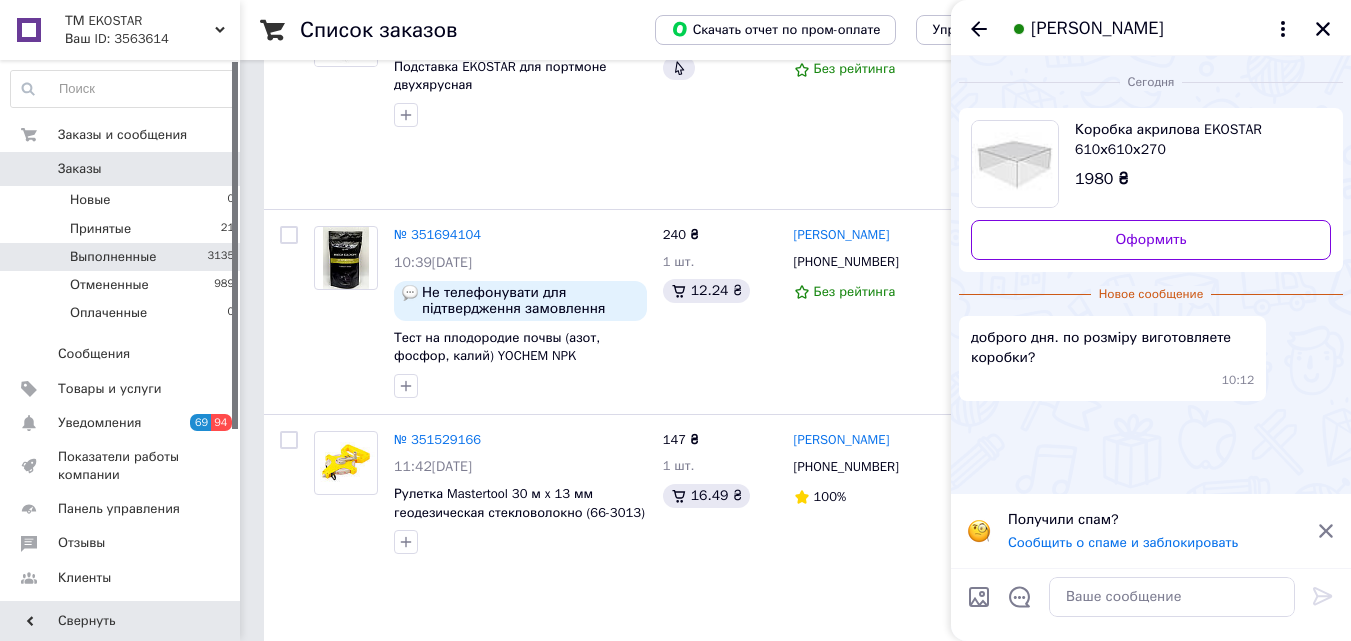 click 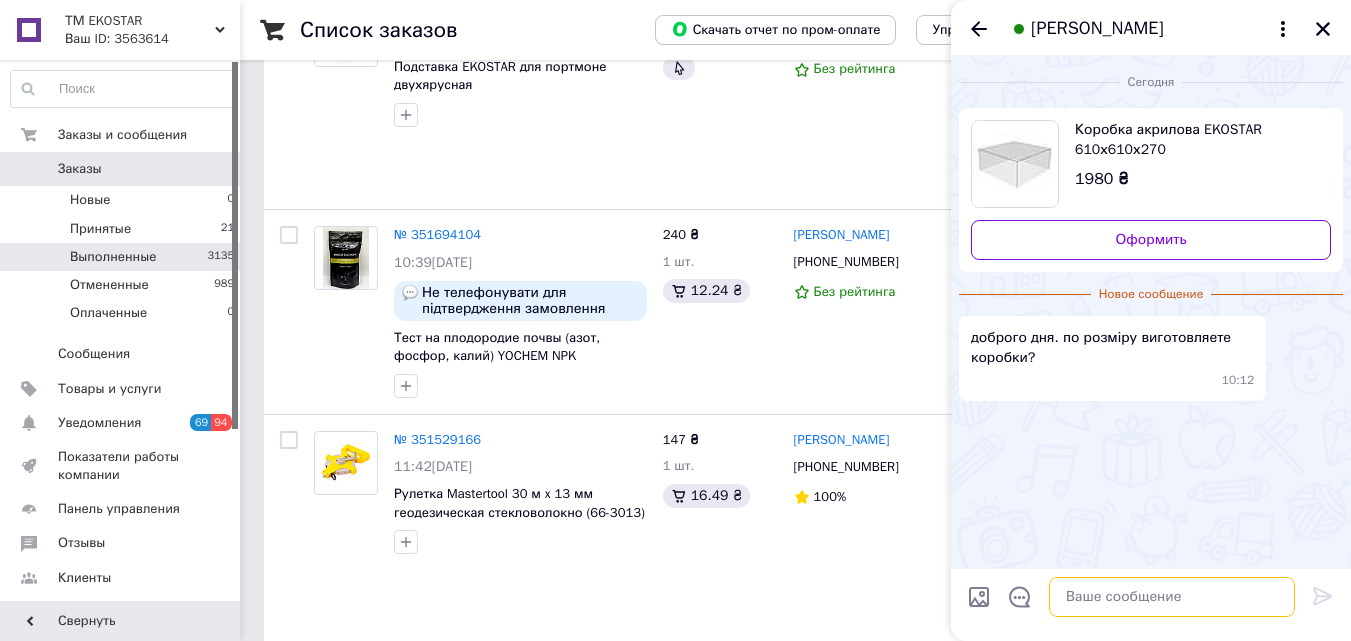 click at bounding box center (1172, 597) 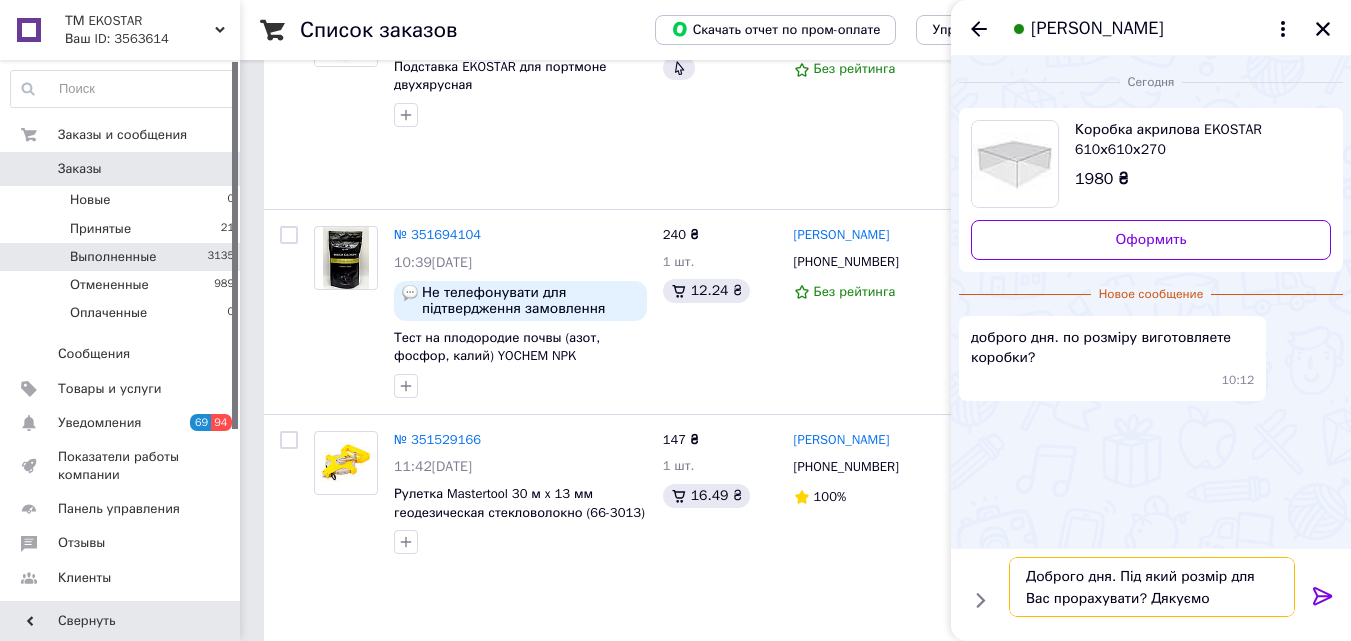 type on "Доброго дня. Під який розмір для Вас прорахувати? Дякуємо" 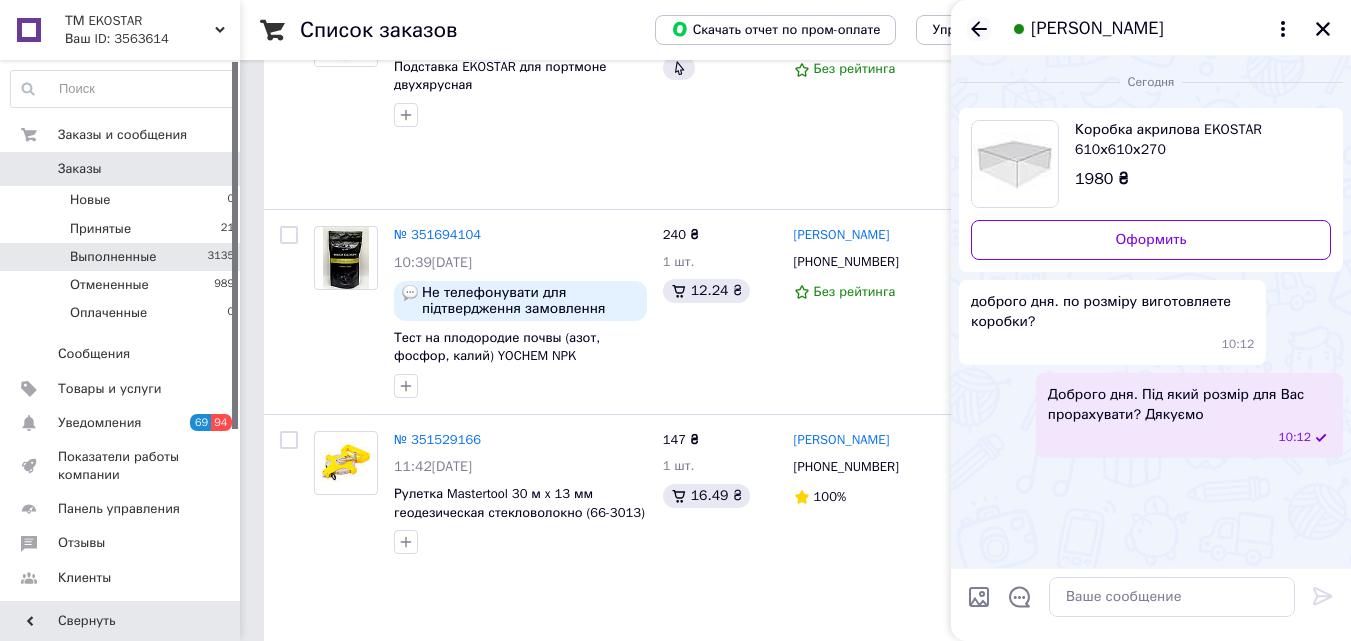 click 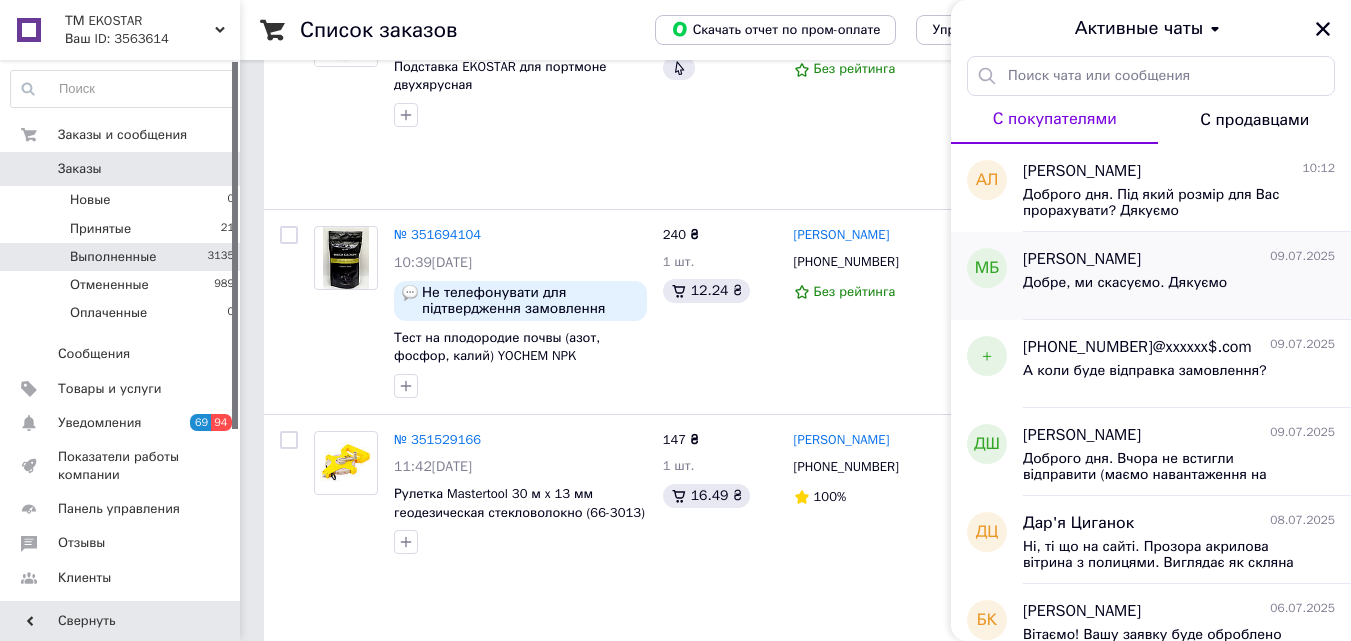 click on "Добре, ми скасуємо. Дякуємо" at bounding box center [1125, 283] 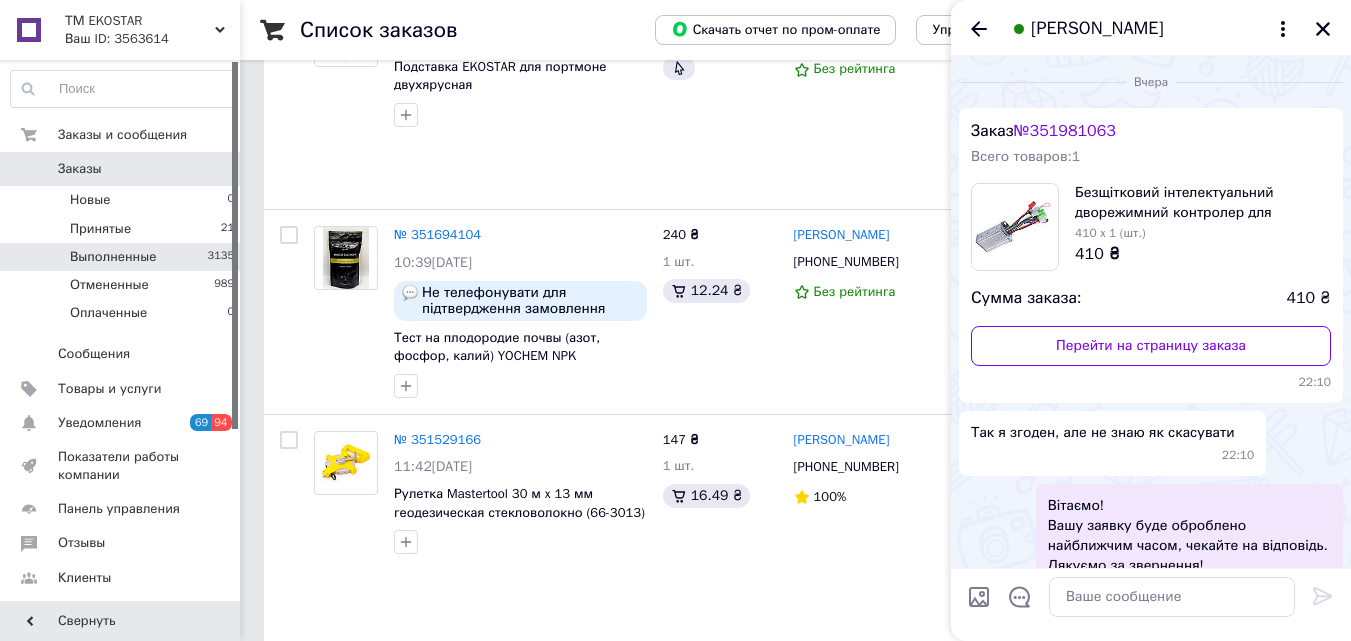 scroll, scrollTop: 610, scrollLeft: 0, axis: vertical 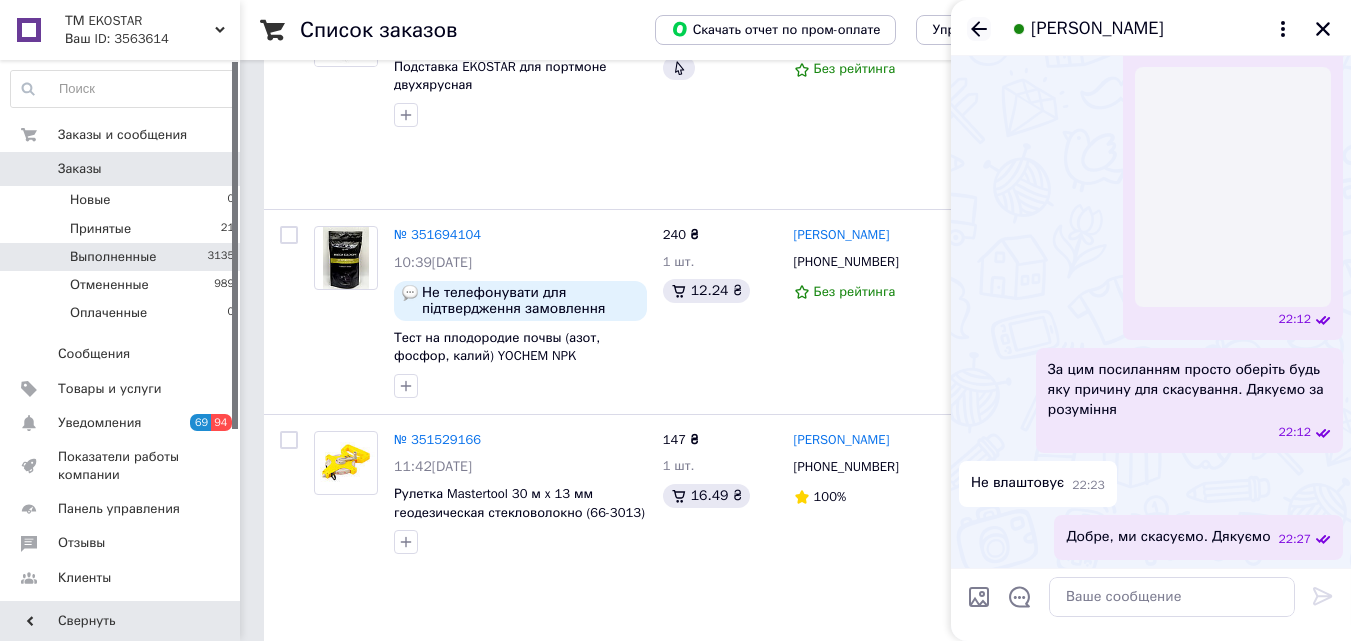 click 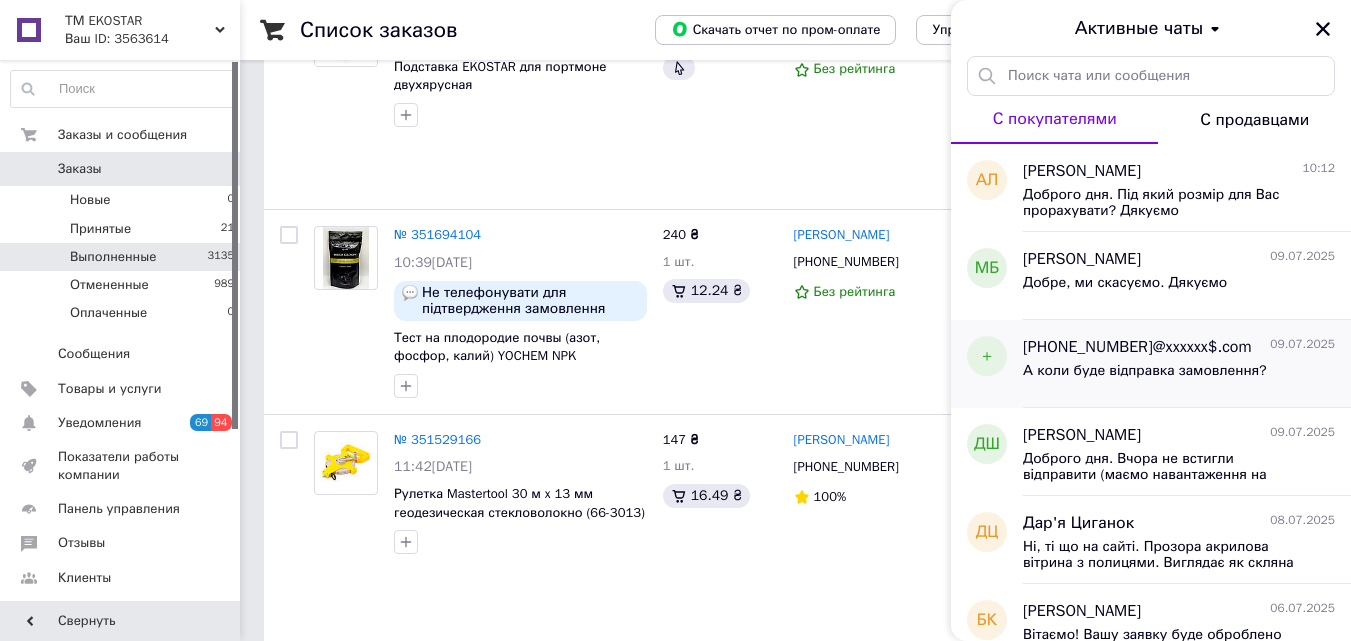 click on "А коли буде відправка замовлення?" at bounding box center (1179, 375) 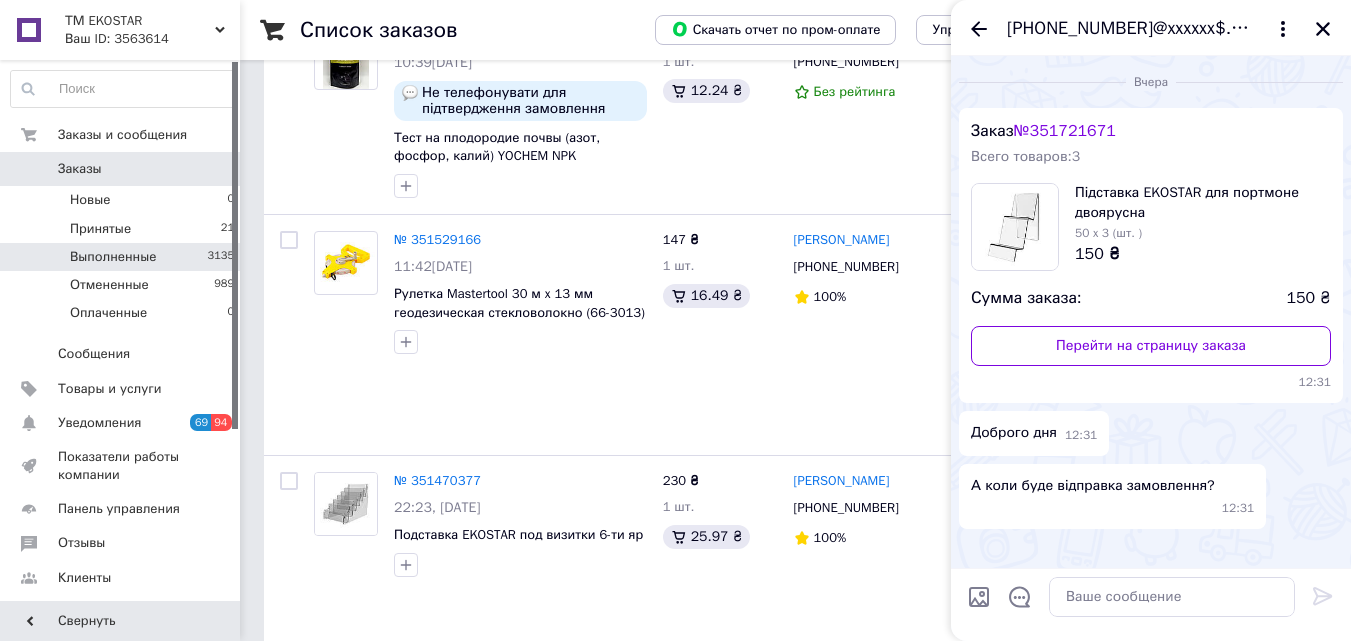 scroll, scrollTop: 0, scrollLeft: 0, axis: both 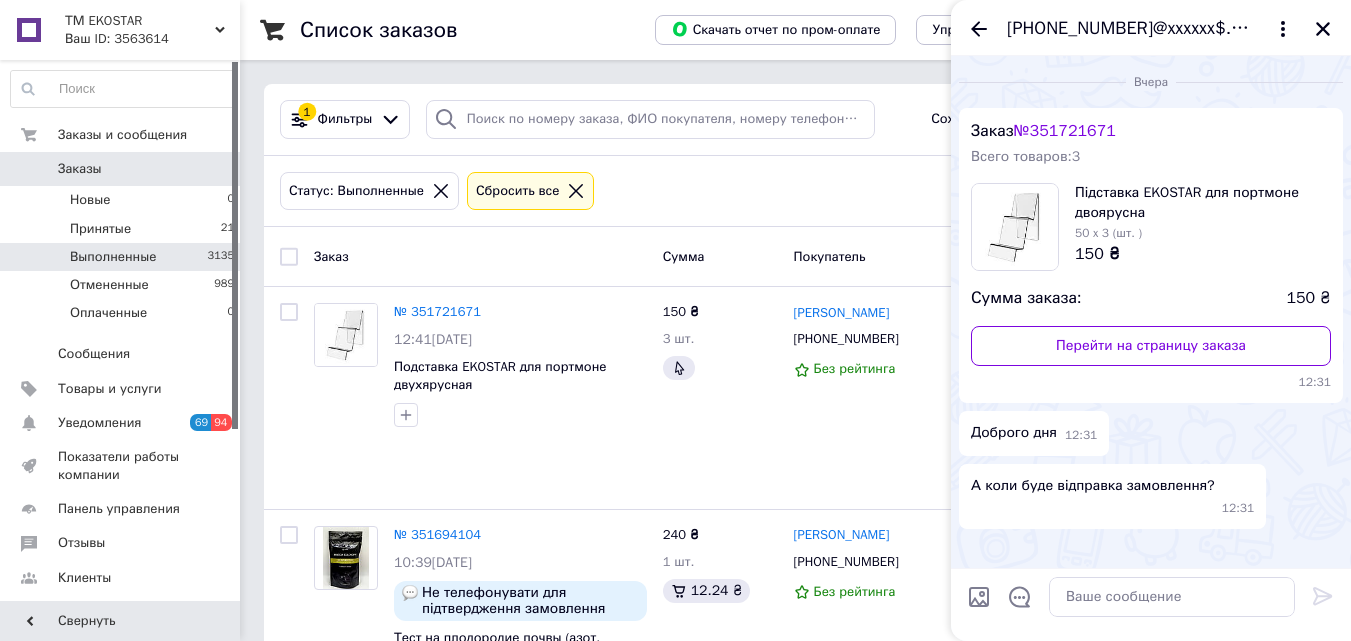 click on "№ 351721671" at bounding box center [1065, 131] 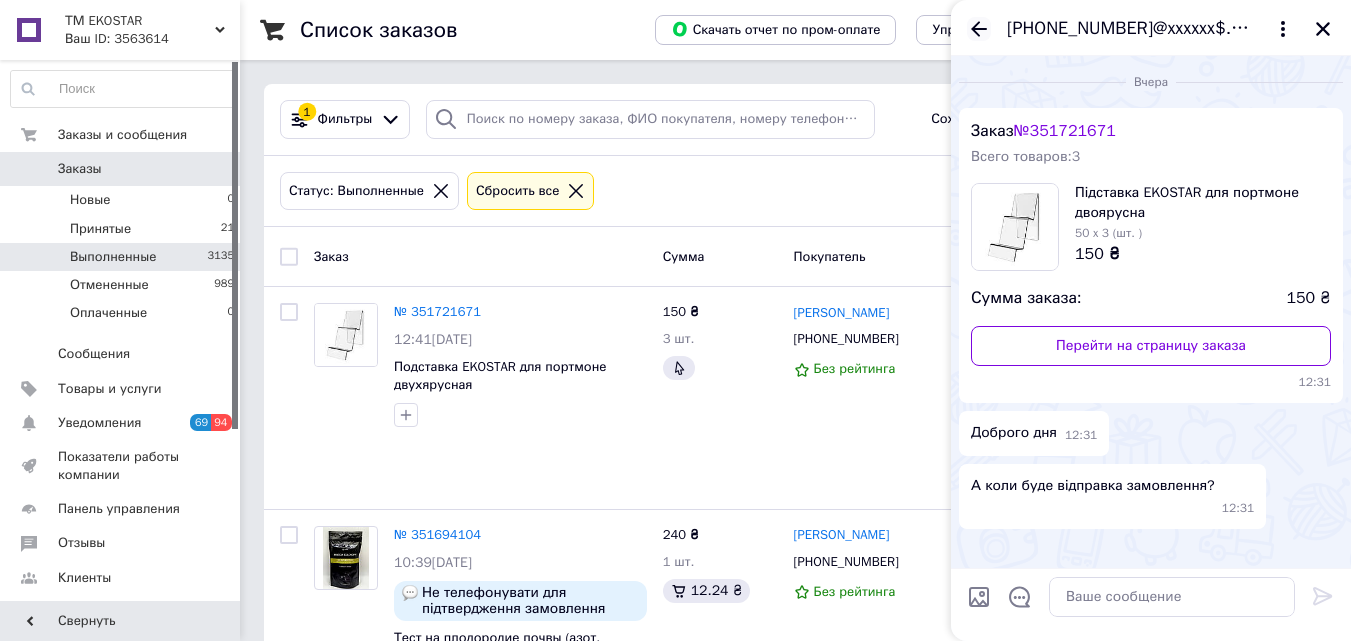 click 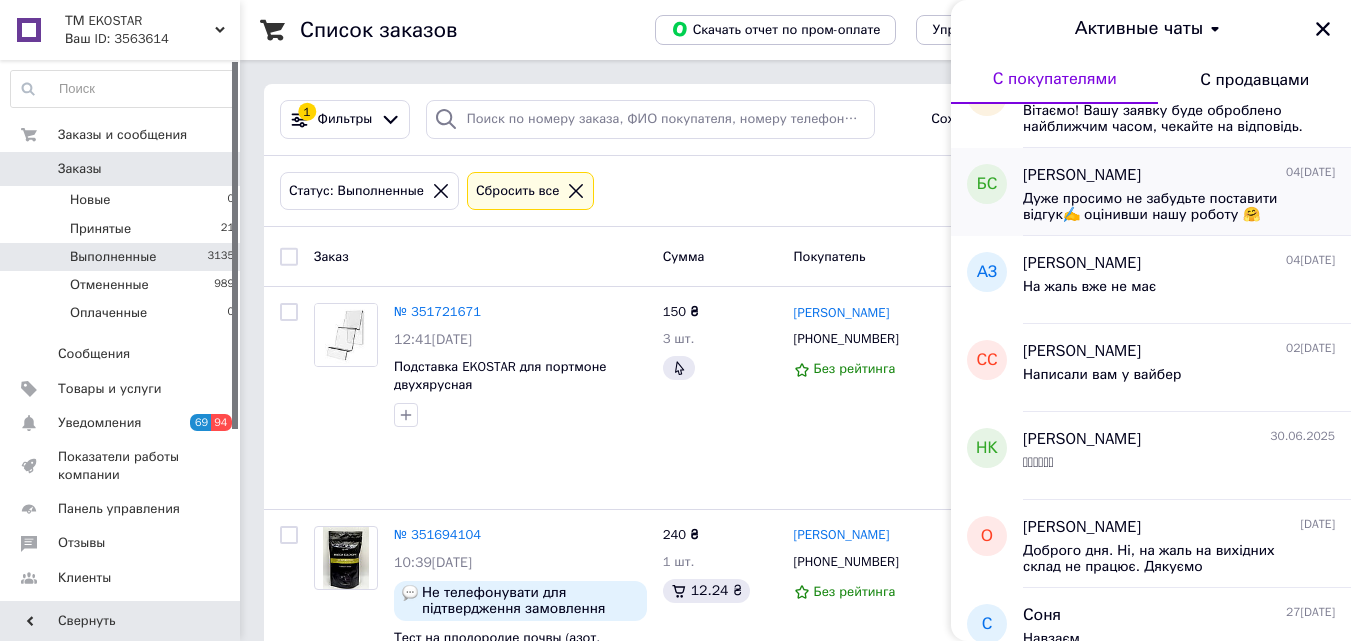 scroll, scrollTop: 500, scrollLeft: 0, axis: vertical 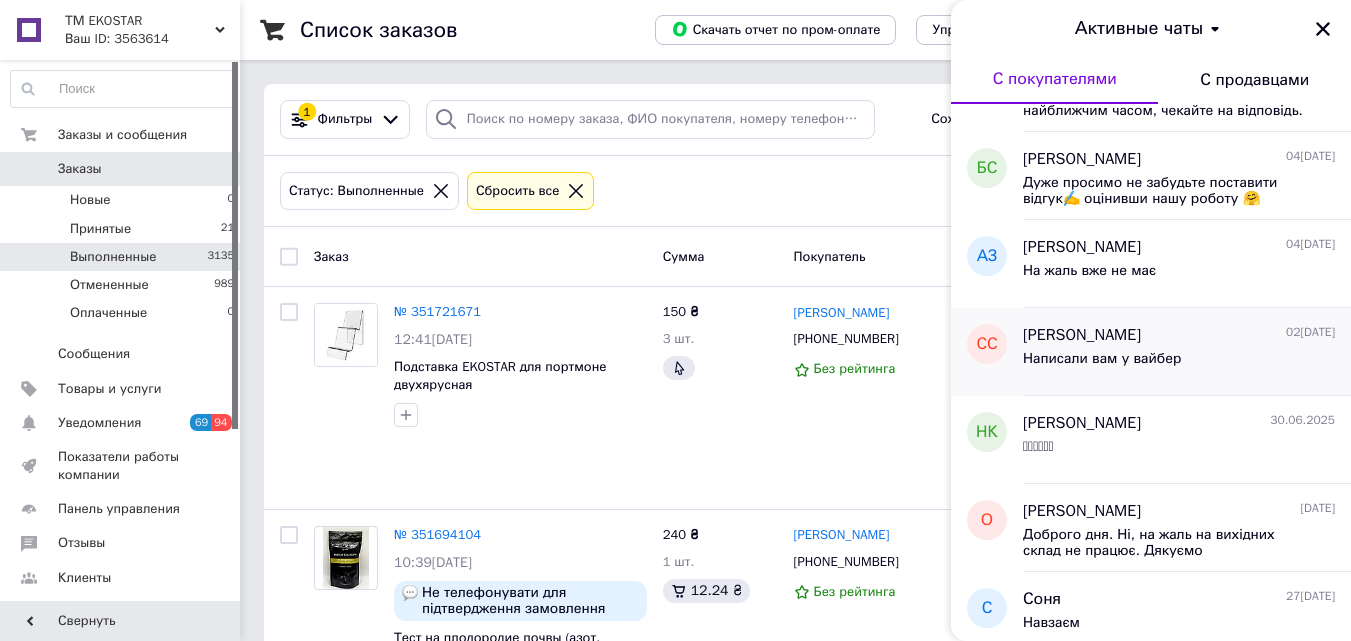 click on "Написали вам у вайбер" at bounding box center (1102, 365) 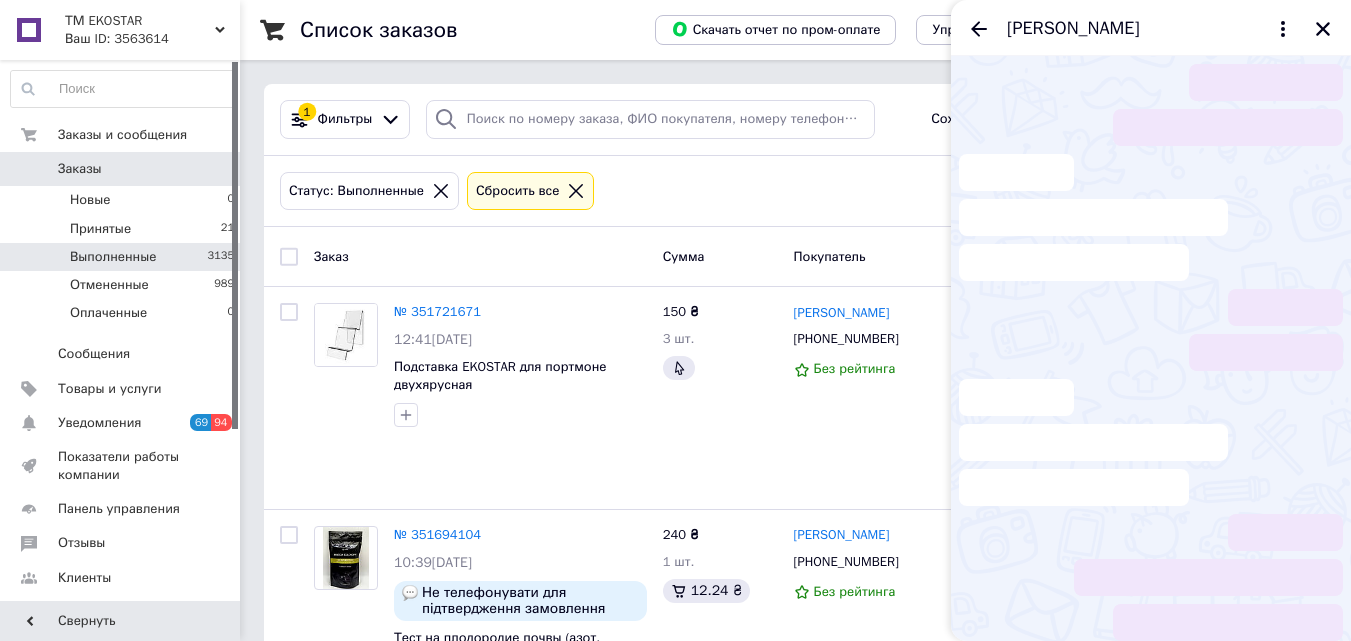 scroll, scrollTop: 237, scrollLeft: 0, axis: vertical 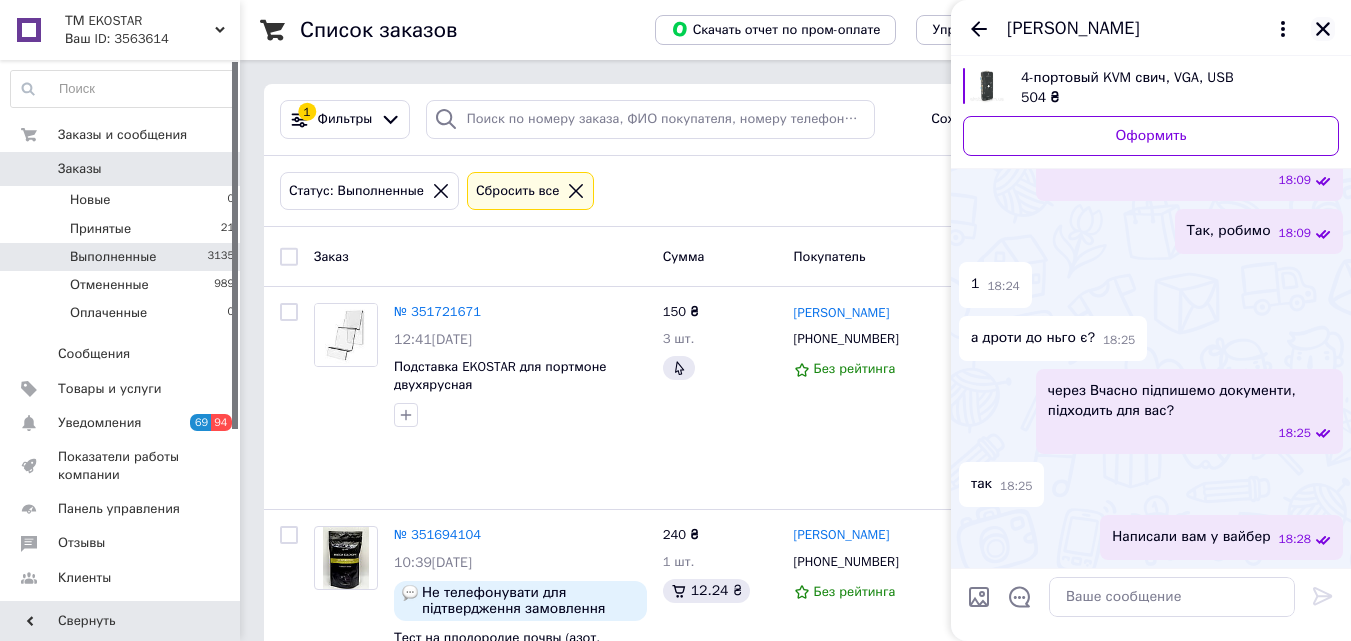 click 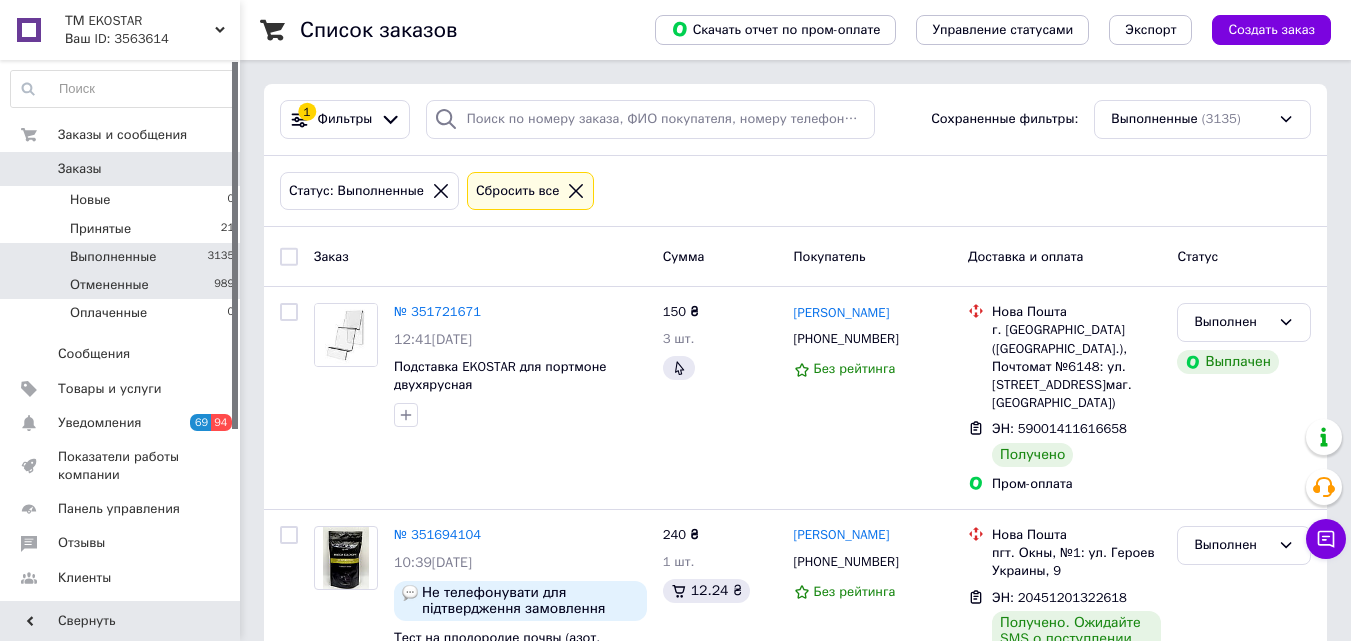 click on "Отмененные 989" at bounding box center (123, 285) 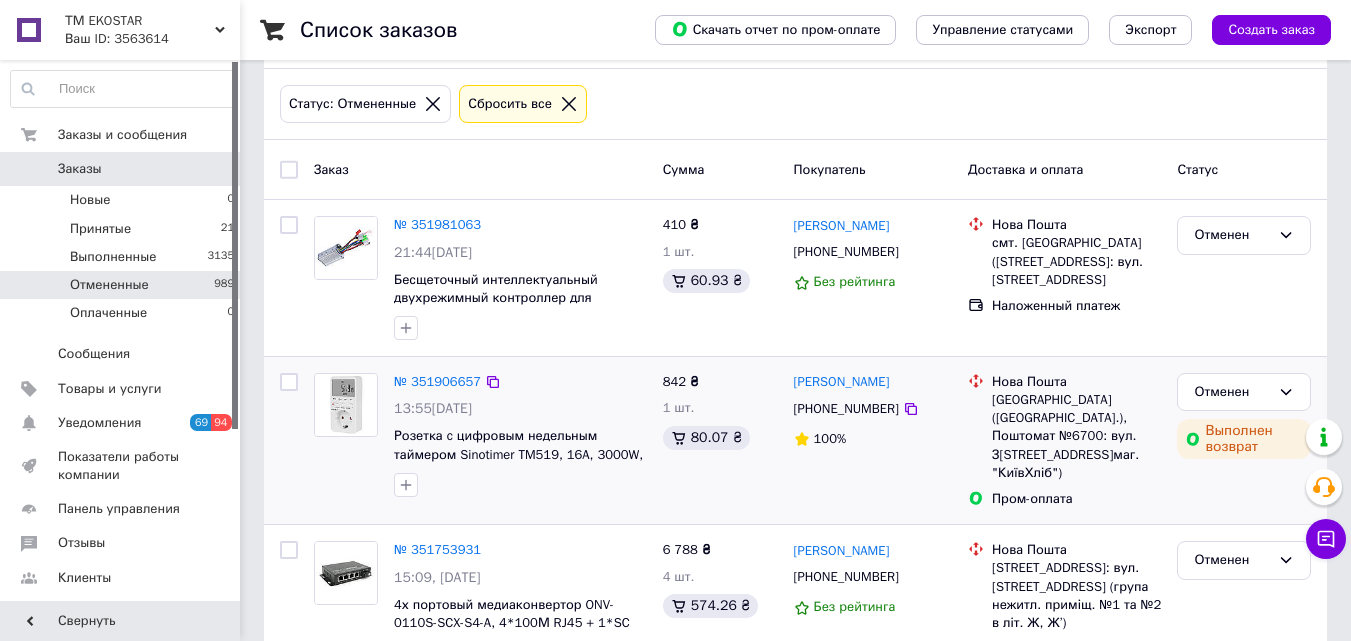 scroll, scrollTop: 200, scrollLeft: 0, axis: vertical 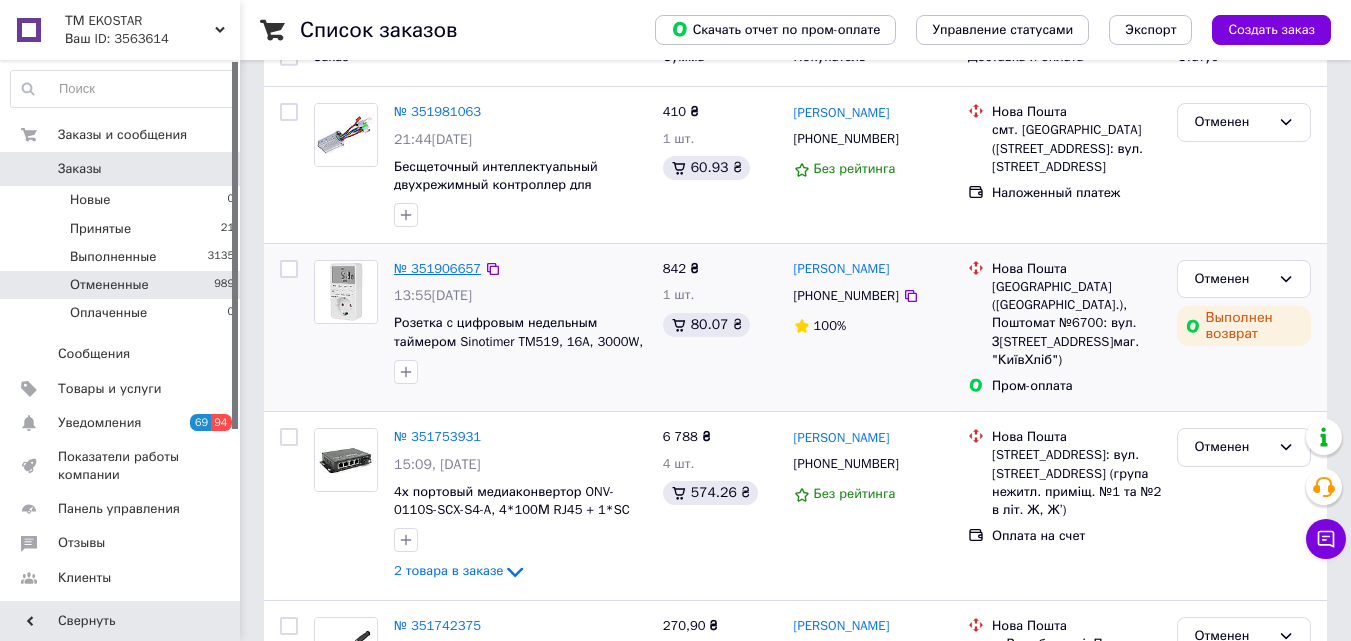 click on "№ 351906657" at bounding box center (437, 268) 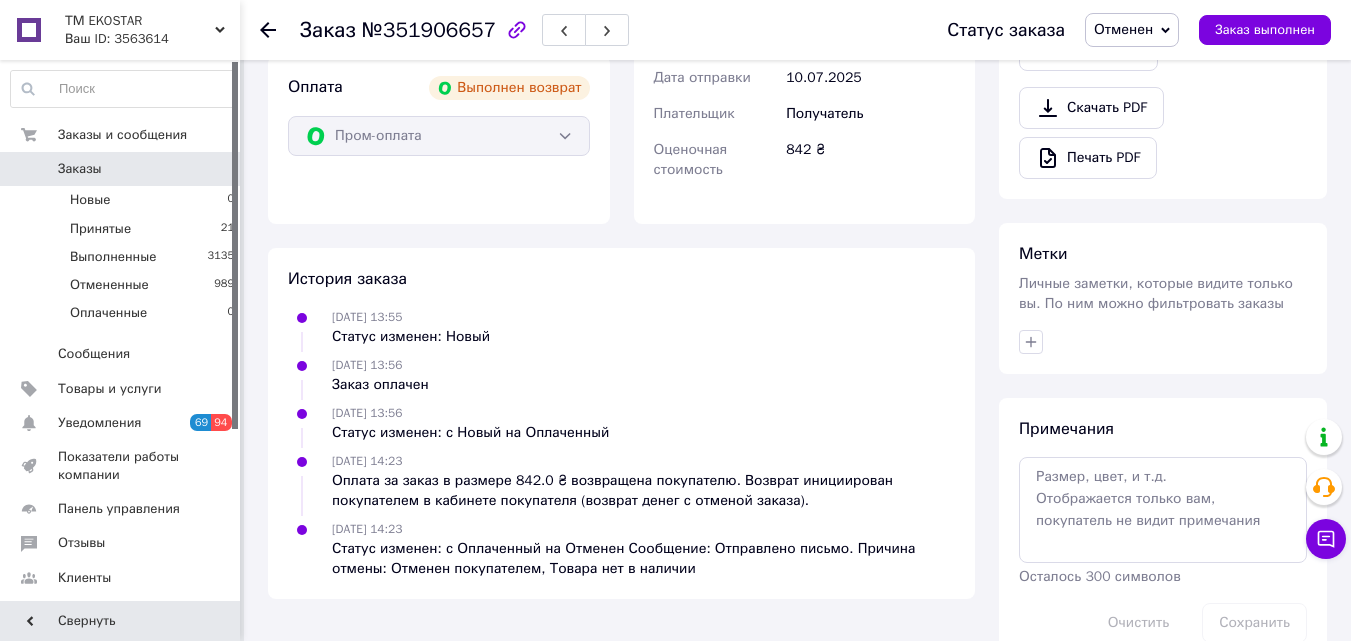 scroll, scrollTop: 831, scrollLeft: 0, axis: vertical 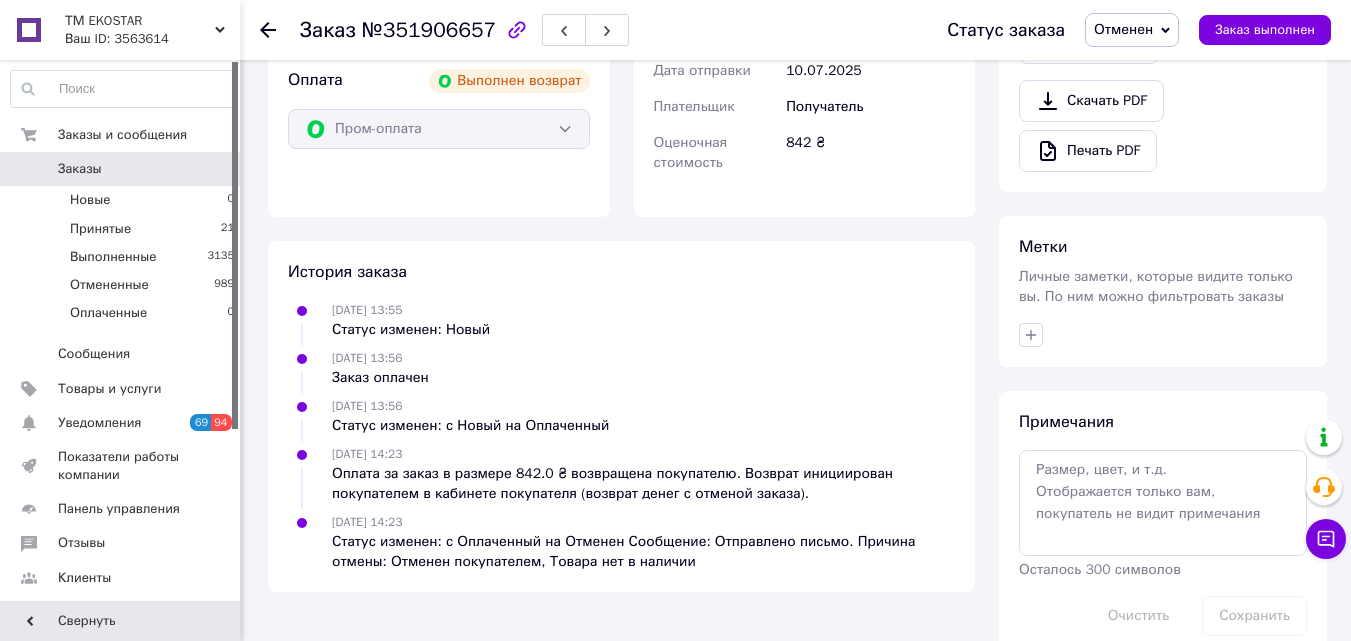 click 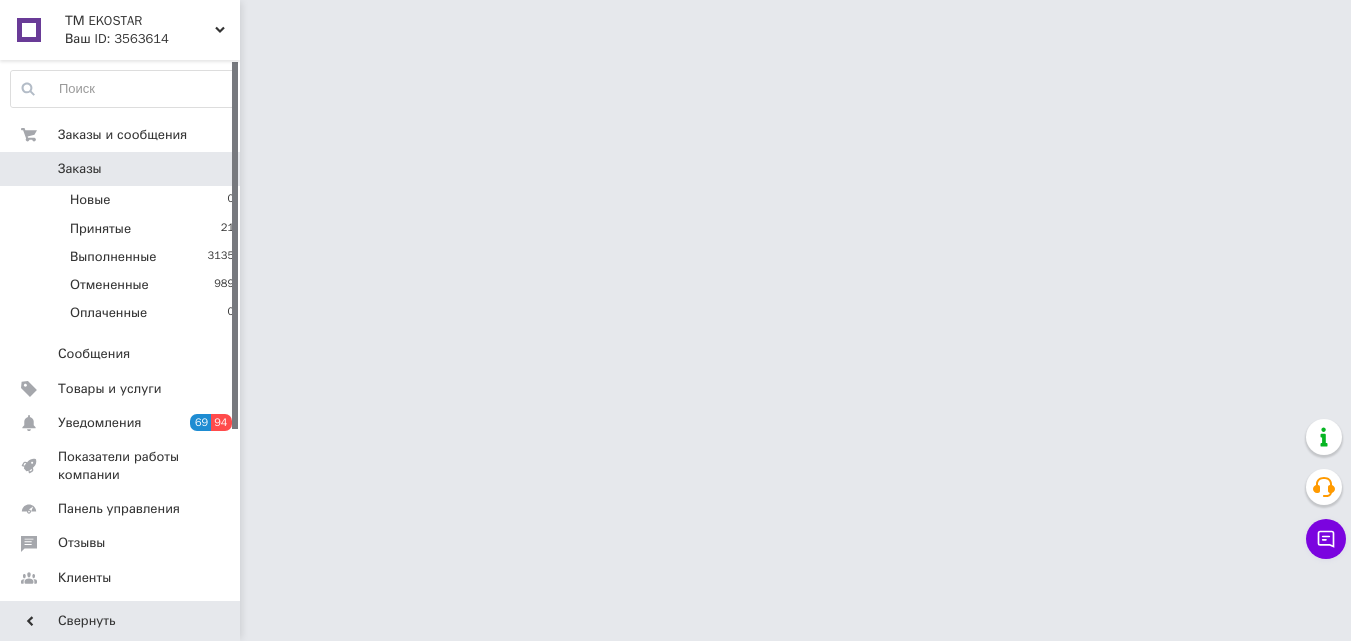 scroll, scrollTop: 0, scrollLeft: 0, axis: both 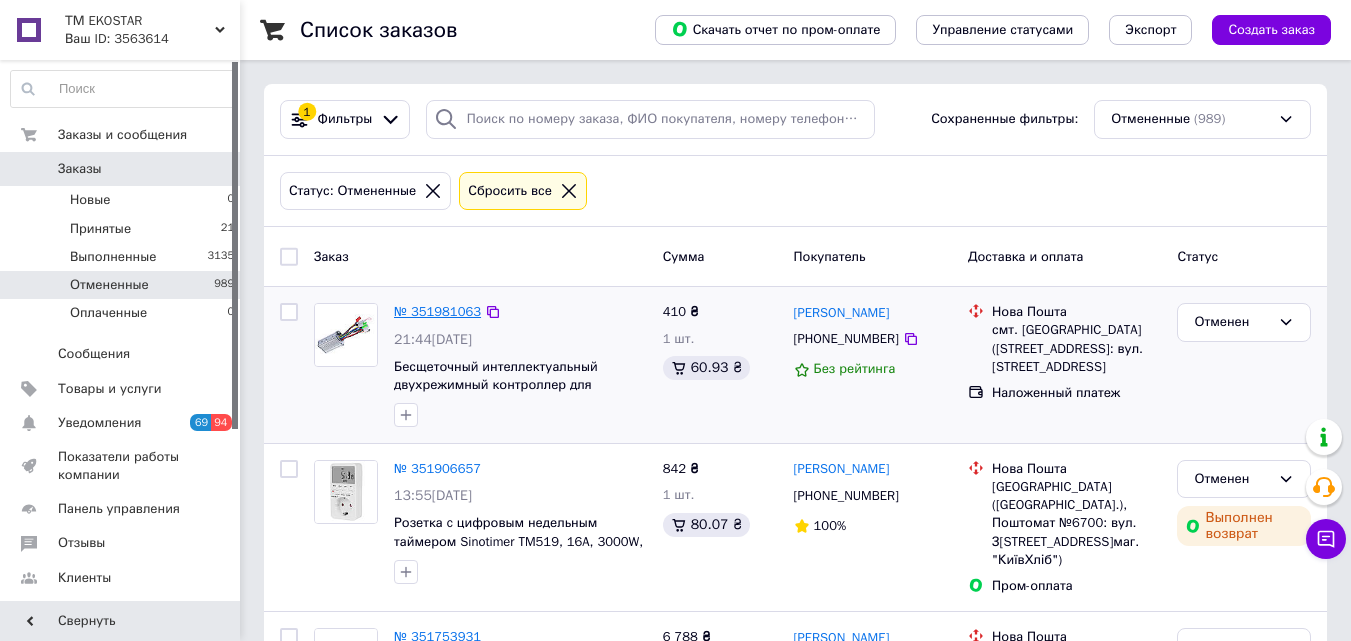 click on "№ 351981063" at bounding box center (437, 311) 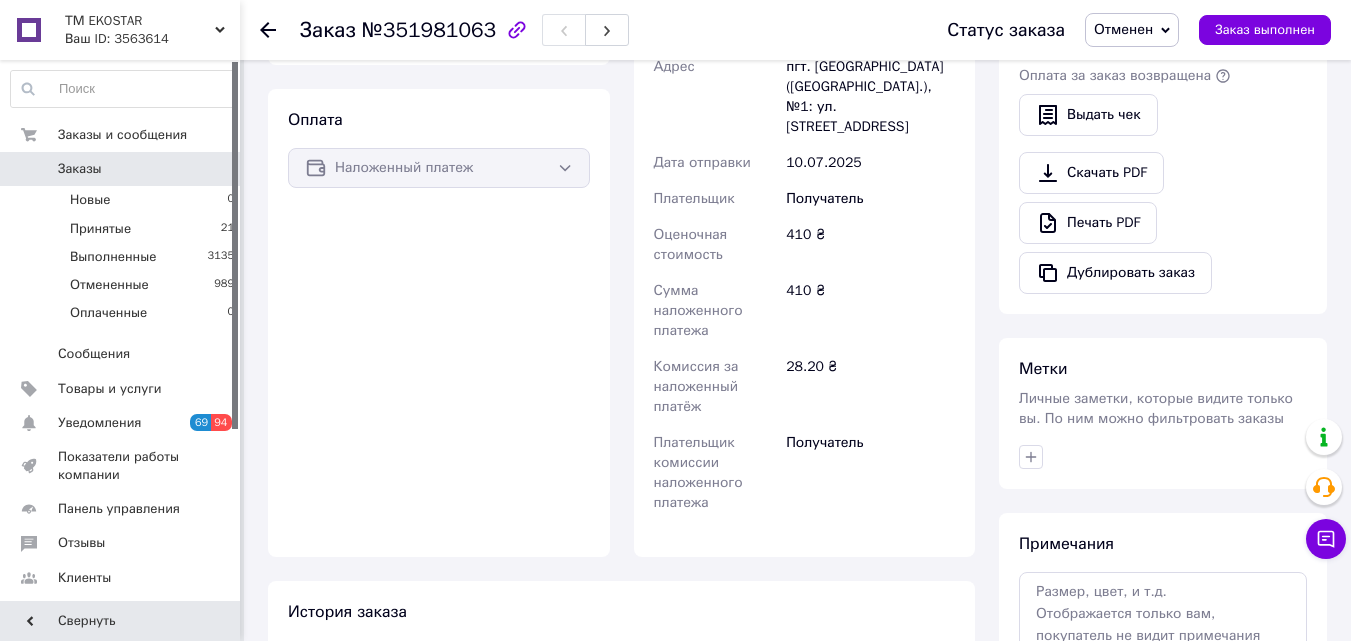 scroll, scrollTop: 787, scrollLeft: 0, axis: vertical 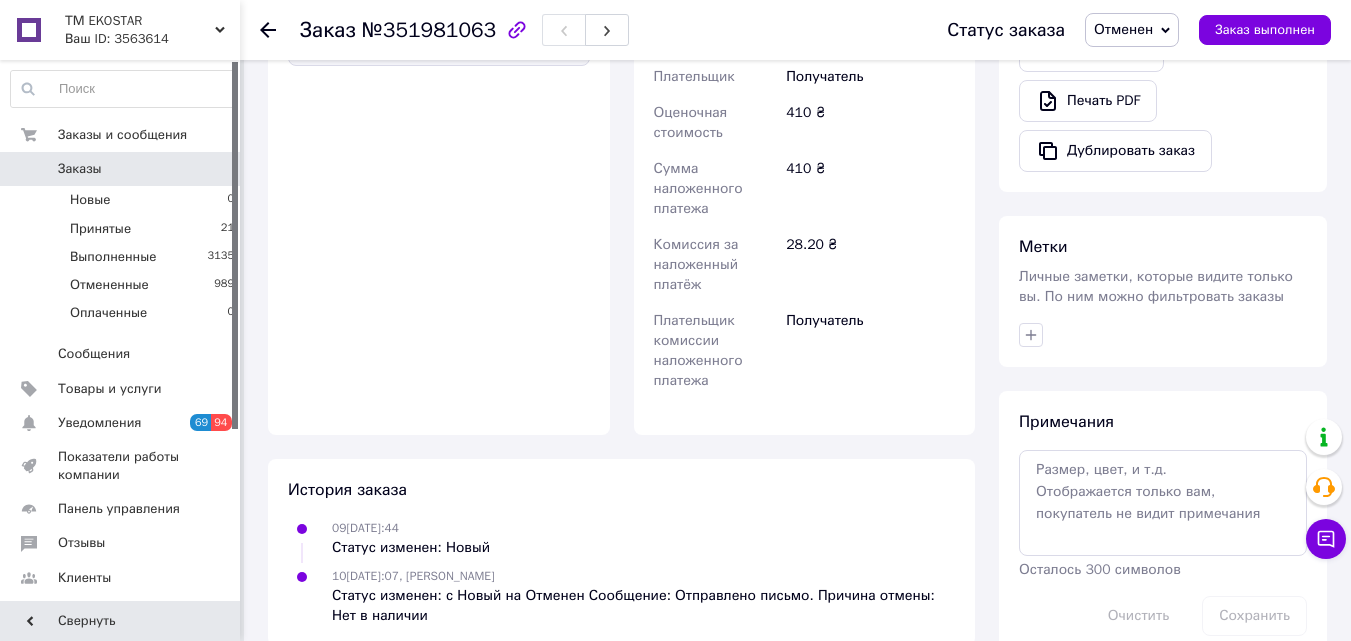 click at bounding box center (268, 30) 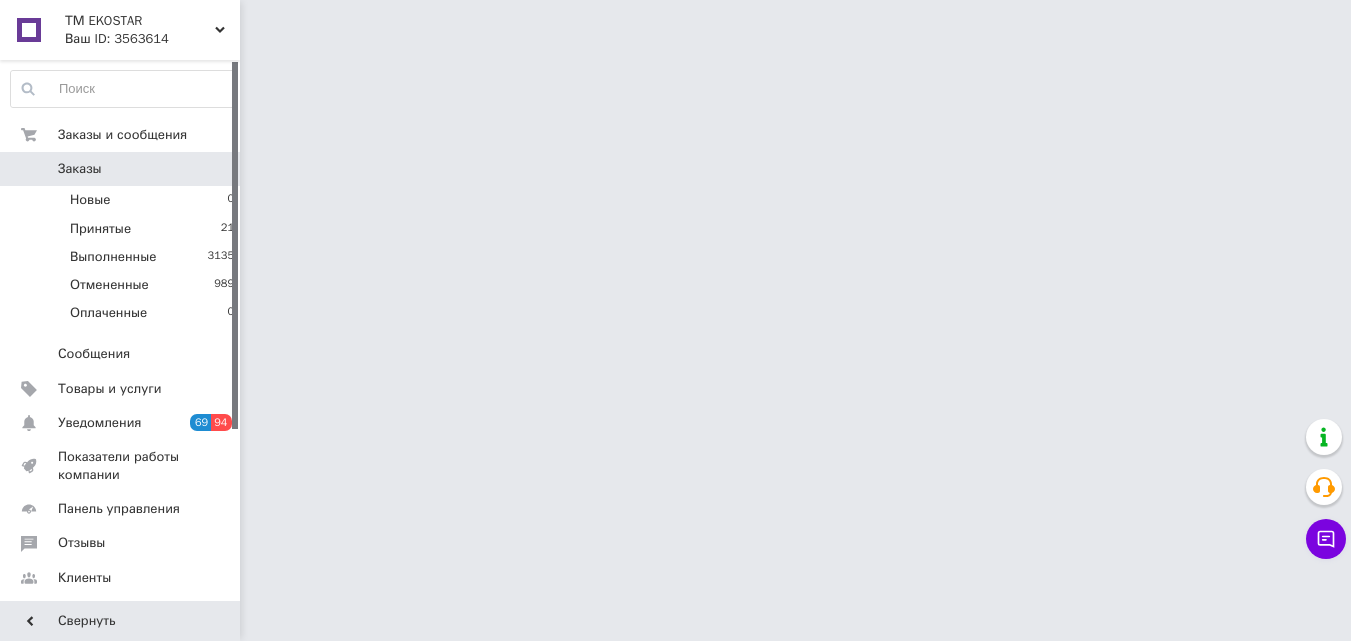 scroll, scrollTop: 0, scrollLeft: 0, axis: both 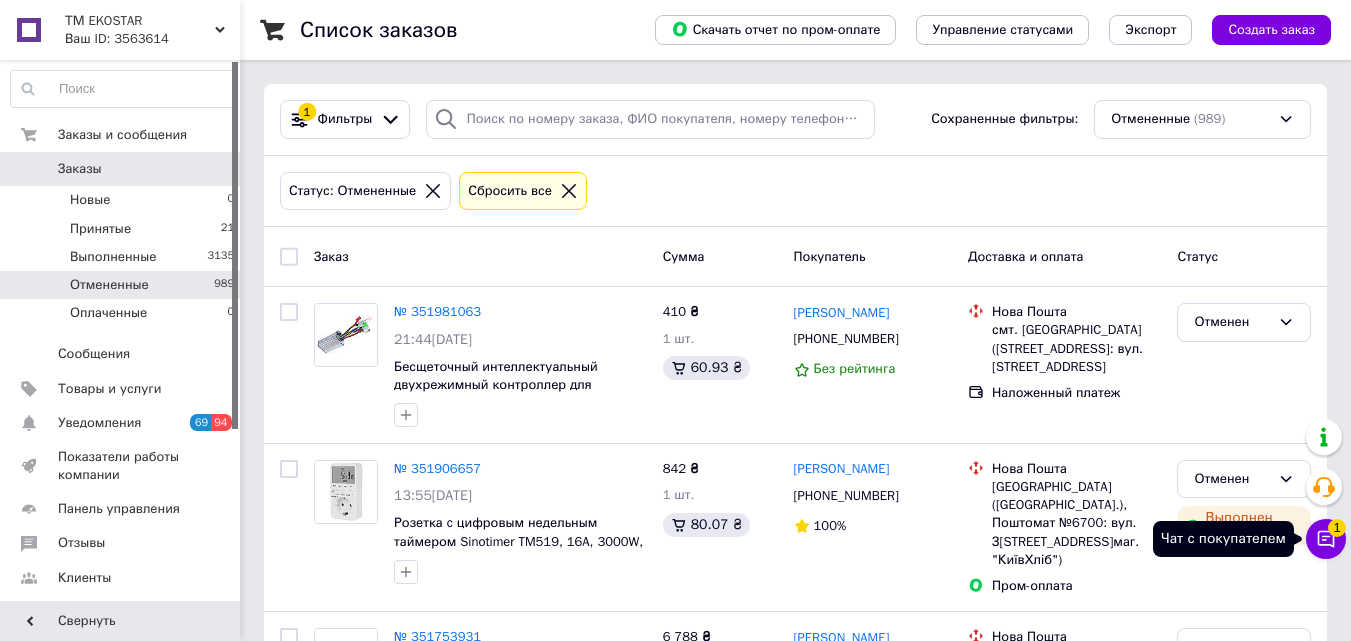 click on "1" at bounding box center (1337, 528) 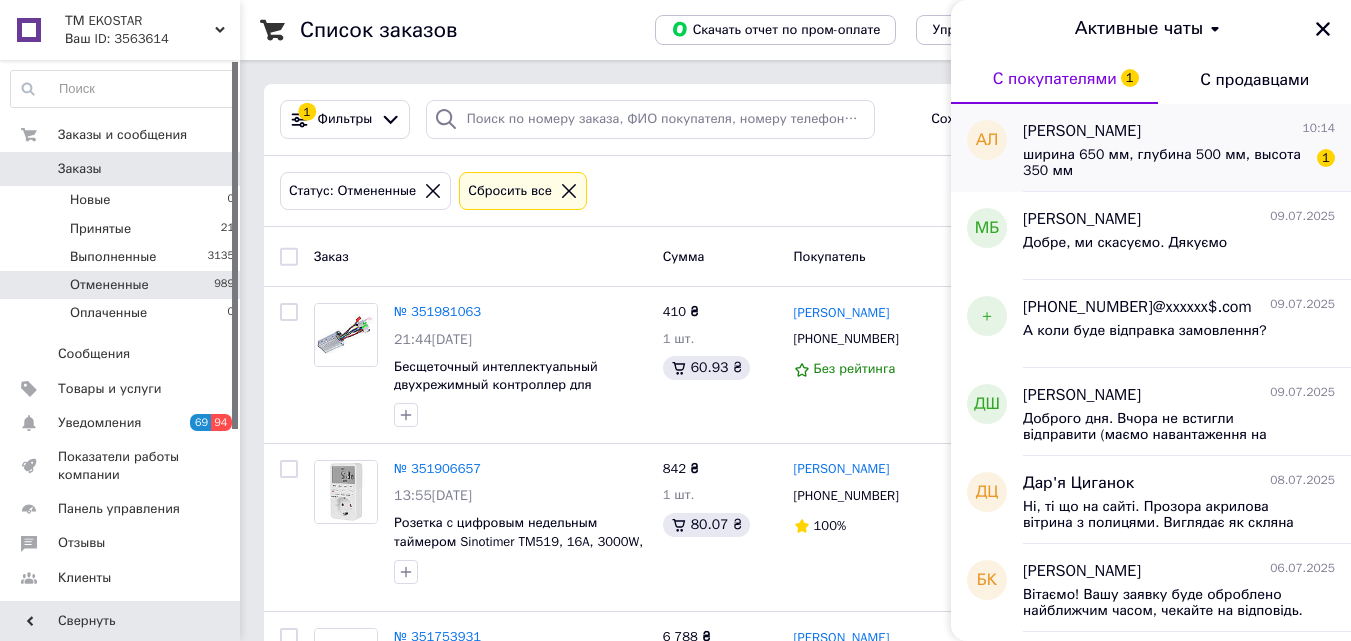 click on "ширина 650 мм, глубина 500 мм, высота 350 мм" at bounding box center [1165, 163] 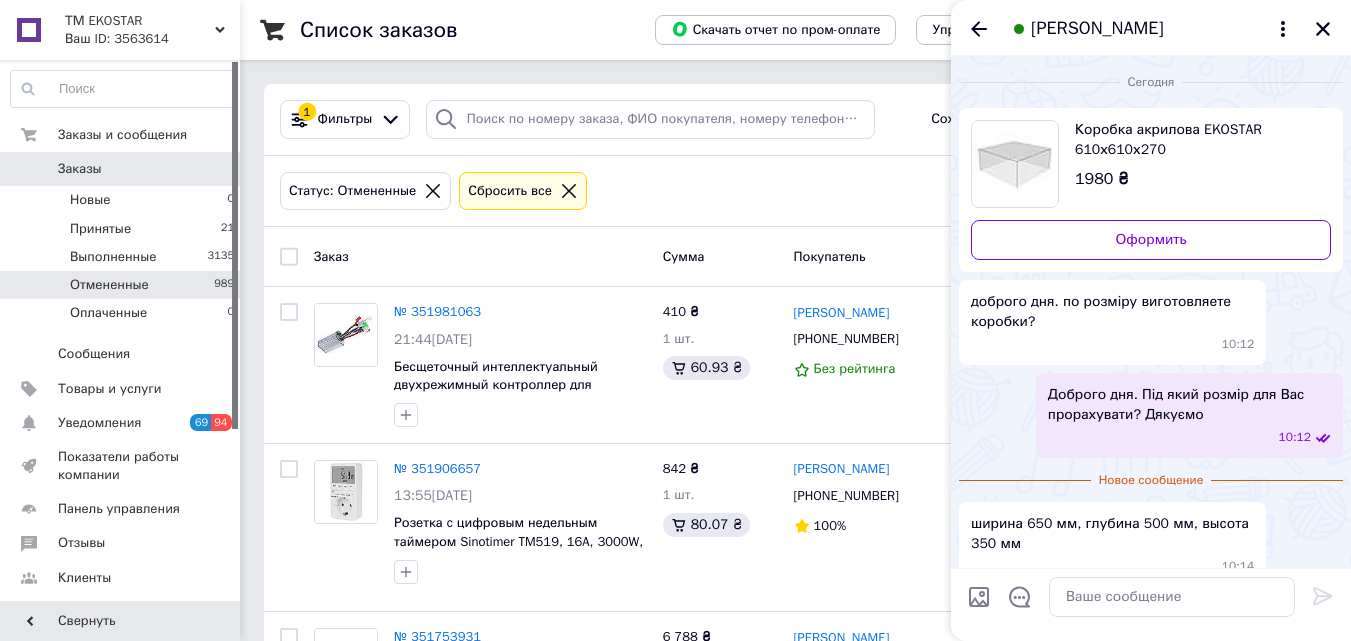 scroll, scrollTop: 36, scrollLeft: 0, axis: vertical 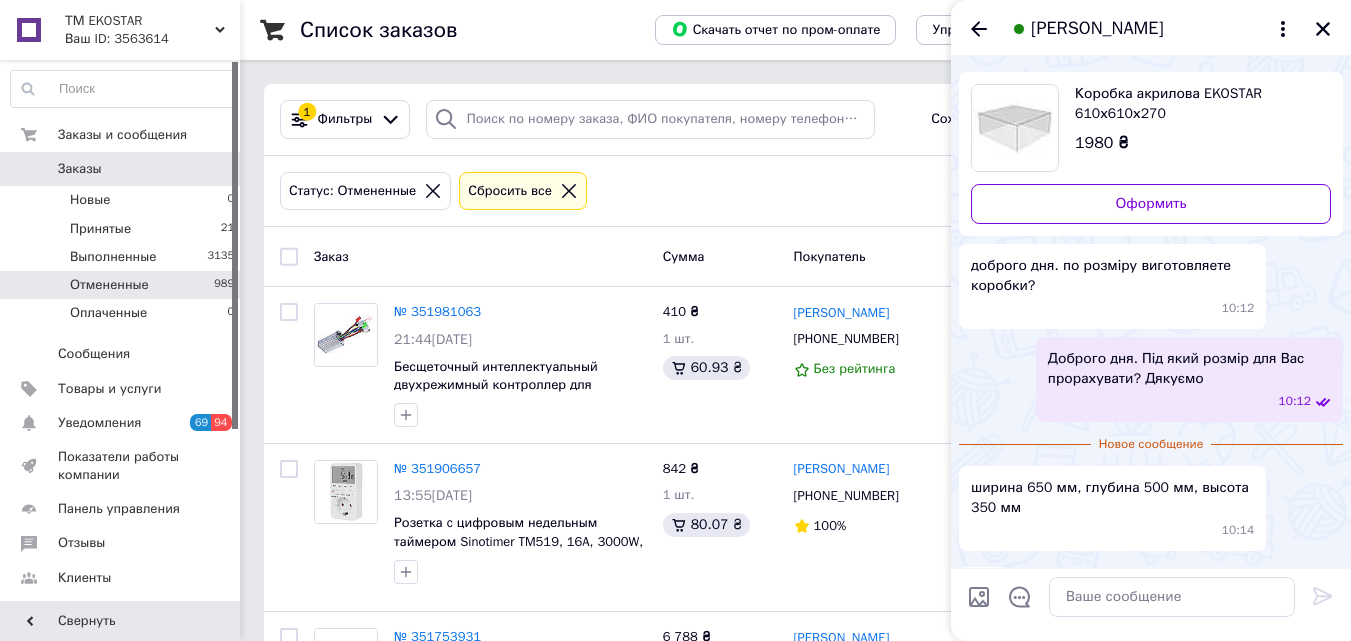 click on "ширина 650 мм, глубина 500 мм, высота 350 мм" at bounding box center (1112, 498) 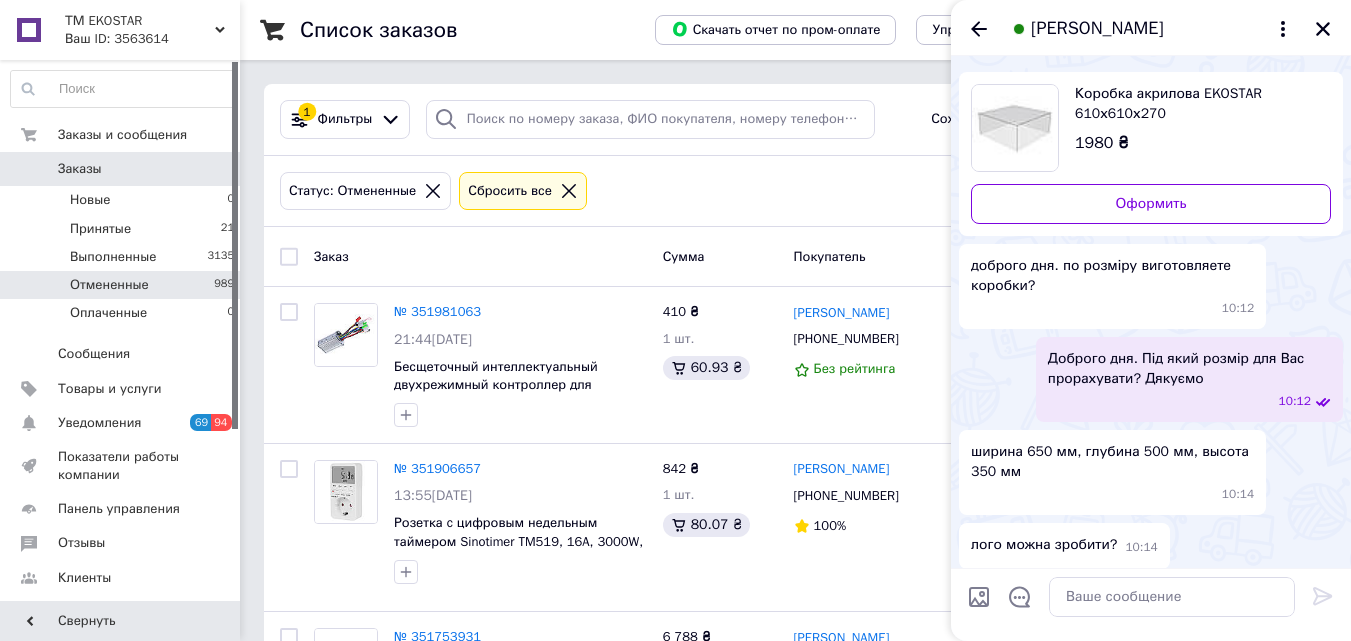 scroll, scrollTop: 45, scrollLeft: 0, axis: vertical 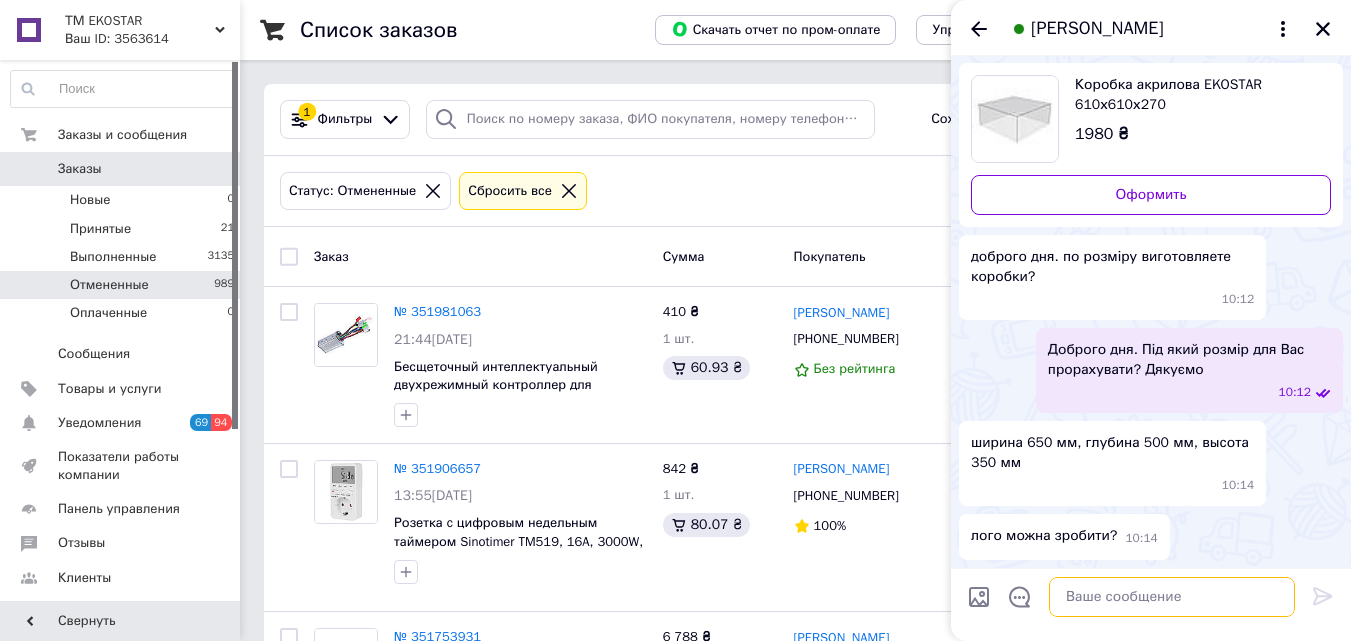 click at bounding box center (1172, 597) 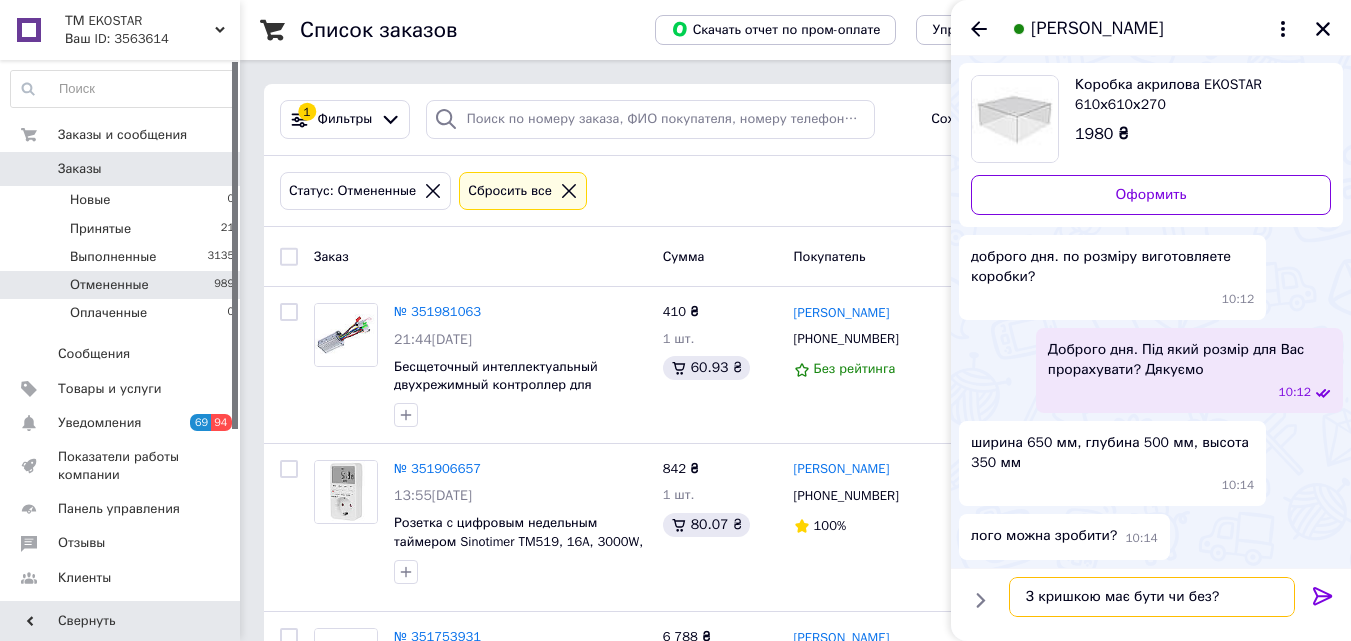 type on "З кришкою має бути чи без?" 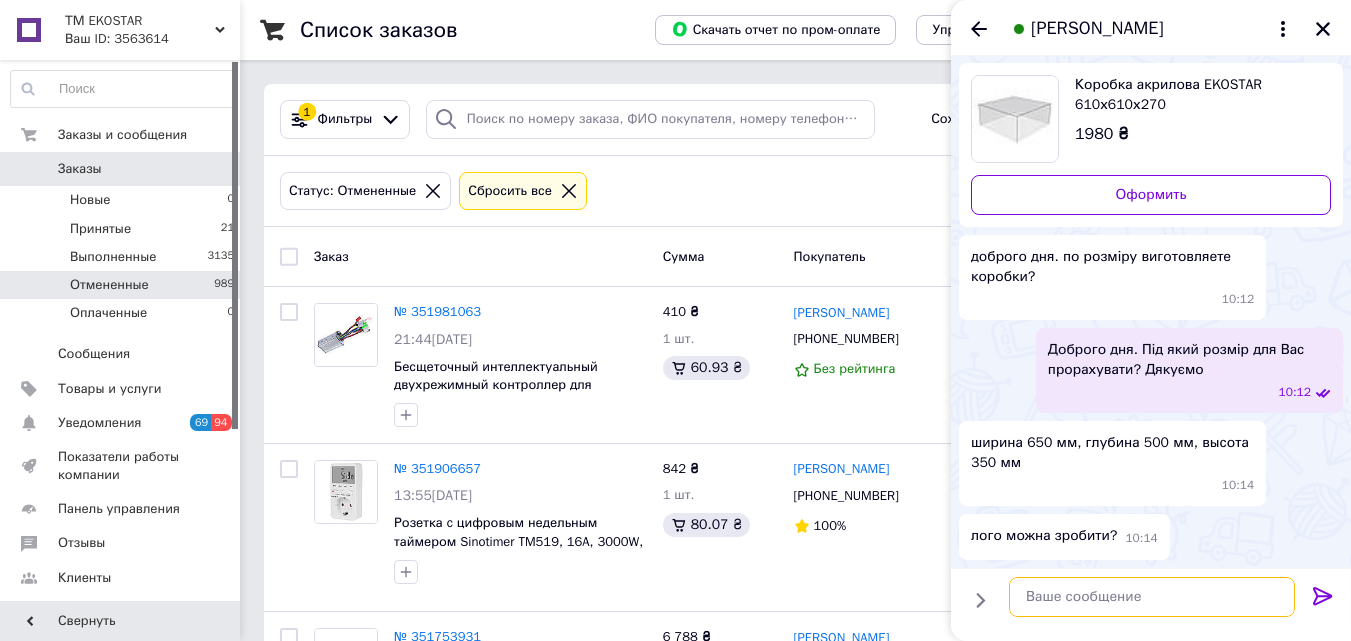 scroll, scrollTop: 98, scrollLeft: 0, axis: vertical 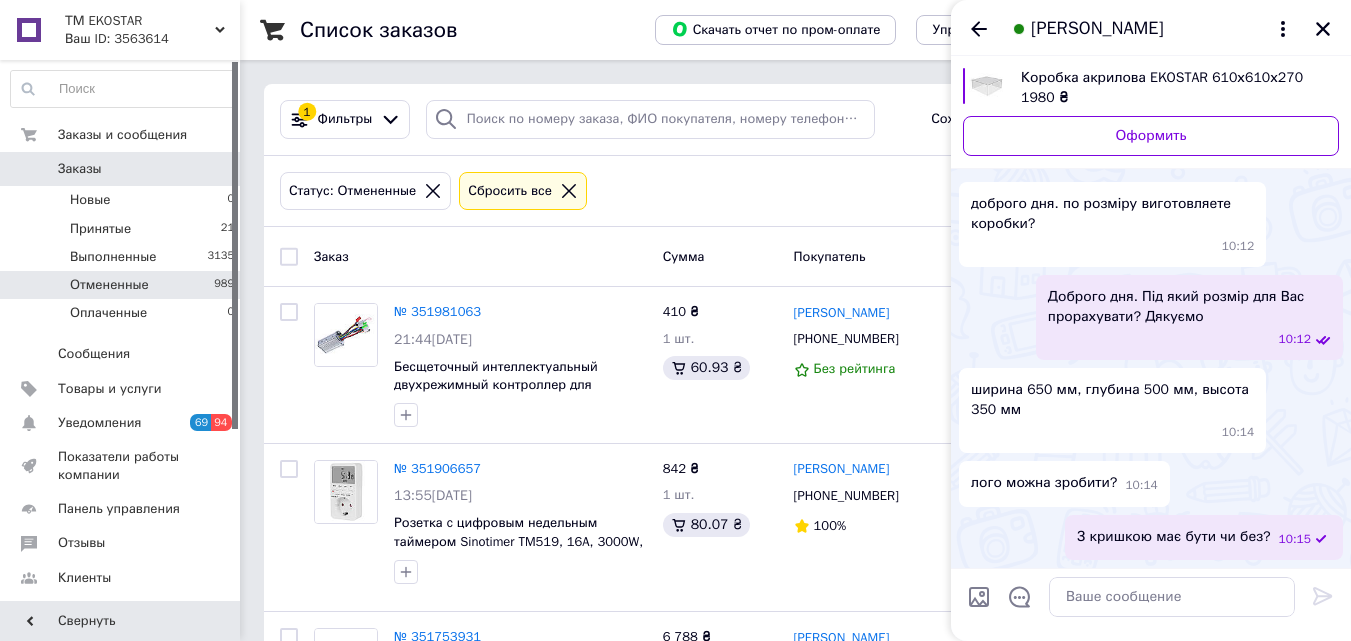click on "ширина 650 мм, глубина 500 мм, высота 350 мм" at bounding box center [1112, 400] 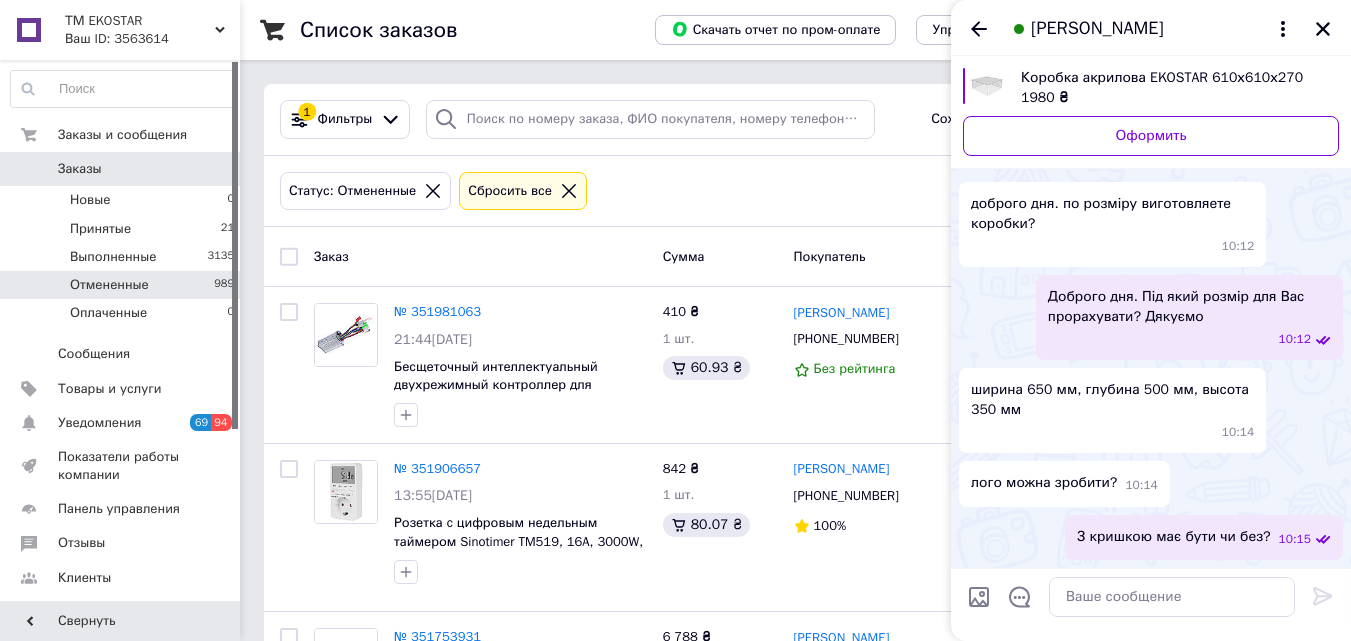 drag, startPoint x: 1067, startPoint y: 400, endPoint x: 1135, endPoint y: 403, distance: 68.06615 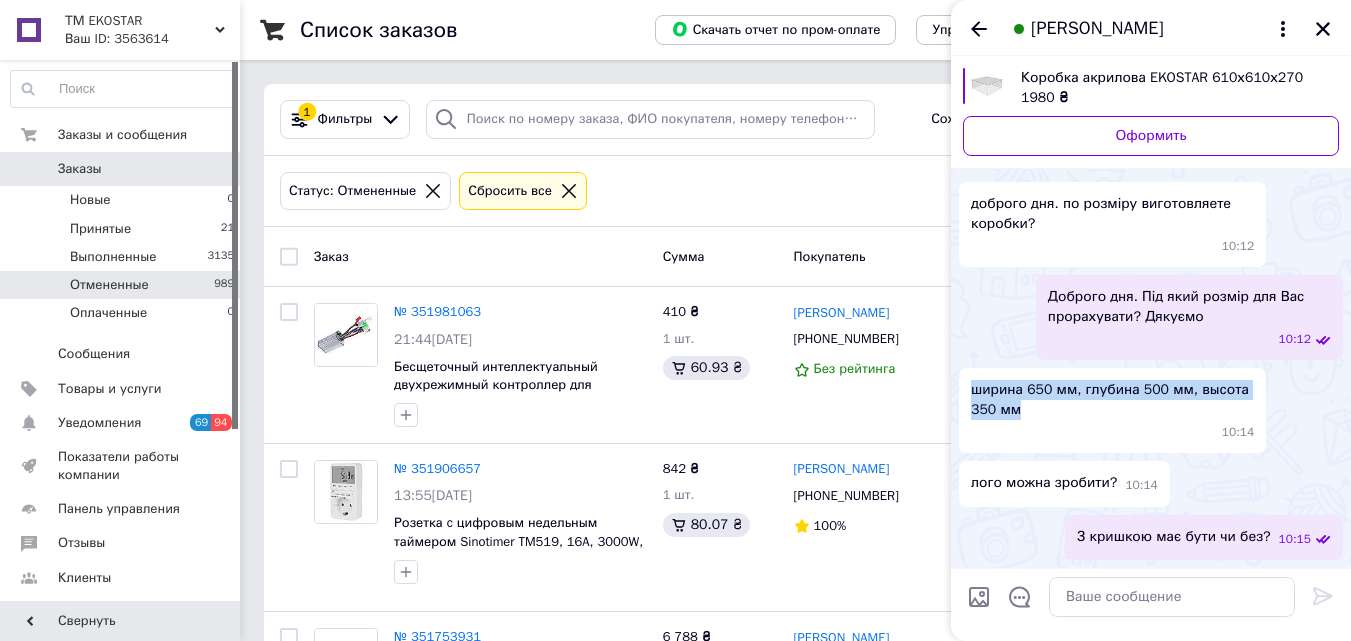 drag, startPoint x: 973, startPoint y: 389, endPoint x: 1041, endPoint y: 416, distance: 73.1642 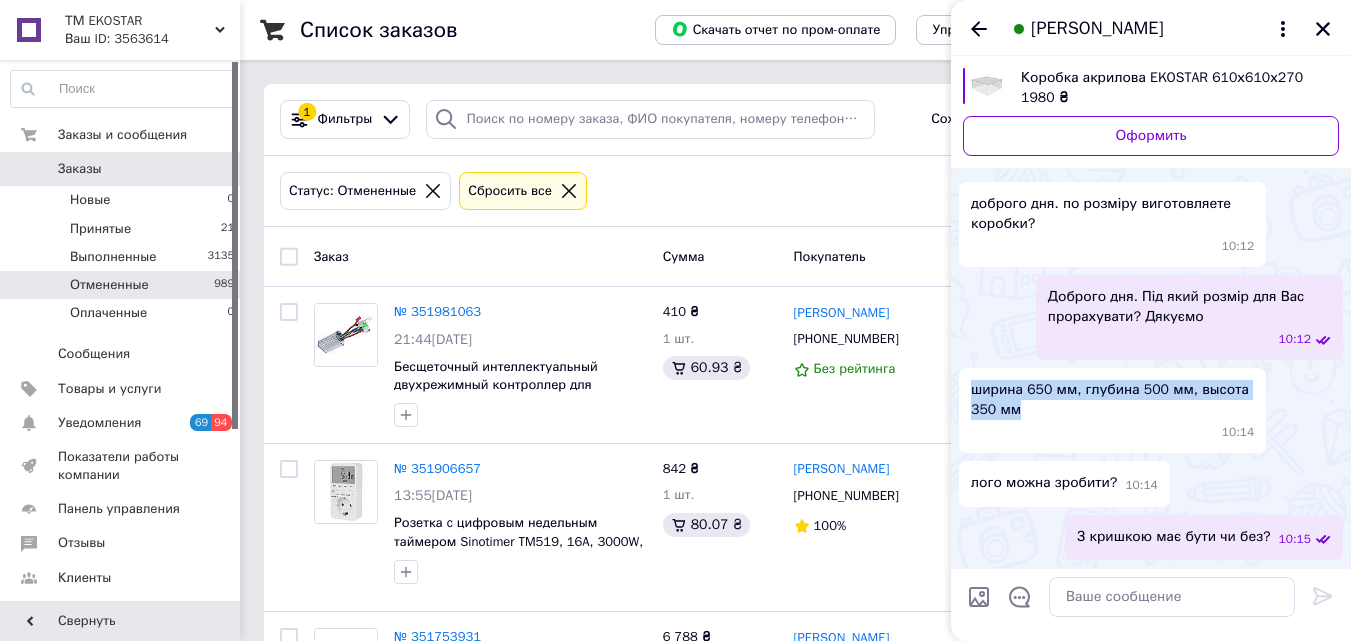 copy on "ширина 650 мм, глубина 500 мм, высота 350 мм" 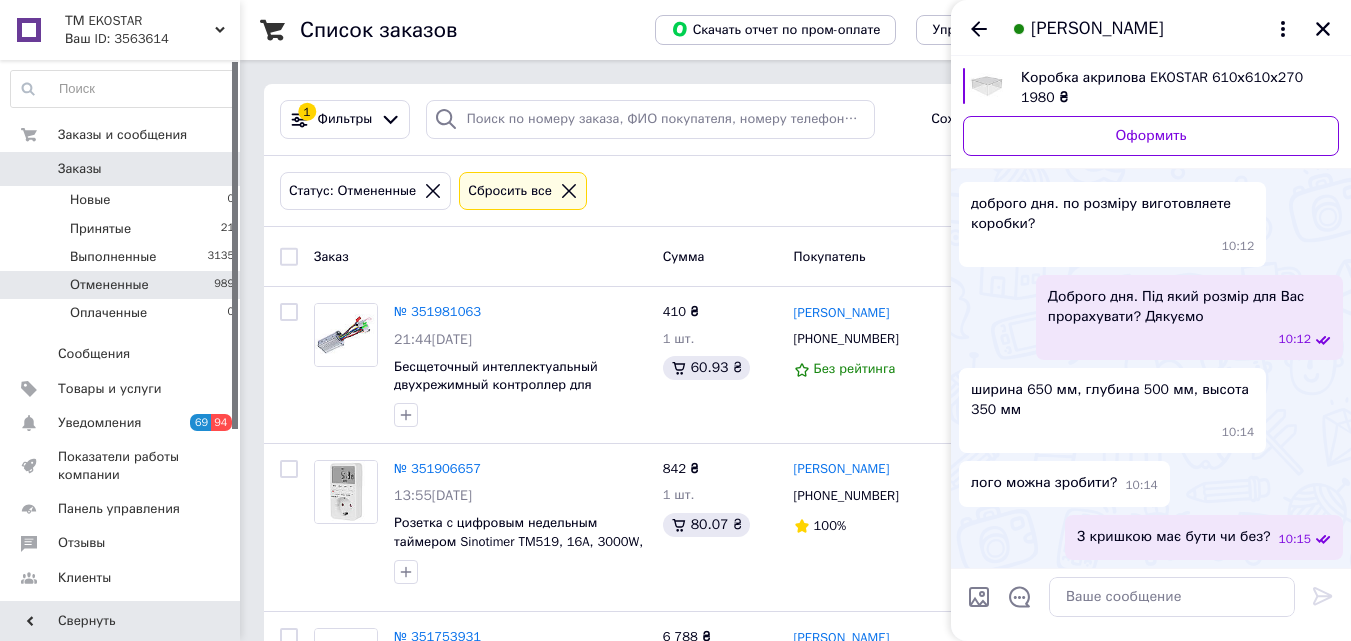 click on "ширина 650 мм, глубина 500 мм, высота 350 мм 10:14" at bounding box center [1112, 410] 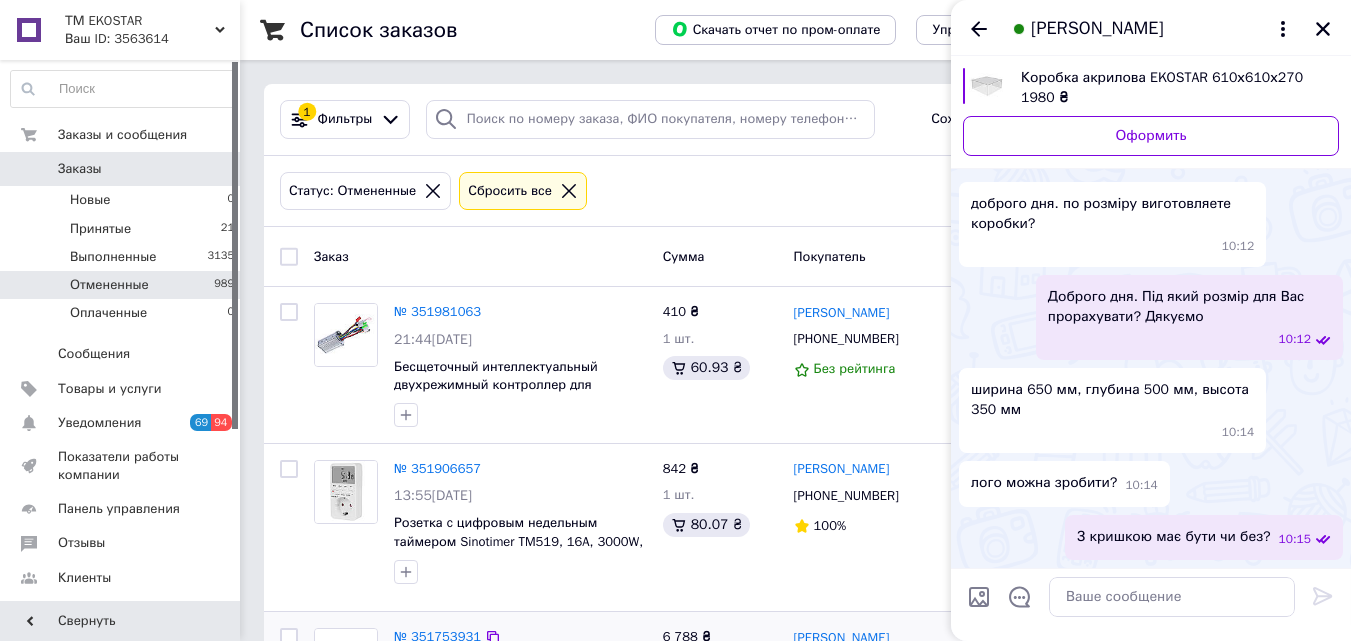 scroll, scrollTop: 100, scrollLeft: 0, axis: vertical 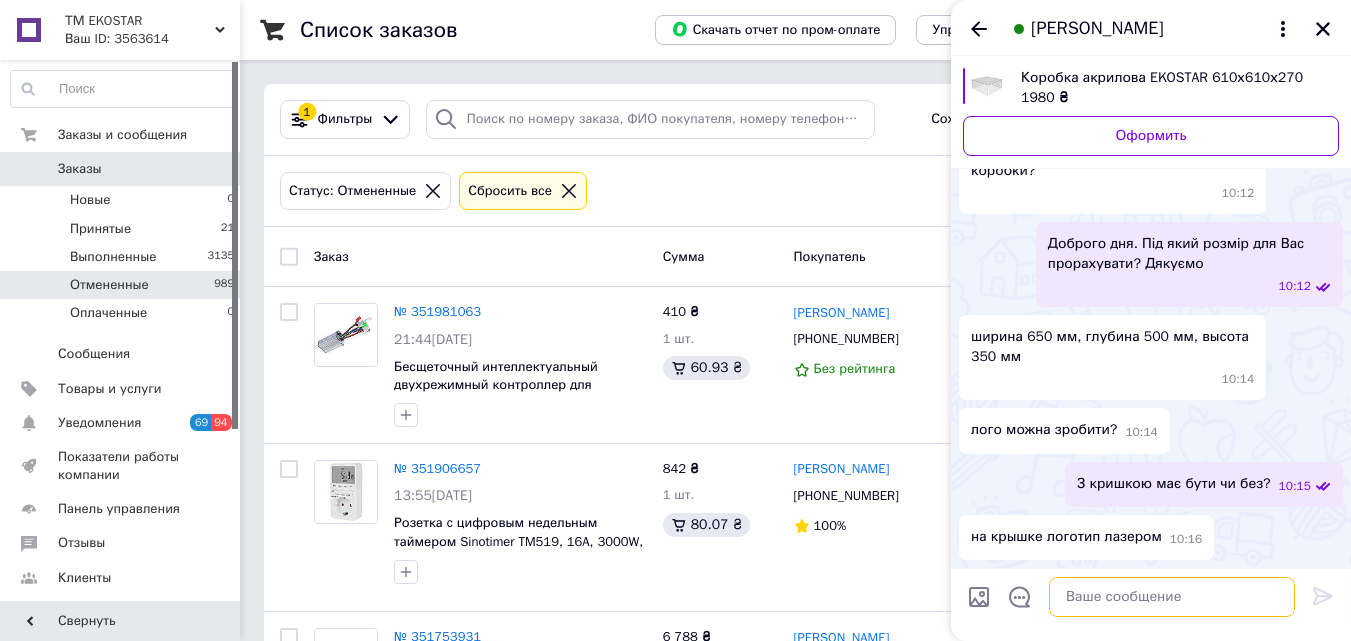 click at bounding box center [1172, 597] 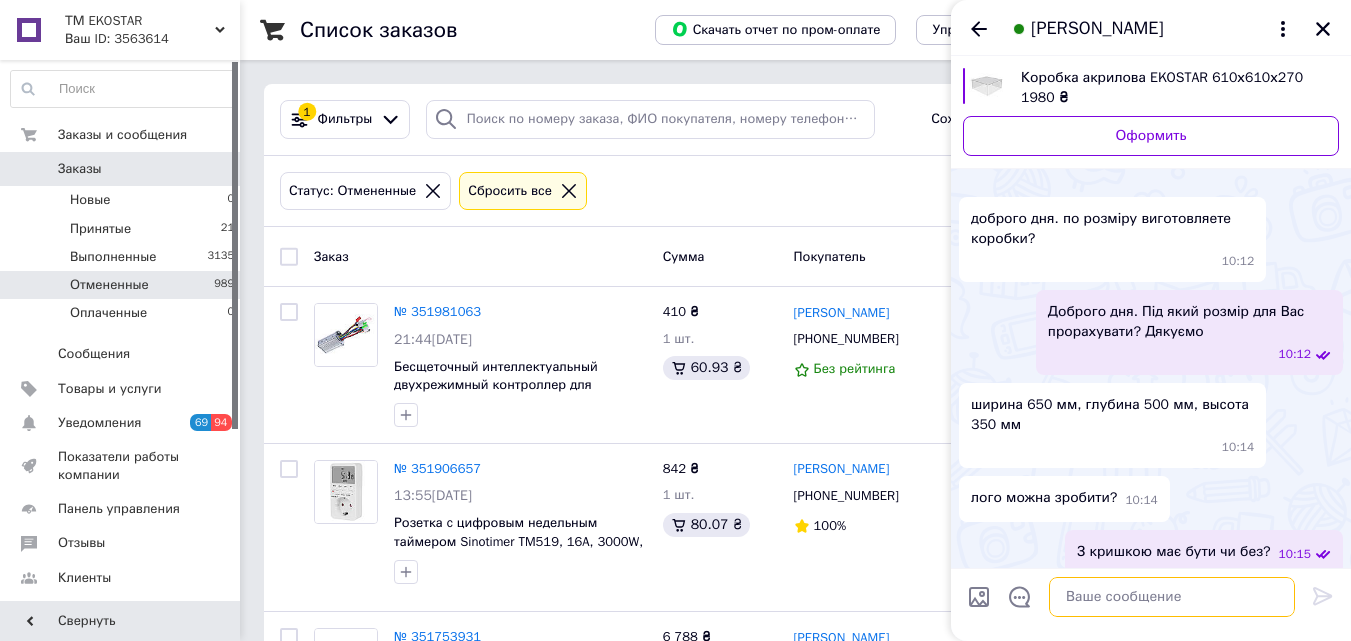 scroll, scrollTop: 100, scrollLeft: 0, axis: vertical 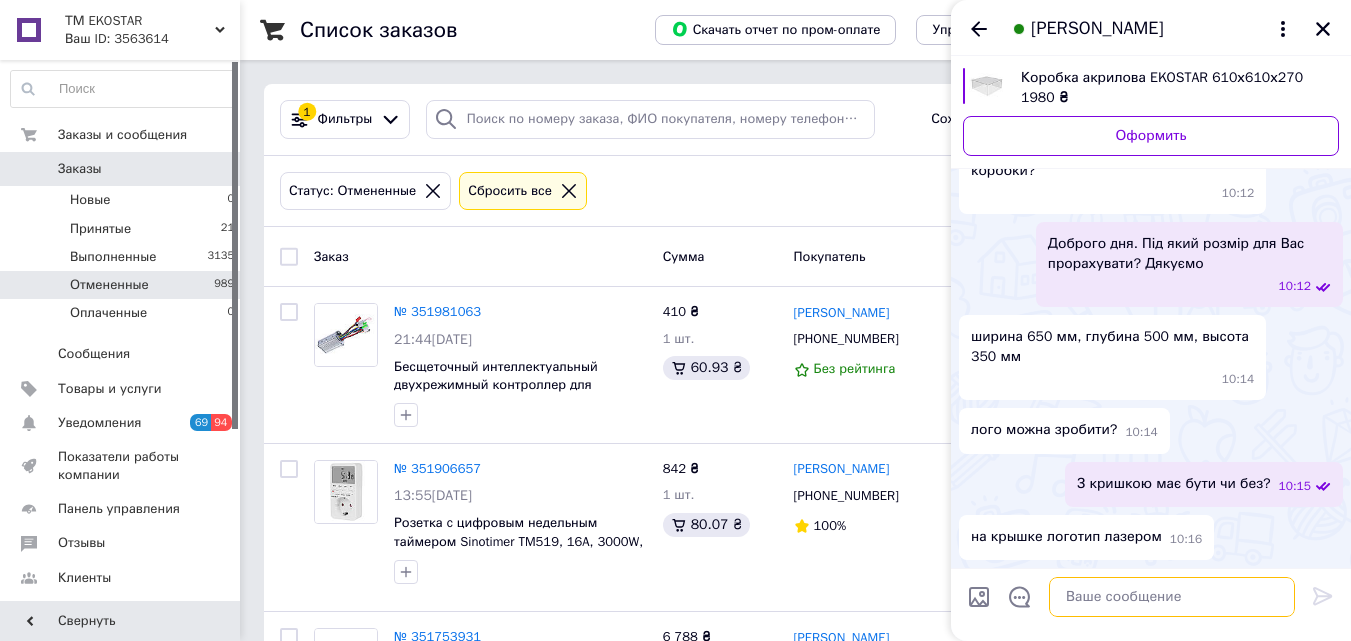 click at bounding box center [1172, 597] 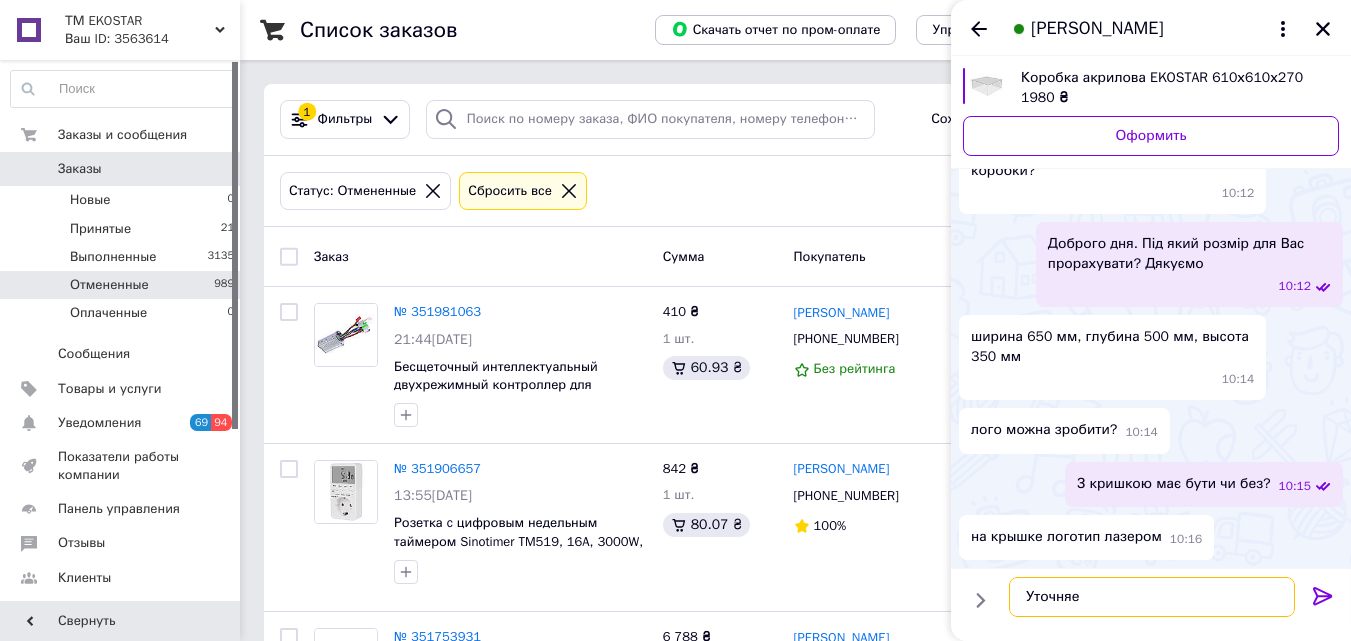 type on "Уточняем" 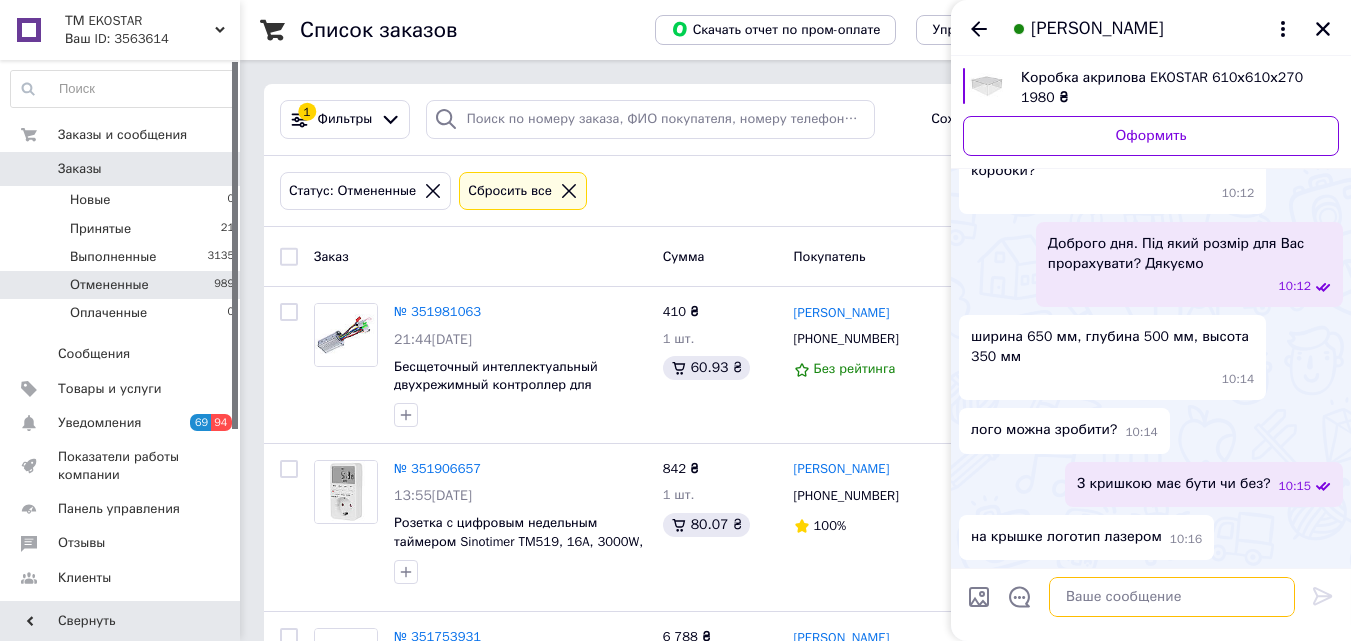 scroll, scrollTop: 153, scrollLeft: 0, axis: vertical 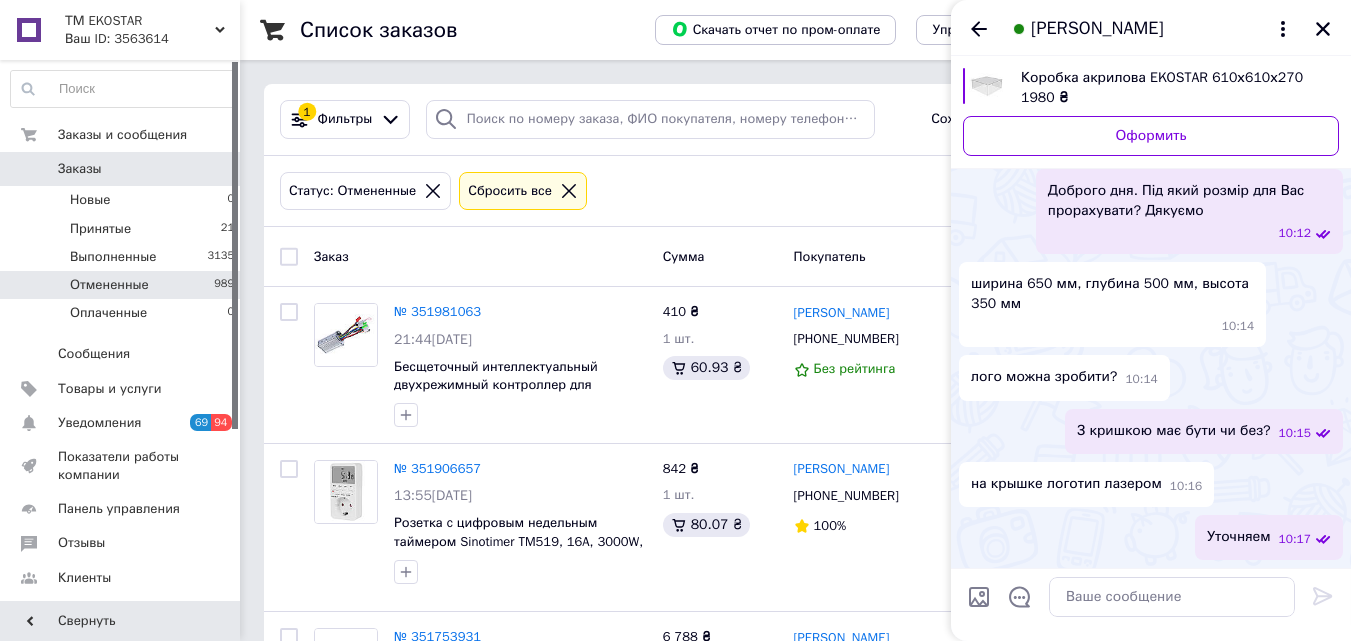 click at bounding box center (987, 86) 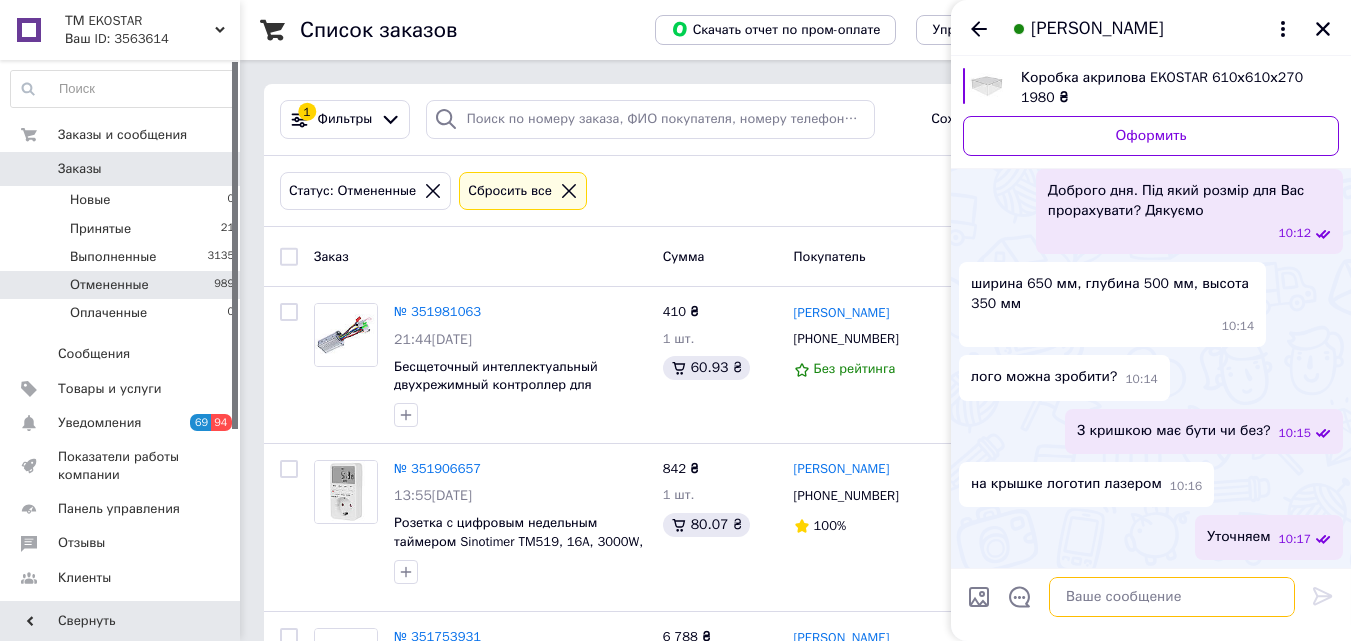 click at bounding box center [1172, 597] 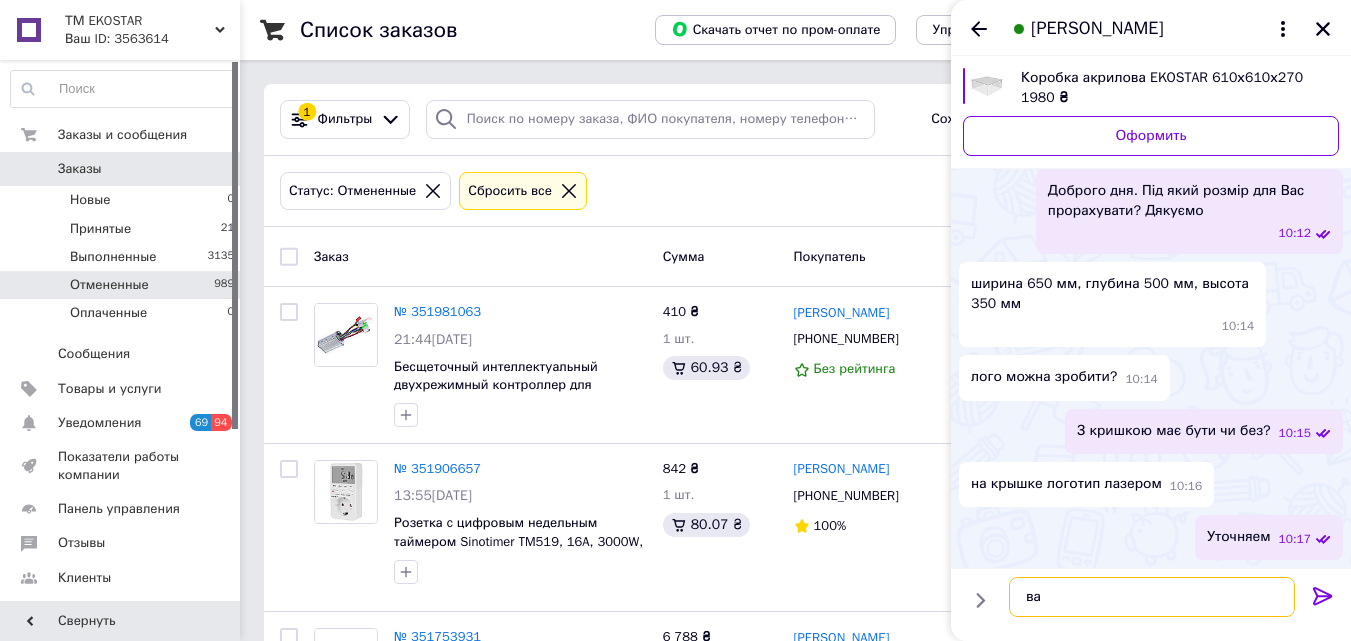 type on "в" 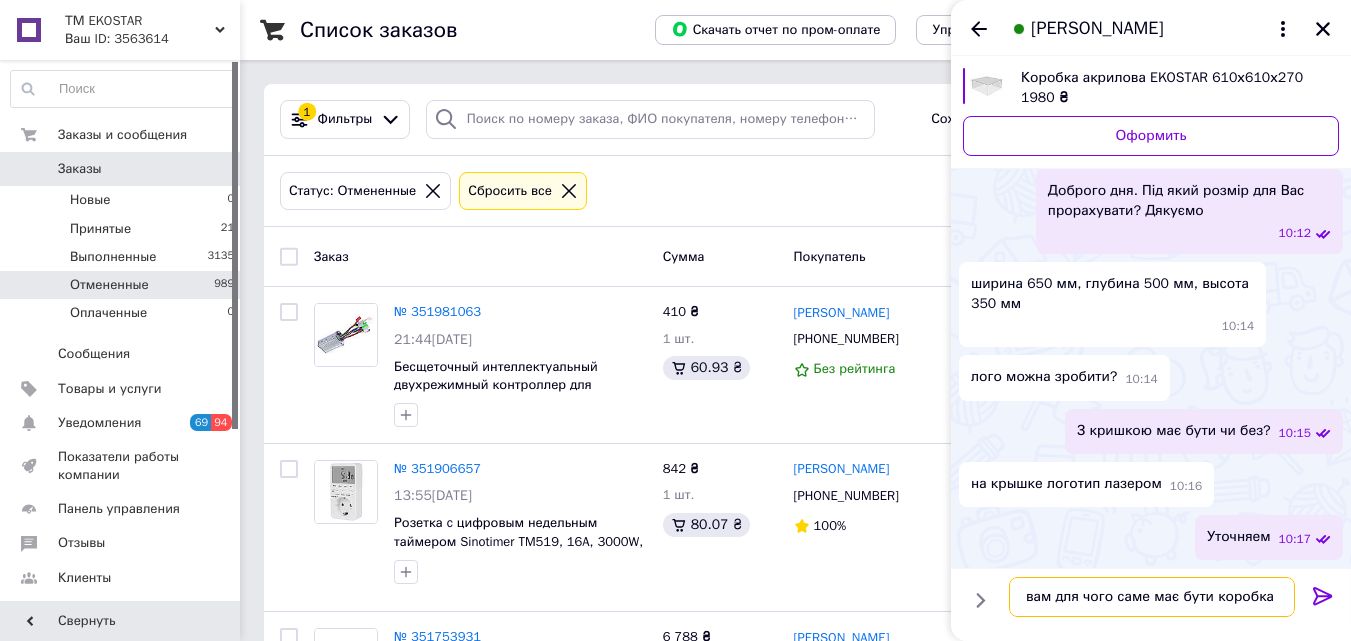 type on "вам для чого саме має бути коробка?" 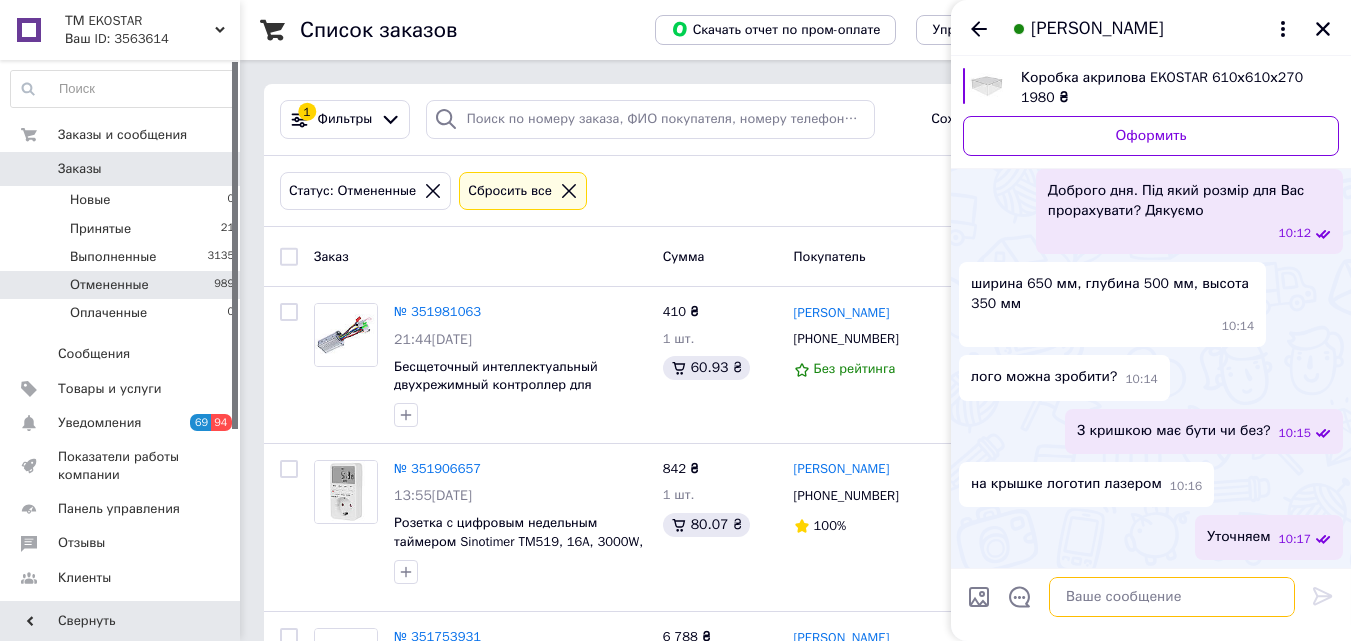scroll, scrollTop: 226, scrollLeft: 0, axis: vertical 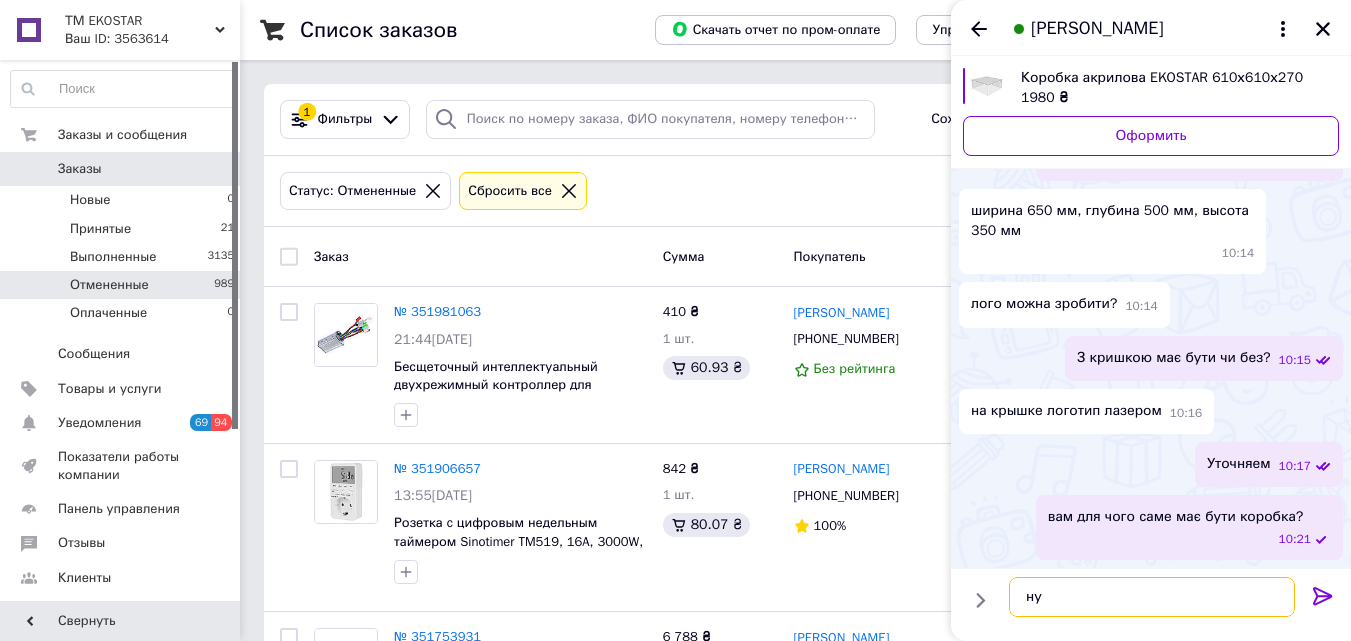 type on "н" 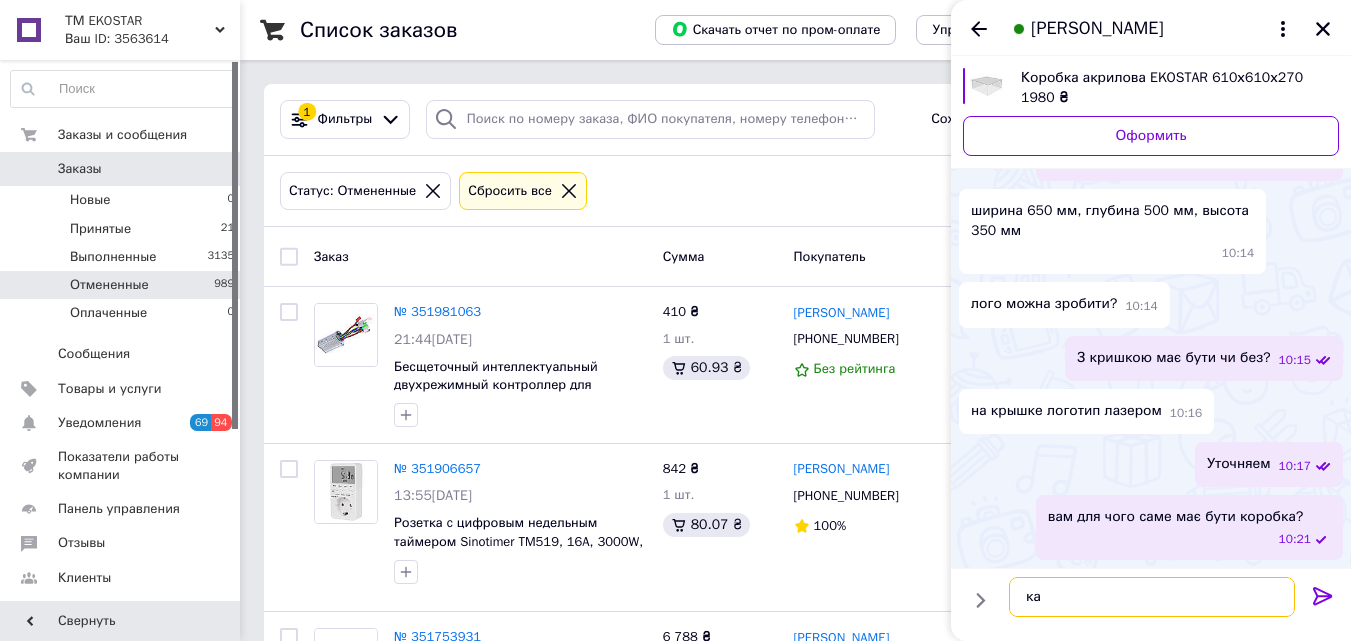 type on "к" 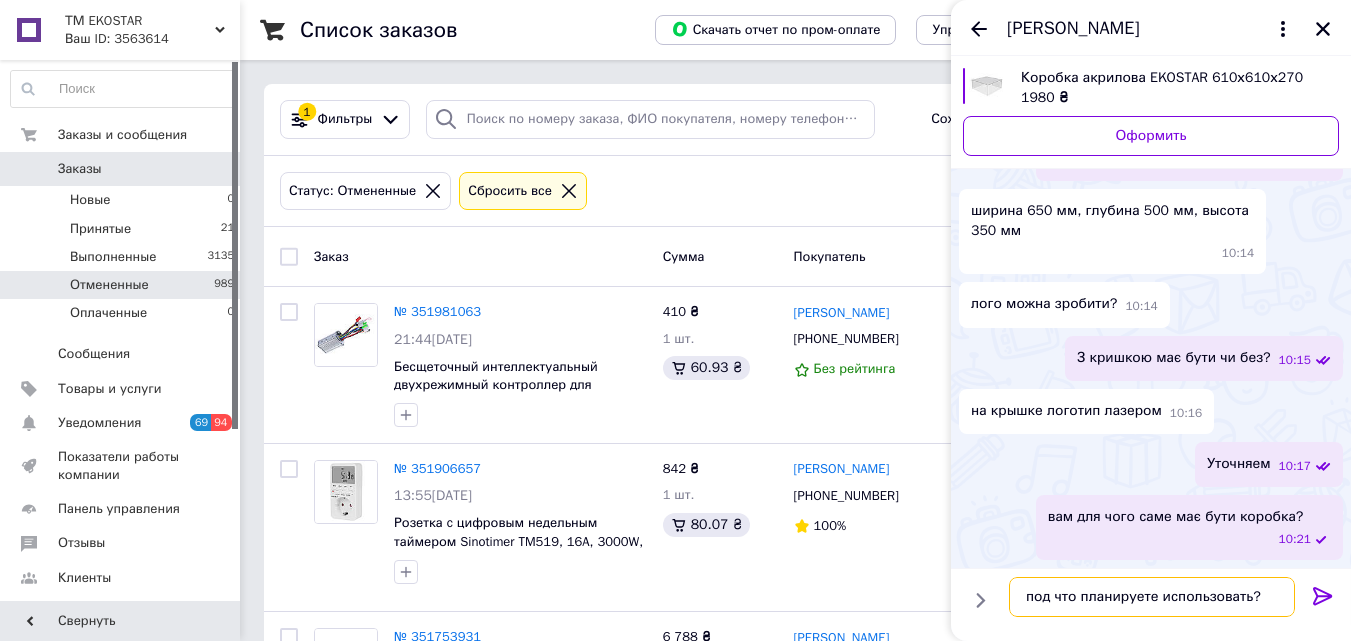type on "под что планируете использовать?" 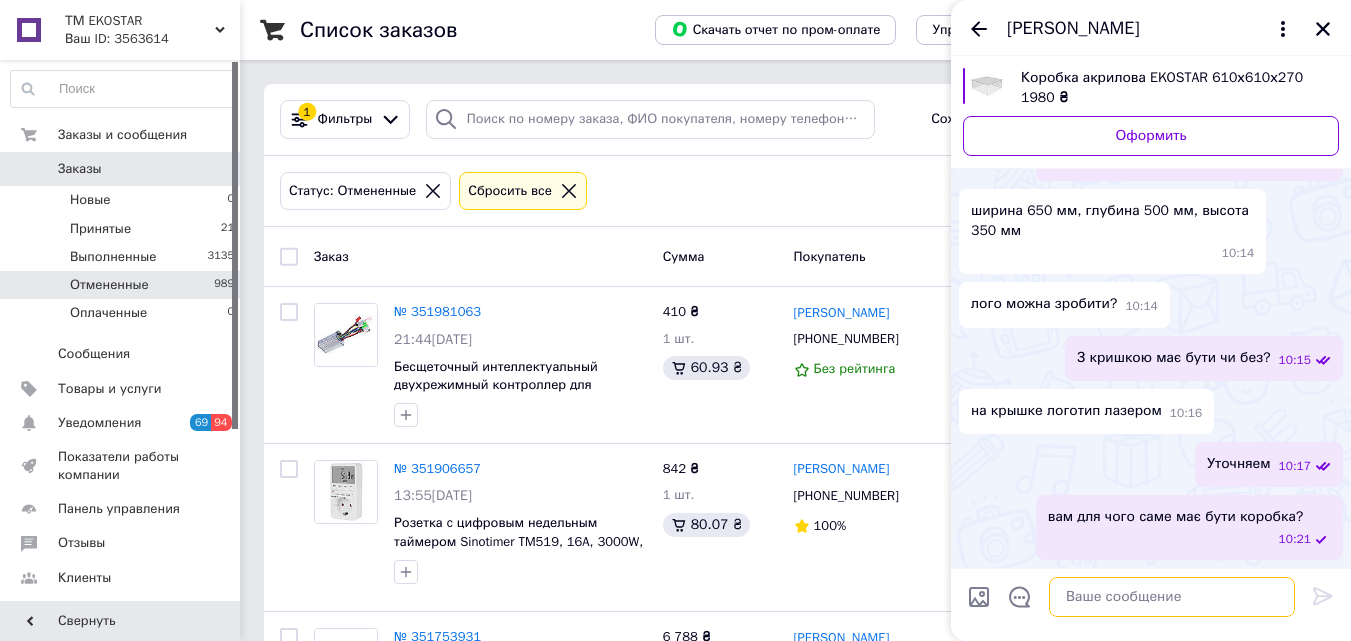 scroll, scrollTop: 279, scrollLeft: 0, axis: vertical 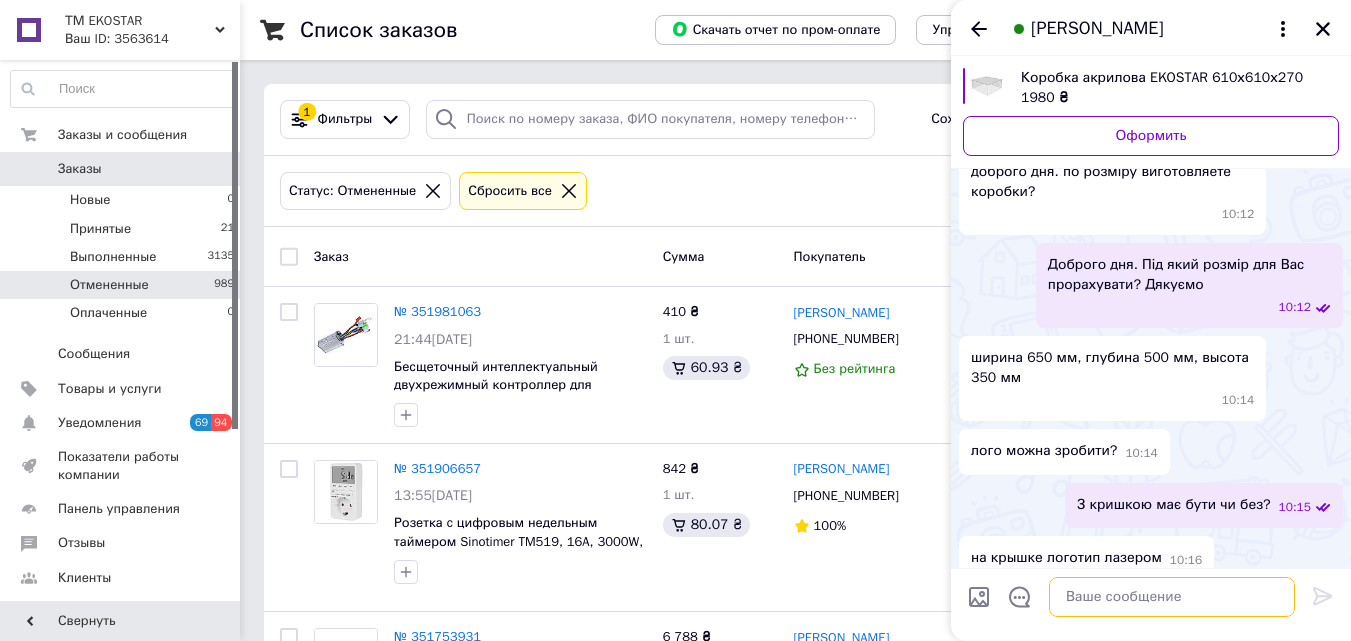 click at bounding box center (1172, 597) 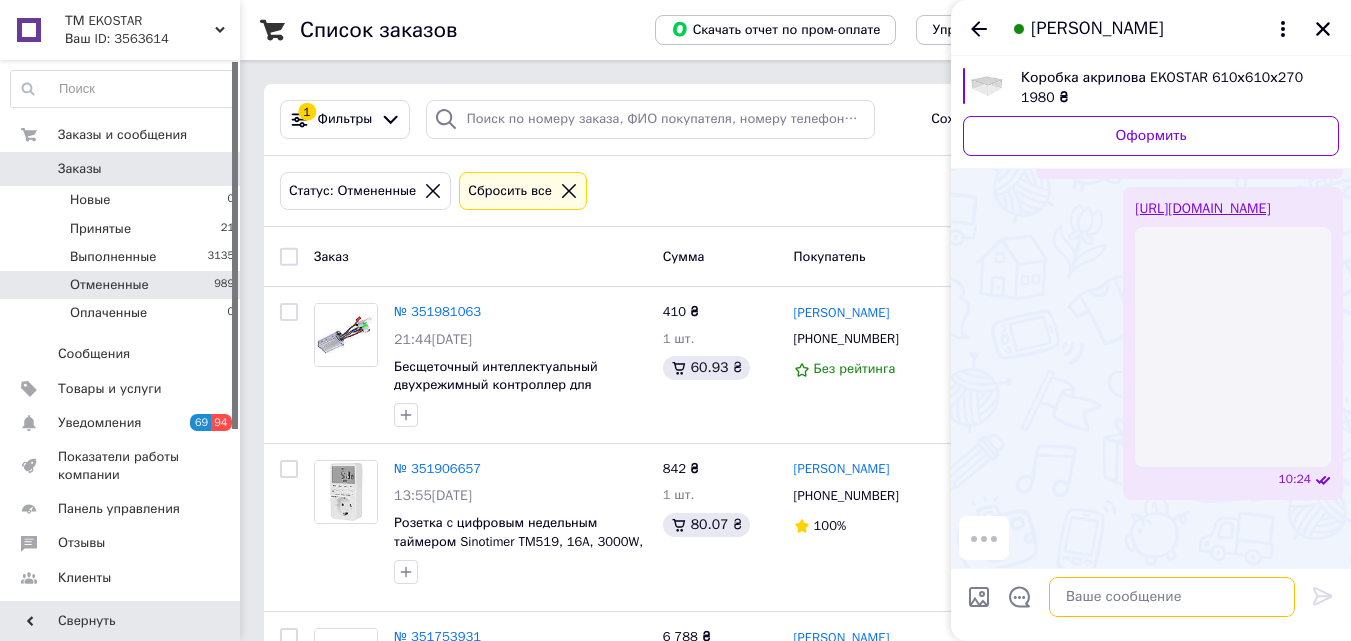scroll, scrollTop: 676, scrollLeft: 0, axis: vertical 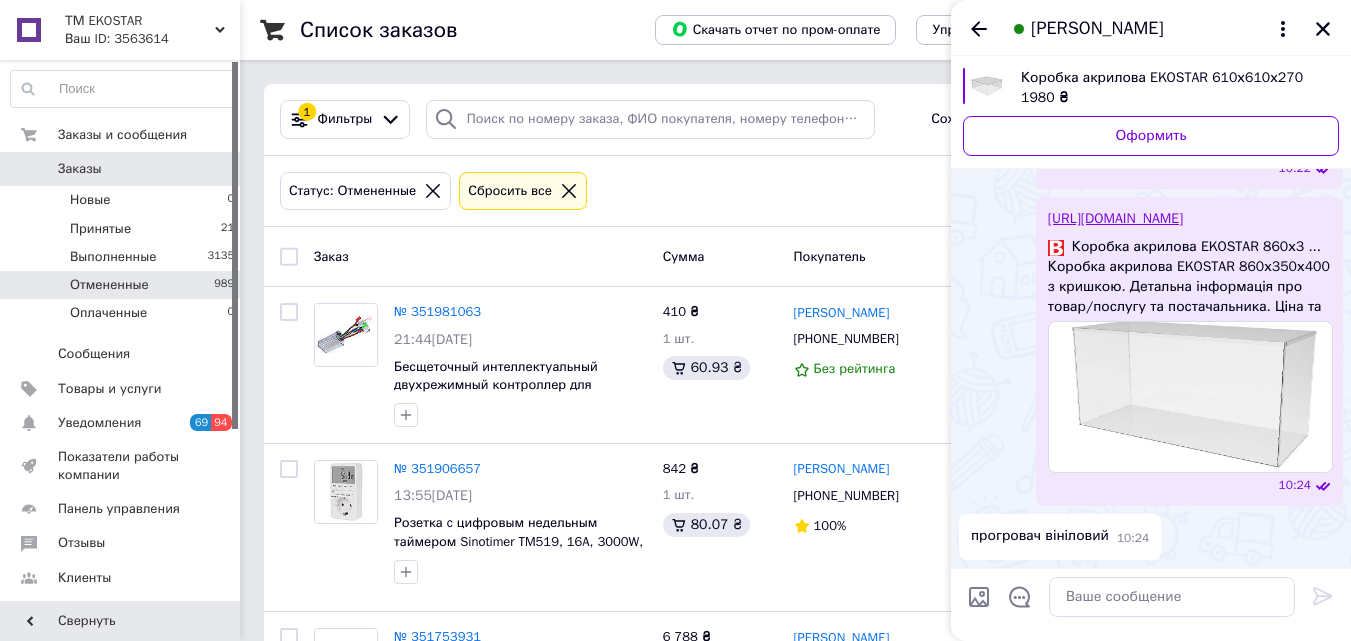 drag, startPoint x: 1178, startPoint y: 290, endPoint x: 1255, endPoint y: 531, distance: 253.00198 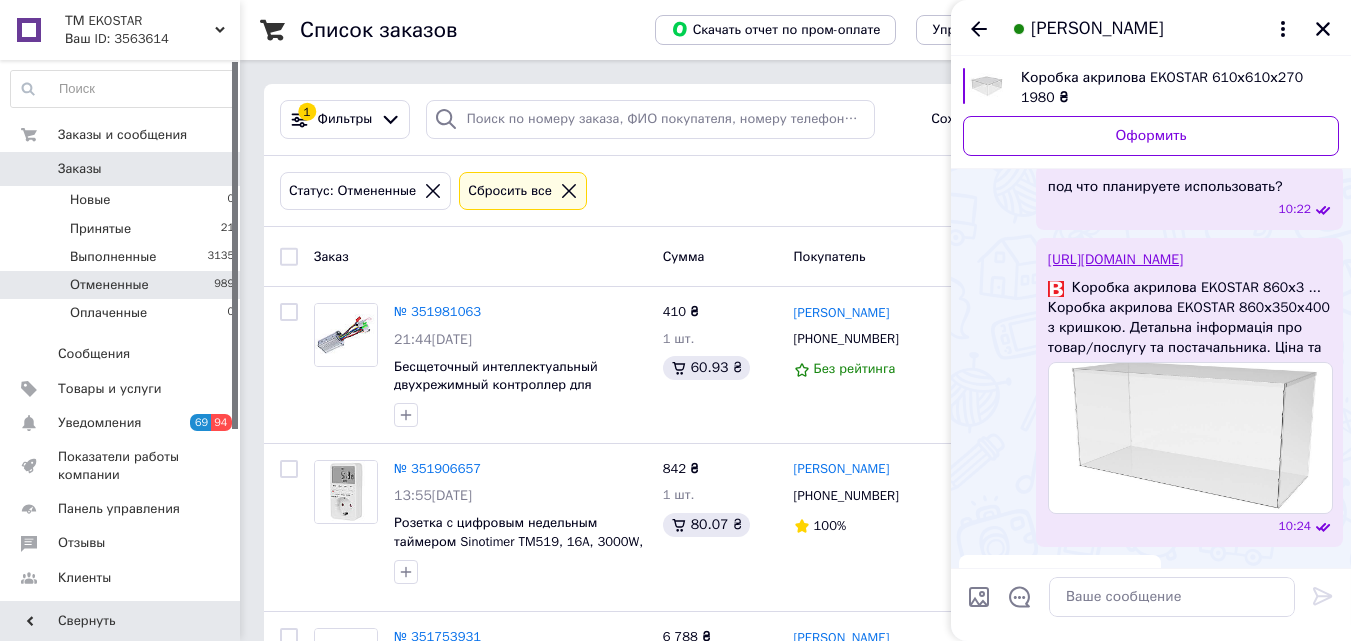 scroll, scrollTop: 670, scrollLeft: 0, axis: vertical 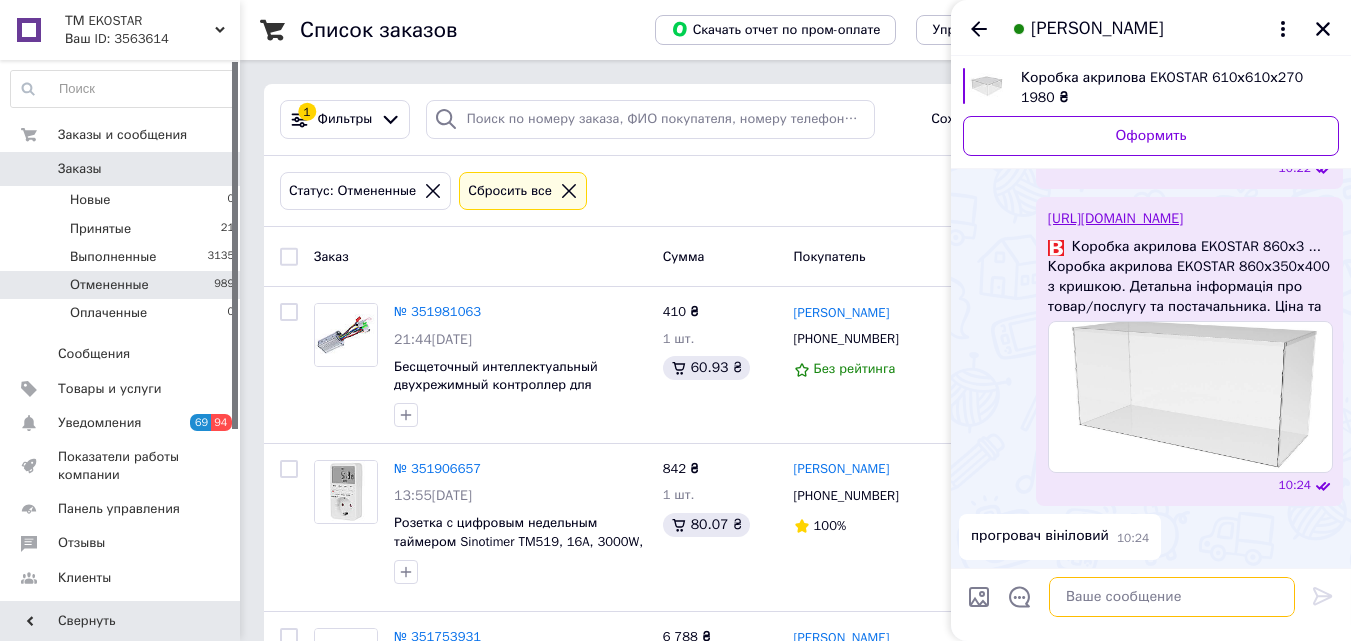 click at bounding box center [1172, 597] 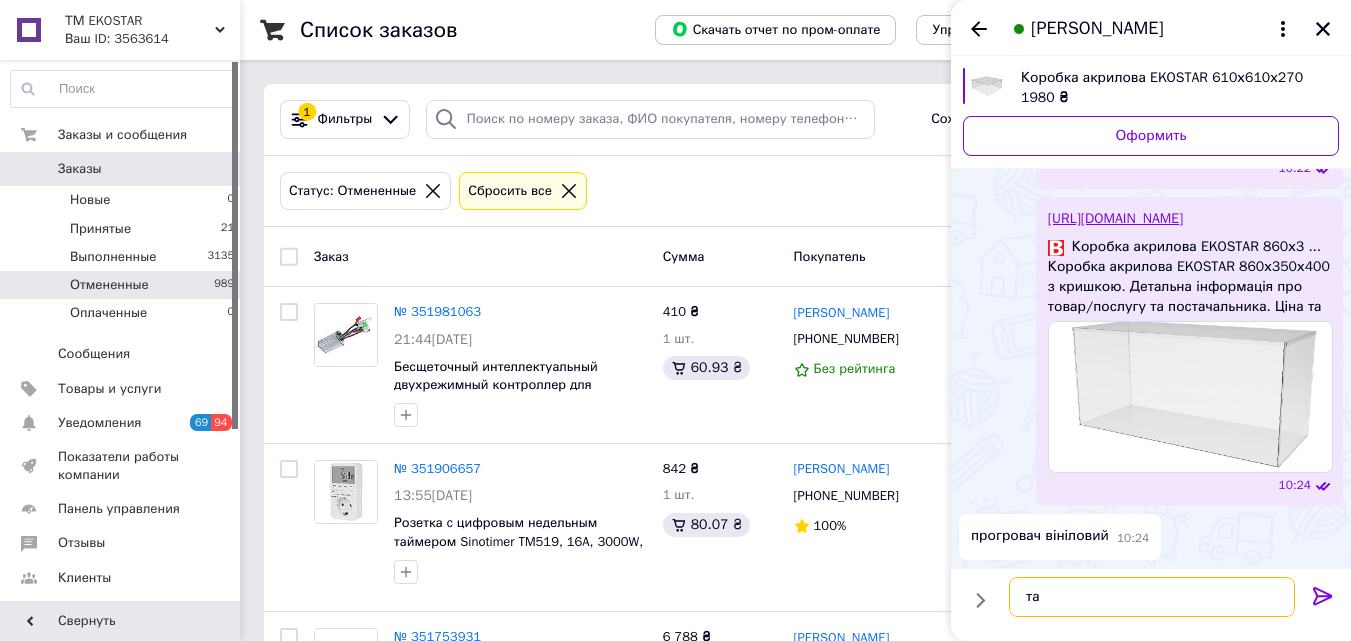 type on "т" 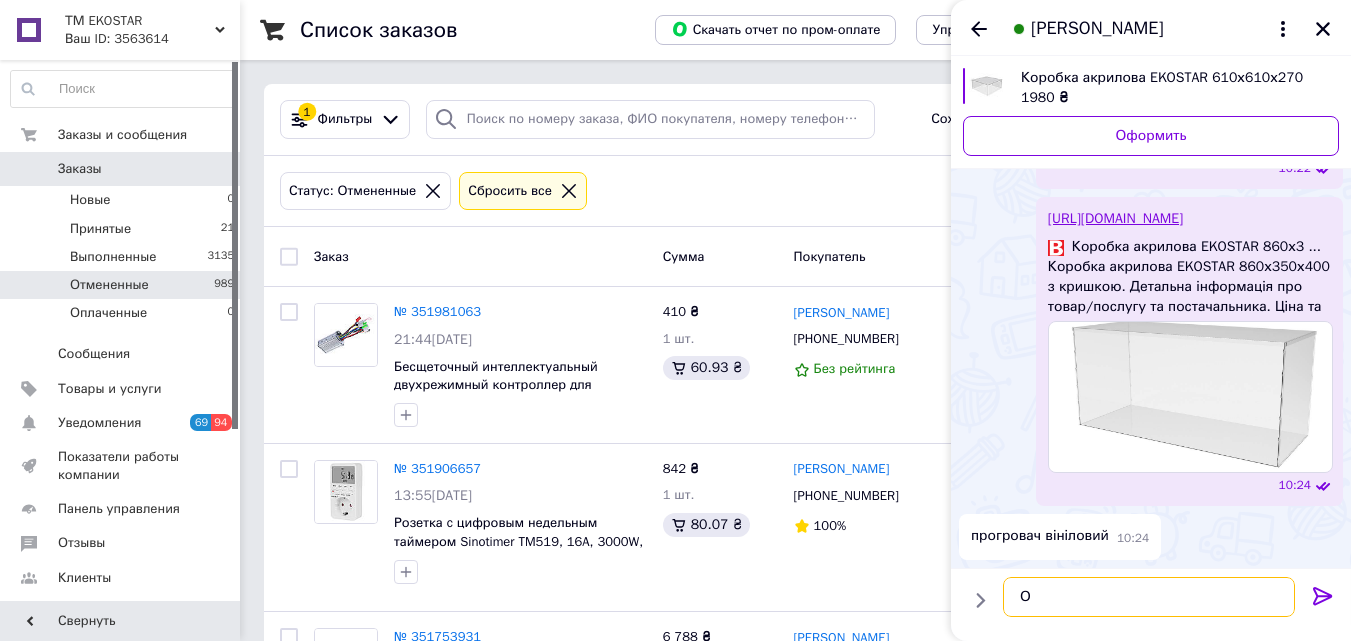 type on "Ок" 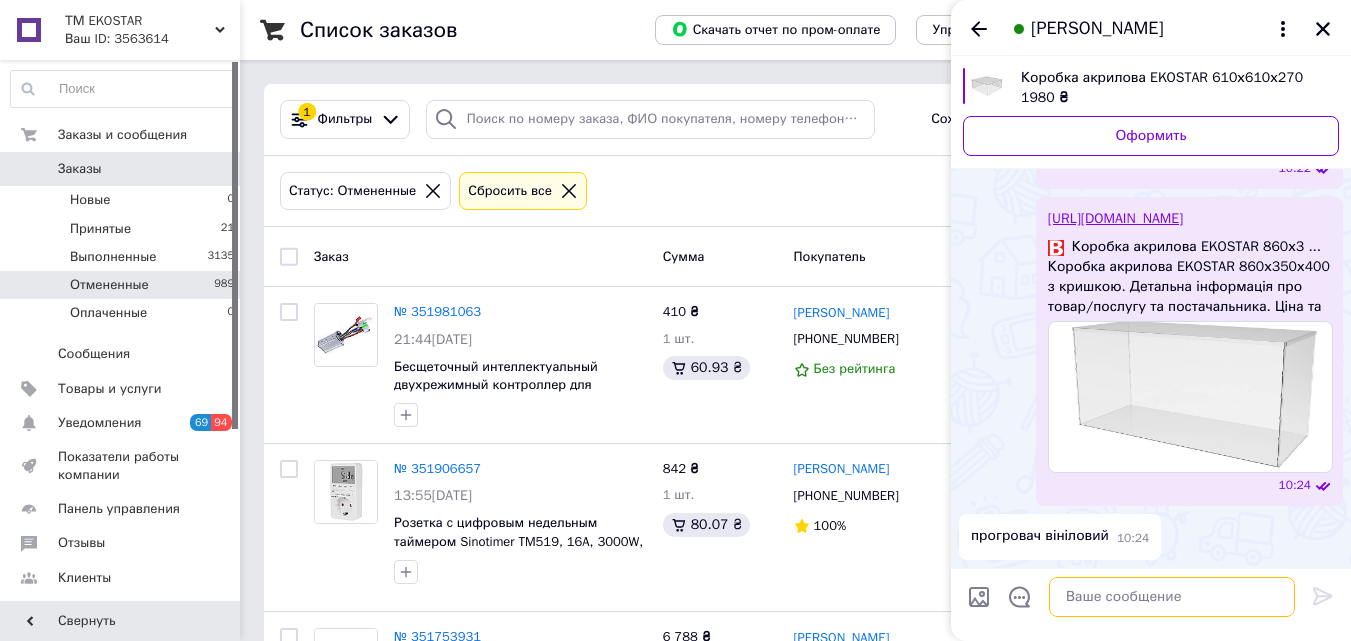 scroll, scrollTop: 723, scrollLeft: 0, axis: vertical 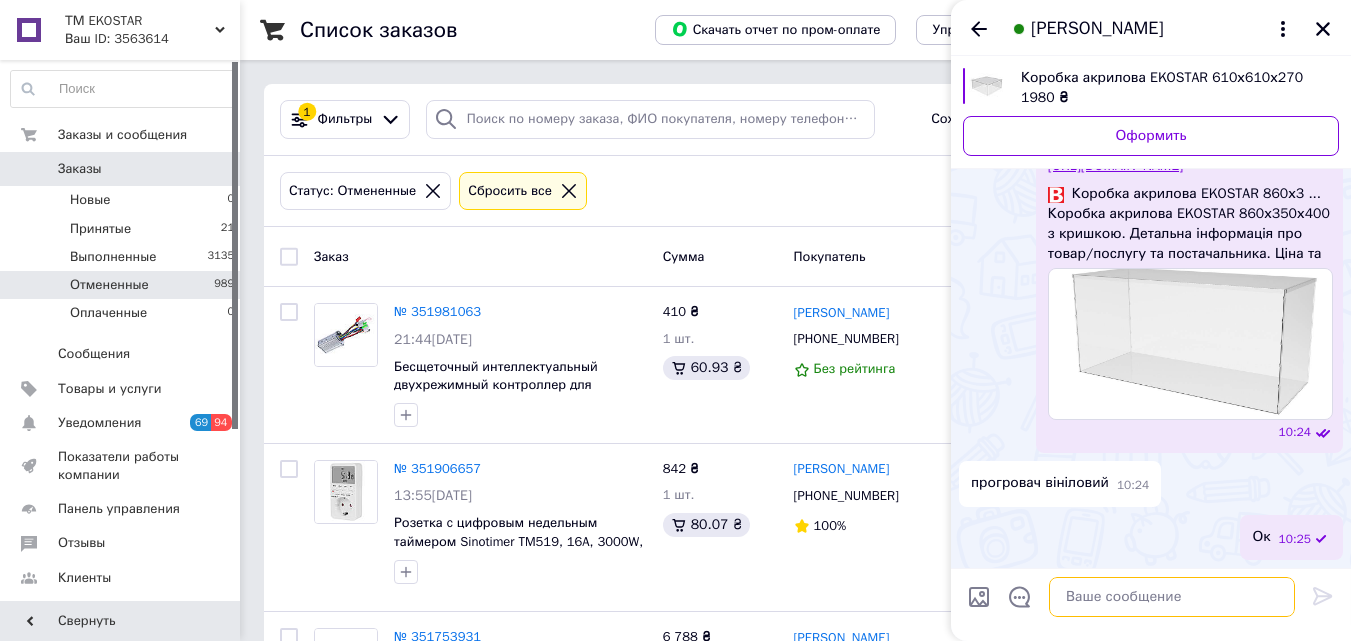click at bounding box center [1172, 597] 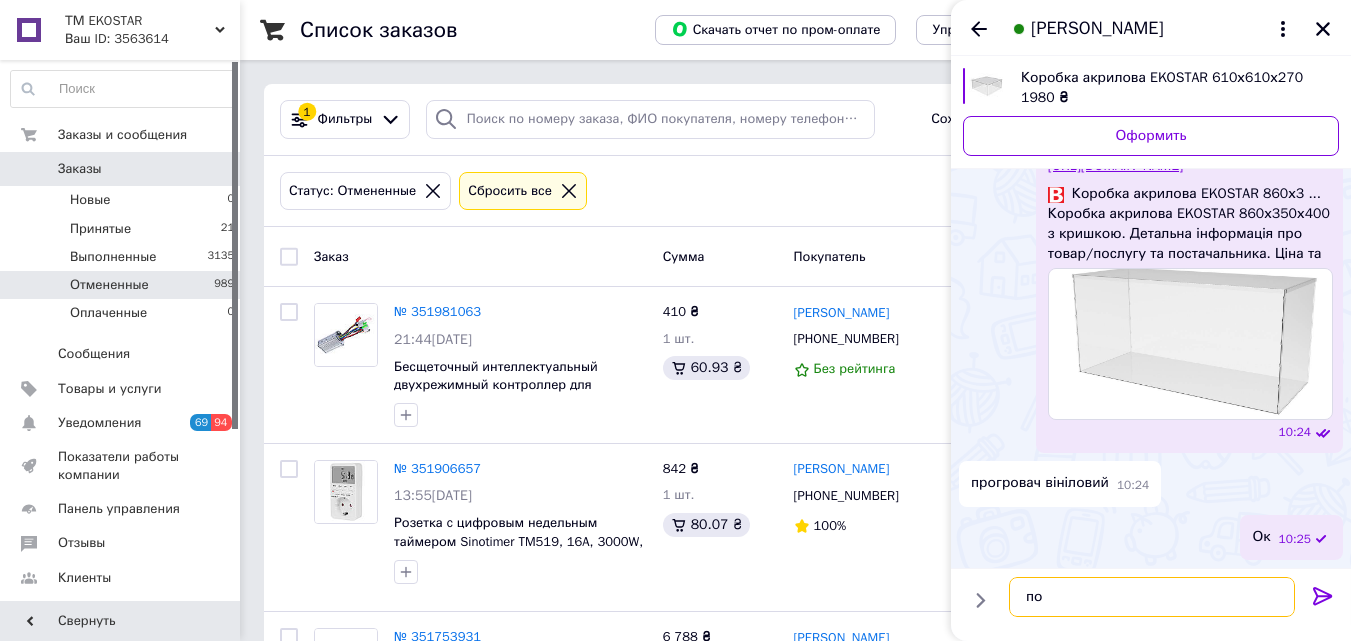 type on "п" 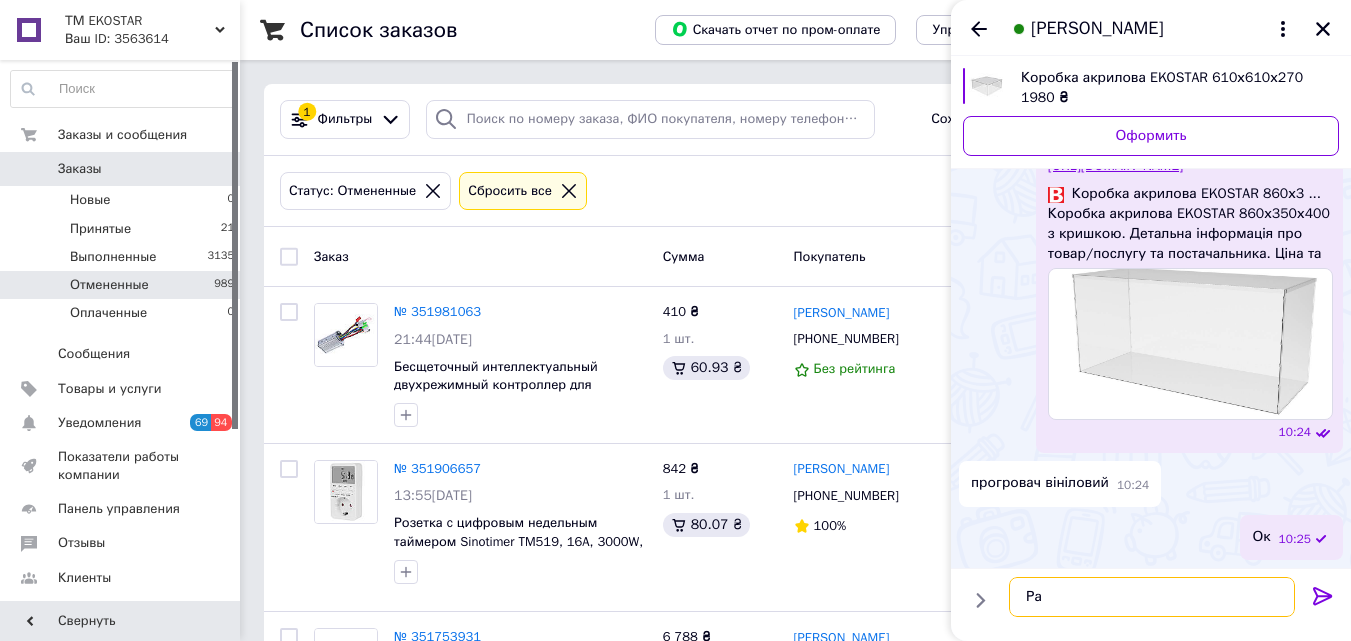 type on "Р" 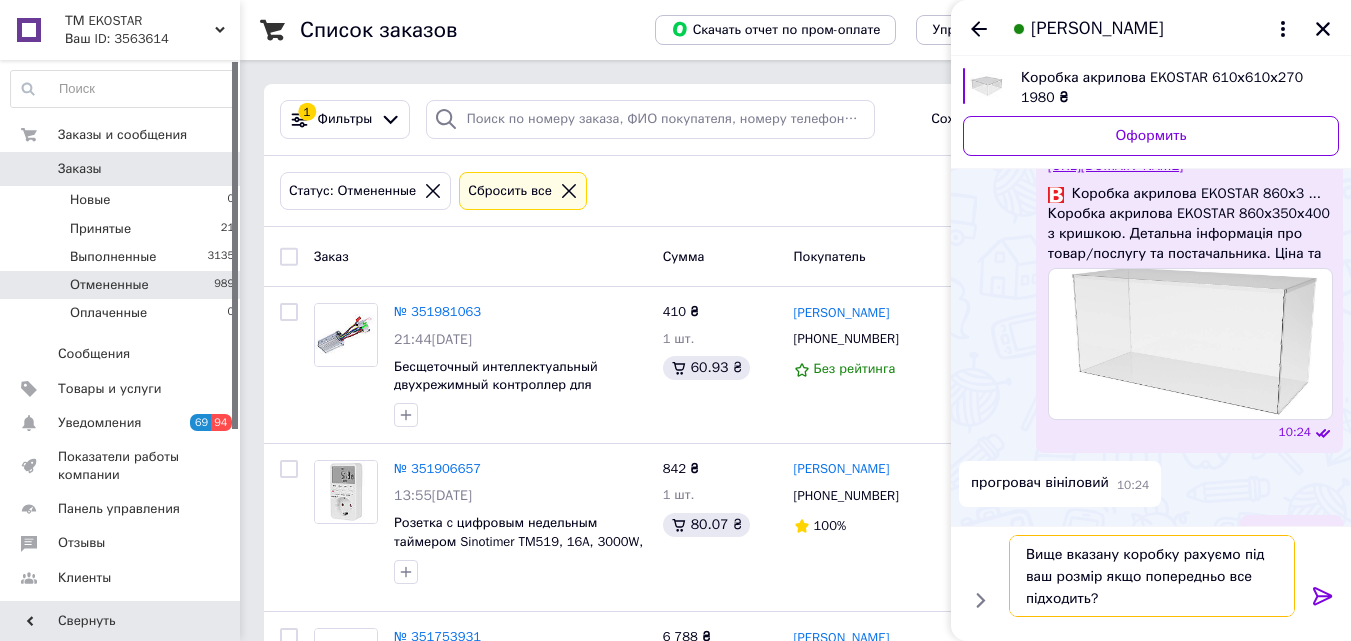 type on "Вище вказану коробку рахуємо під ваш розмір якщо попередньо все підходить?" 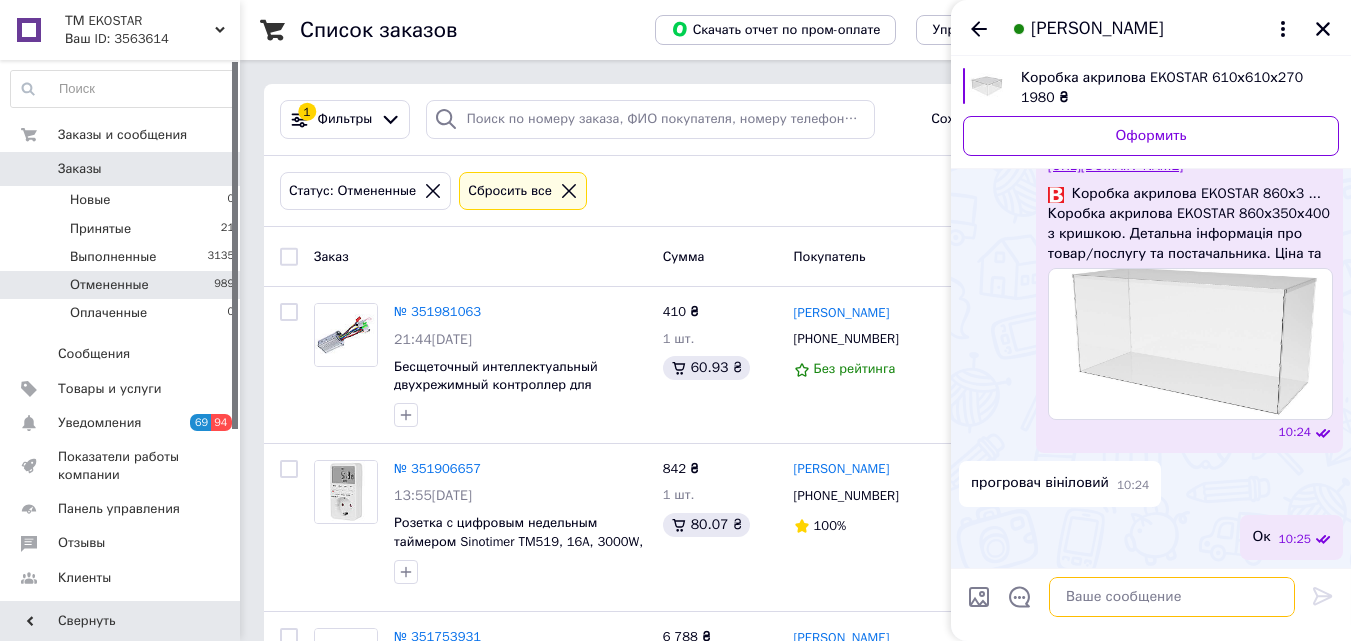 scroll, scrollTop: 816, scrollLeft: 0, axis: vertical 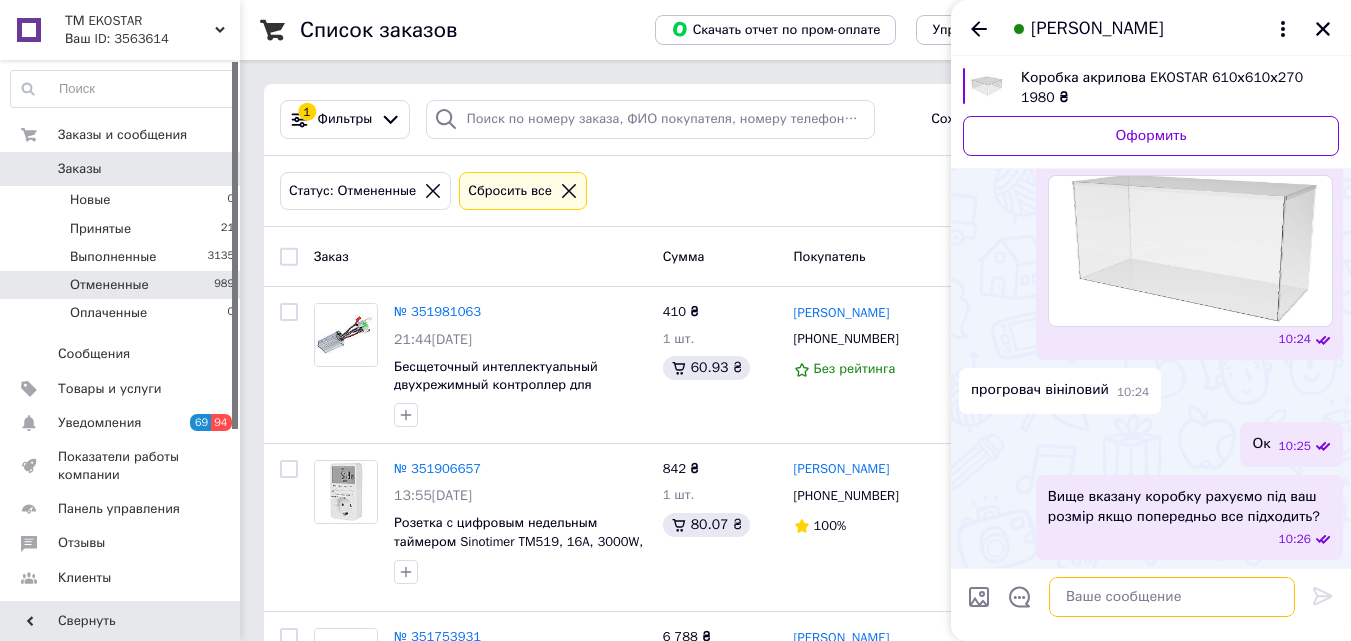 click at bounding box center [1172, 597] 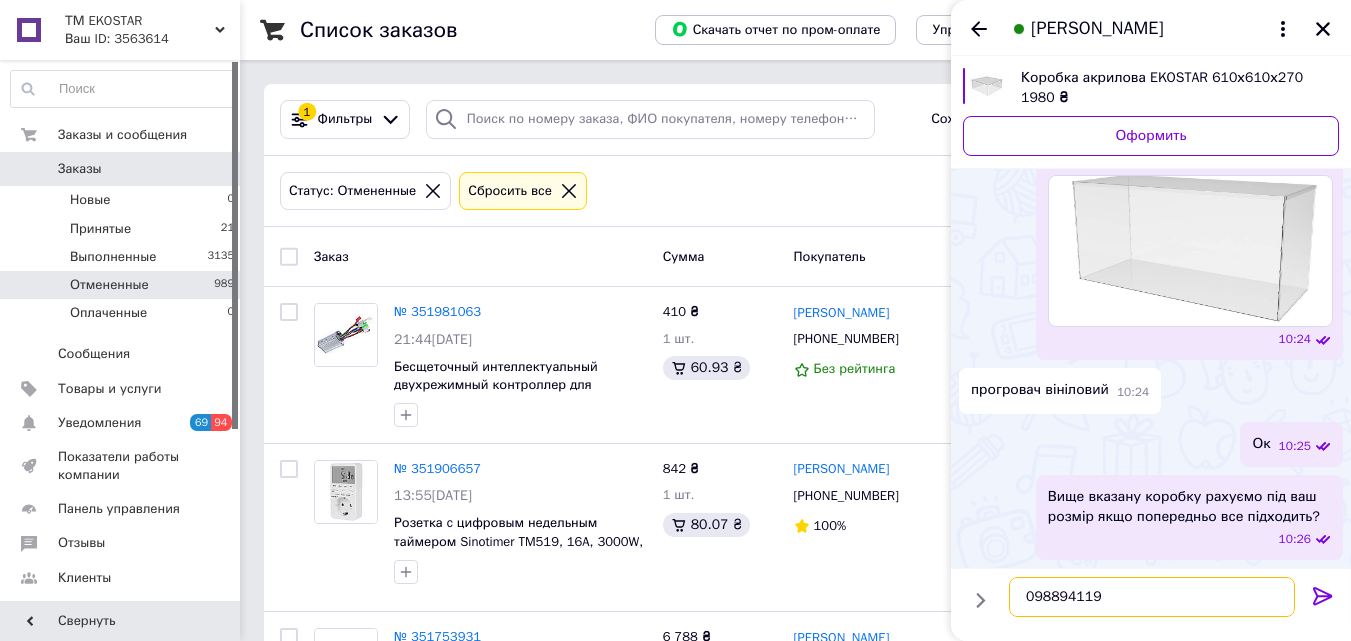 type on "0988941199" 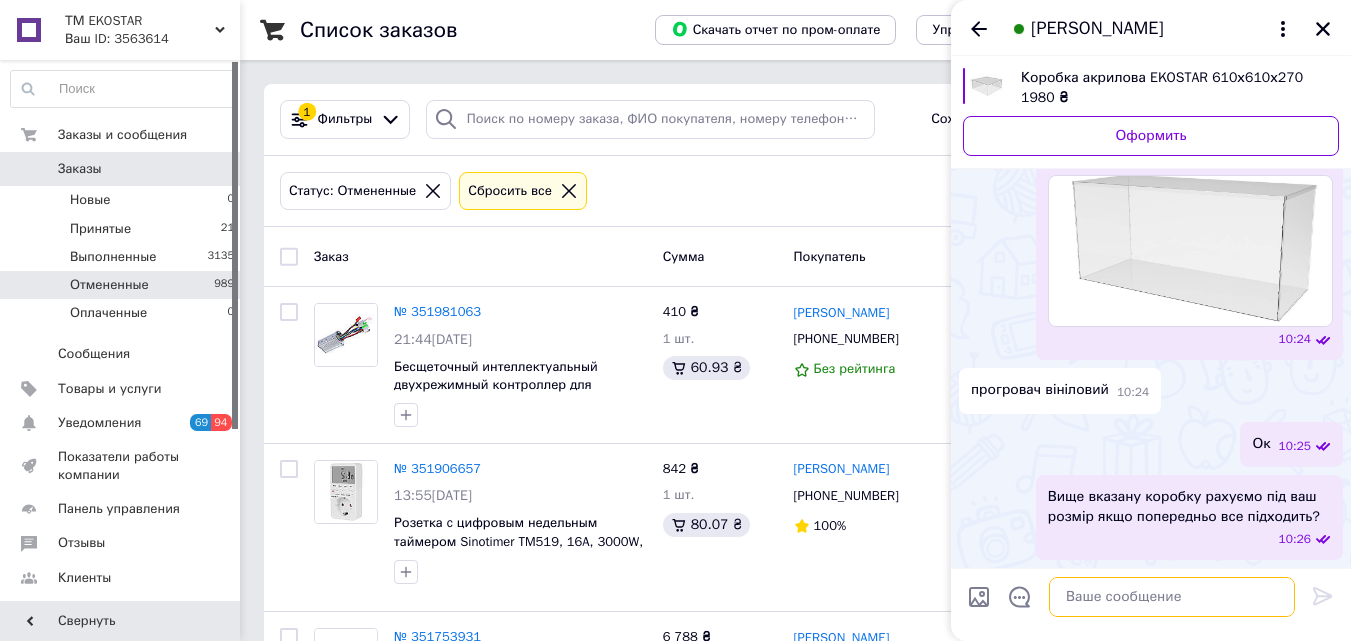 scroll, scrollTop: 869, scrollLeft: 0, axis: vertical 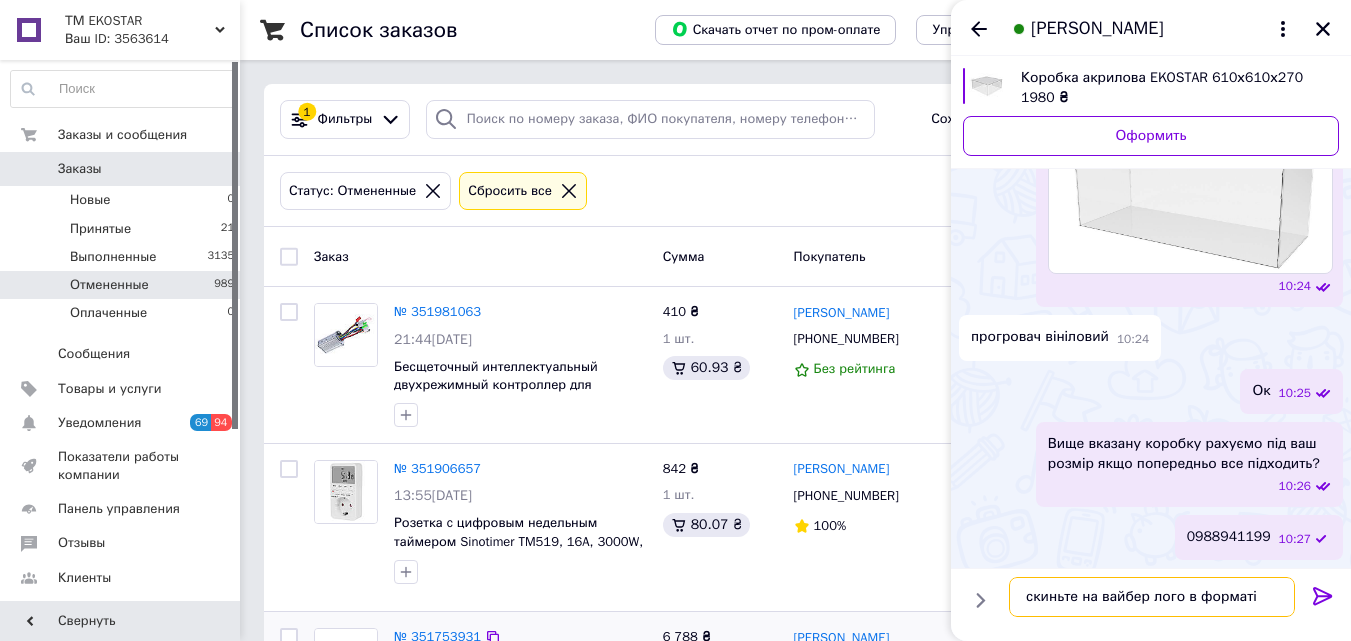 type on "скиньте на вайбер лого в форматі" 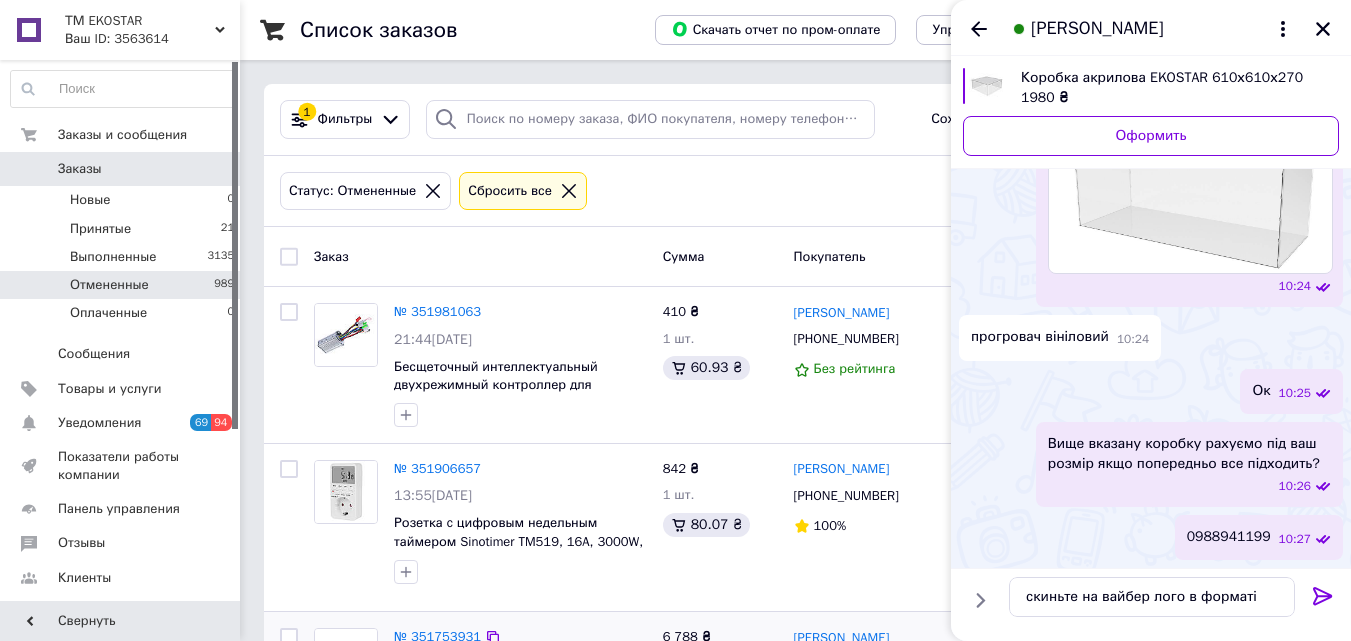 scroll, scrollTop: 922, scrollLeft: 0, axis: vertical 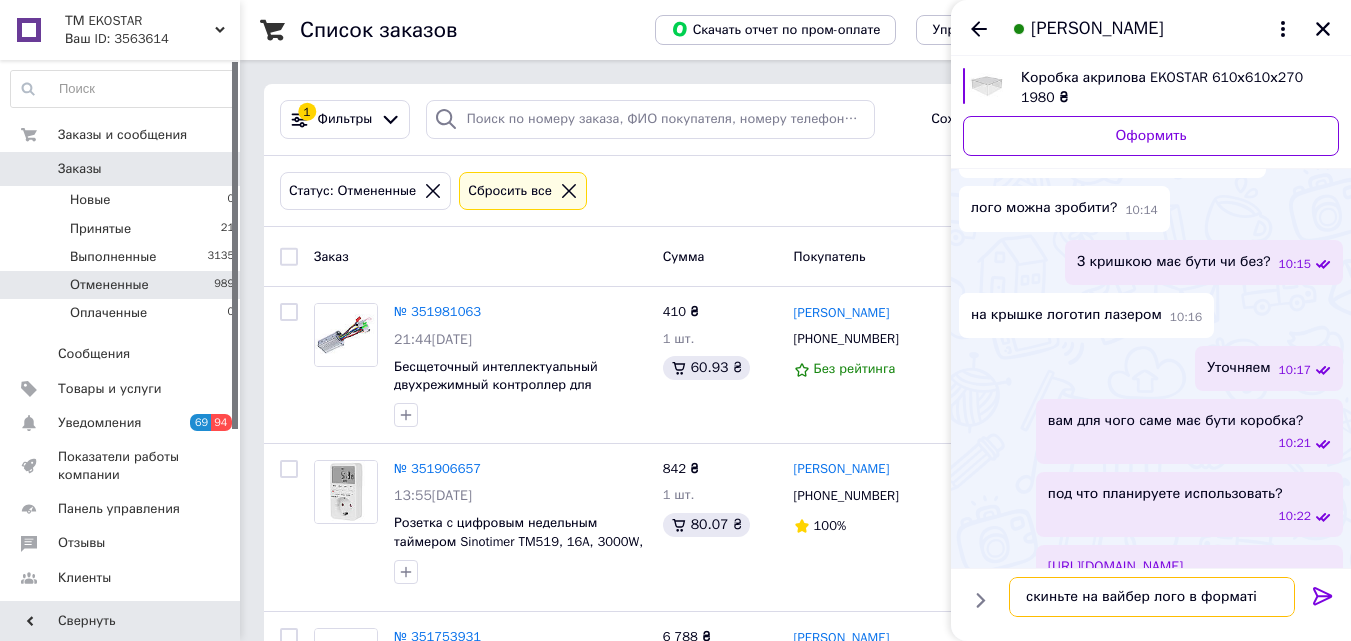 drag, startPoint x: 1256, startPoint y: 597, endPoint x: 1003, endPoint y: 574, distance: 254.0433 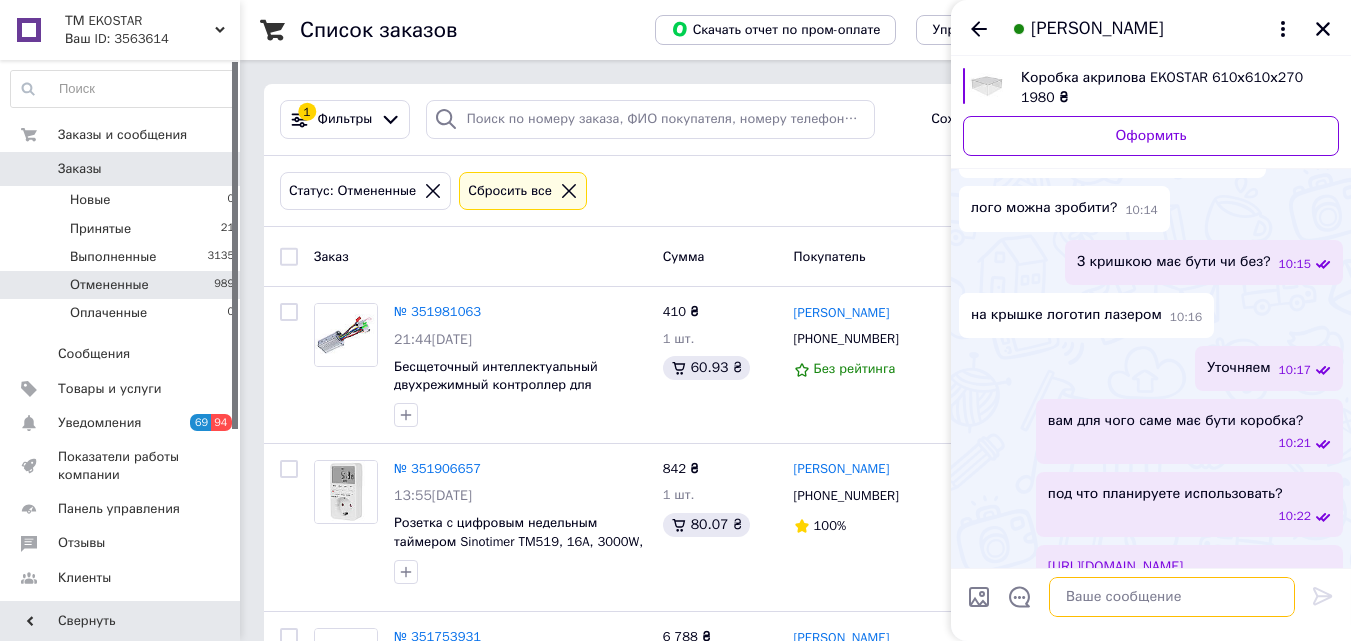 click at bounding box center [1172, 597] 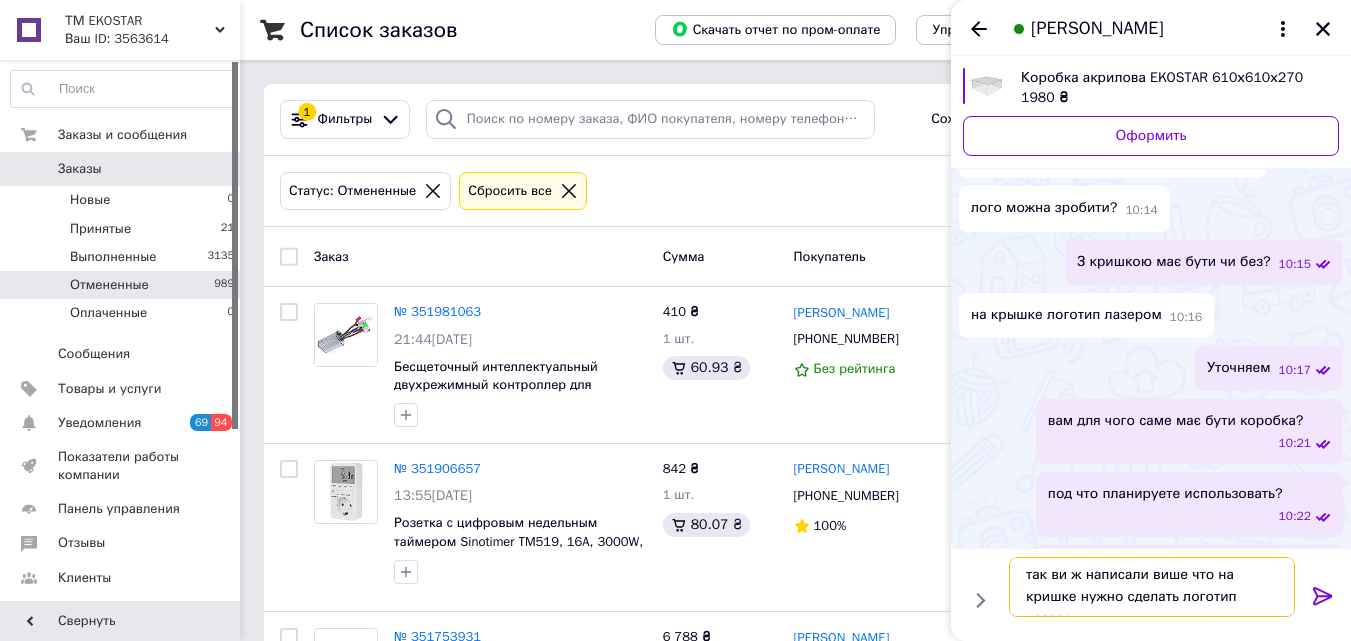 scroll, scrollTop: 14, scrollLeft: 0, axis: vertical 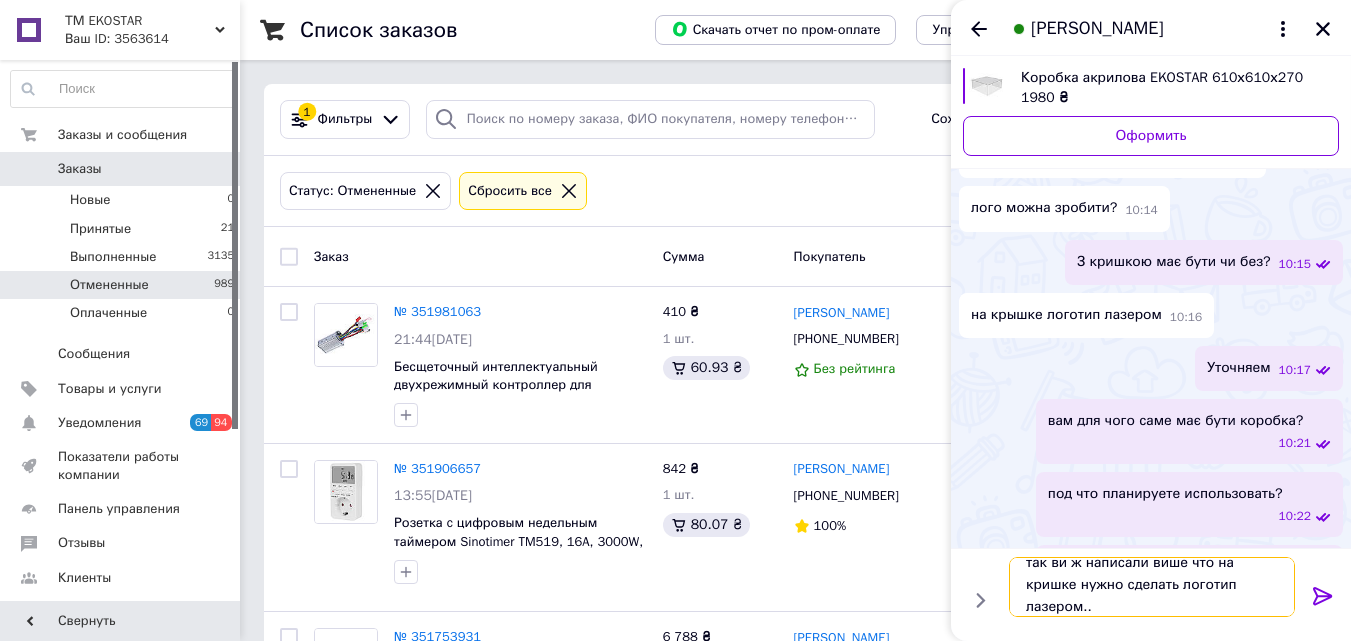 type on "так ви ж написали више что на кришке нужно сделать логотип лазером..." 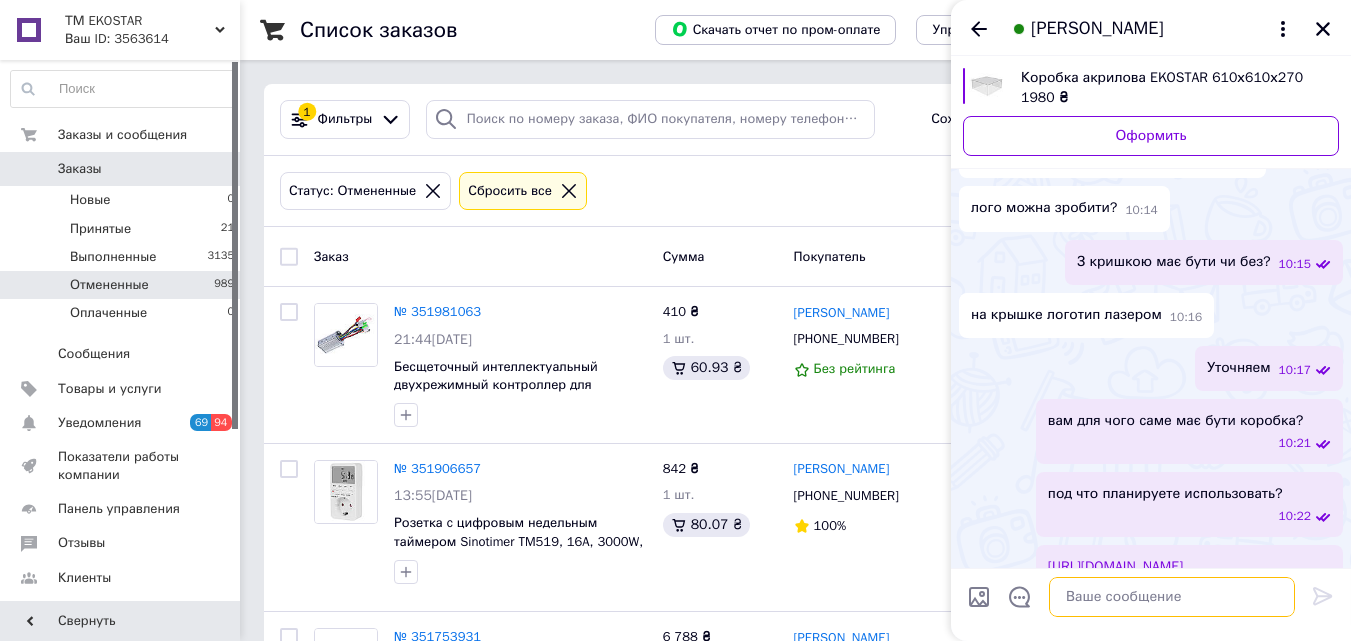 scroll, scrollTop: 0, scrollLeft: 0, axis: both 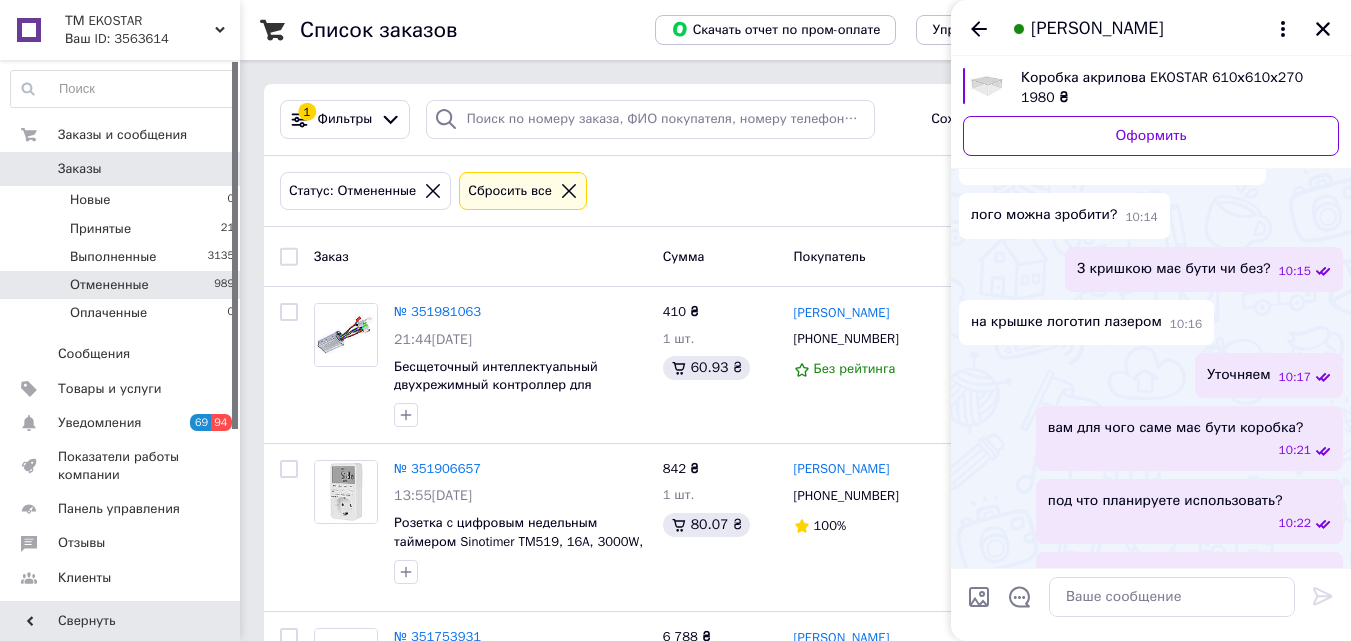 drag, startPoint x: 1131, startPoint y: 326, endPoint x: 1190, endPoint y: 336, distance: 59.841457 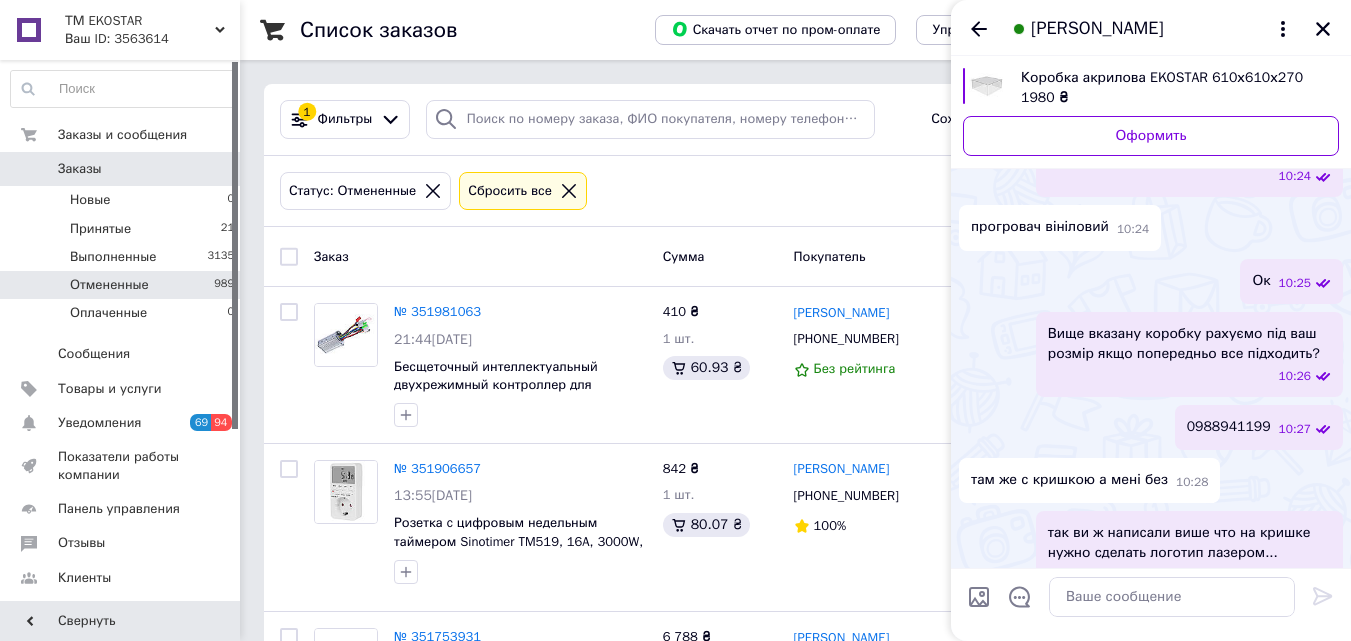 scroll, scrollTop: 1015, scrollLeft: 0, axis: vertical 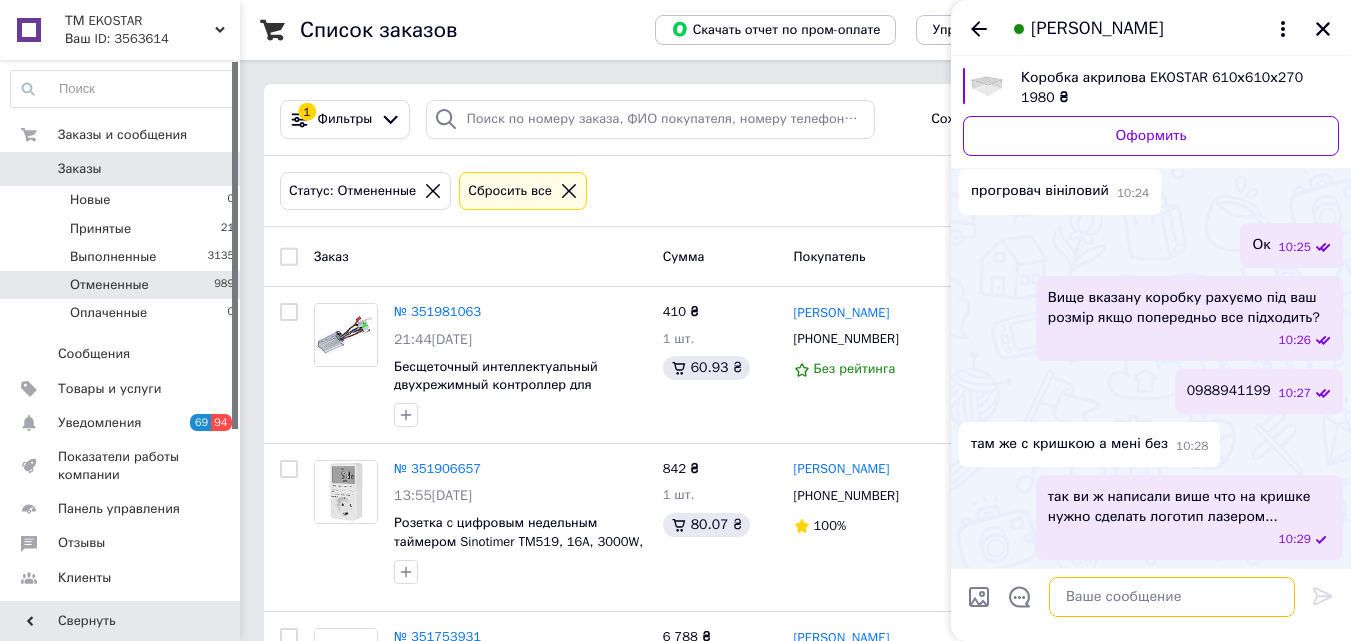 click at bounding box center [1172, 597] 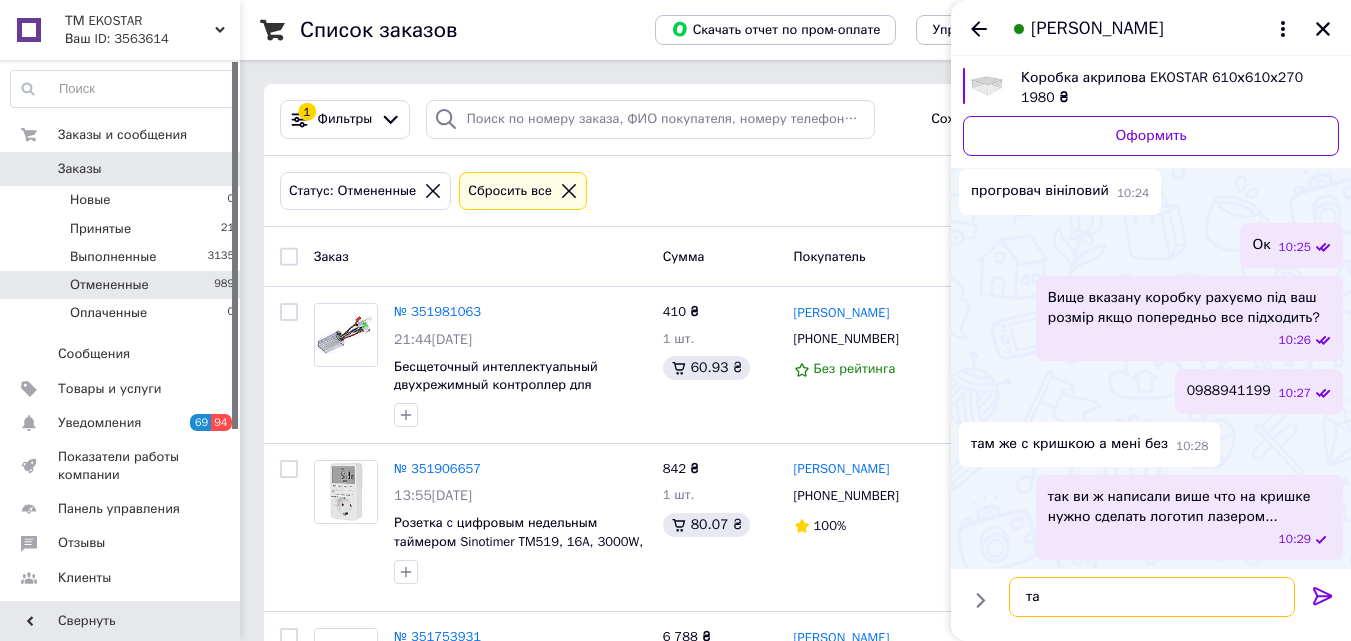 type on "т" 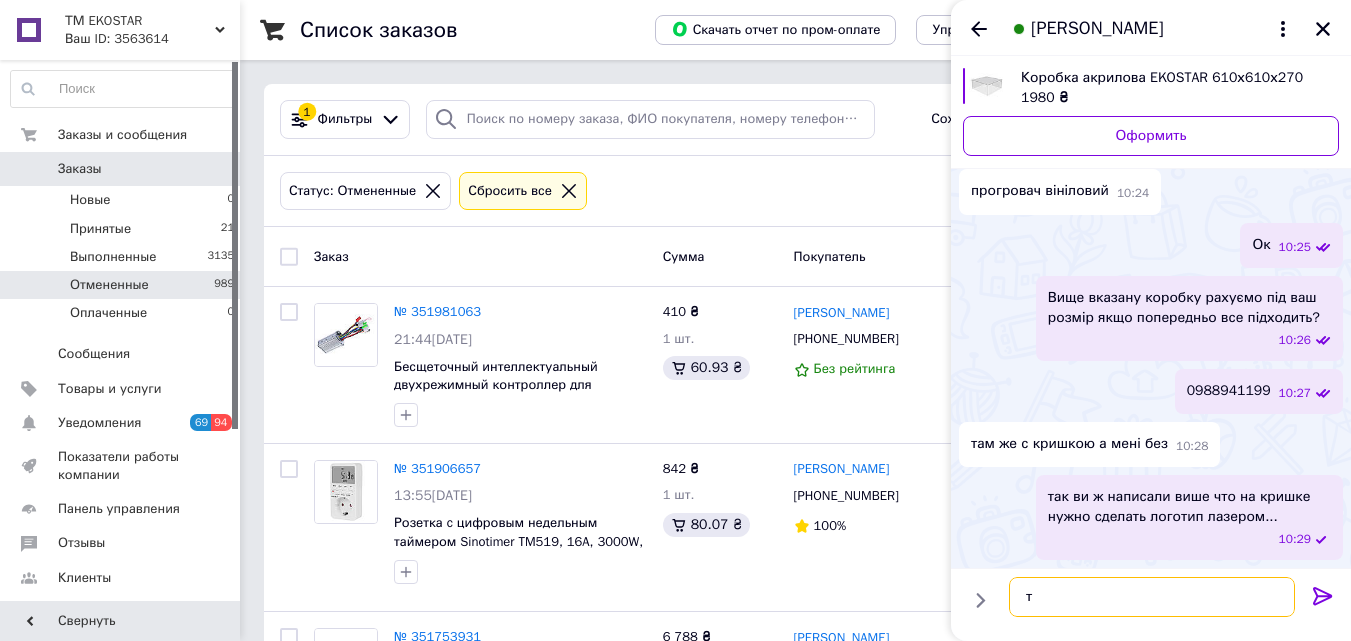 type 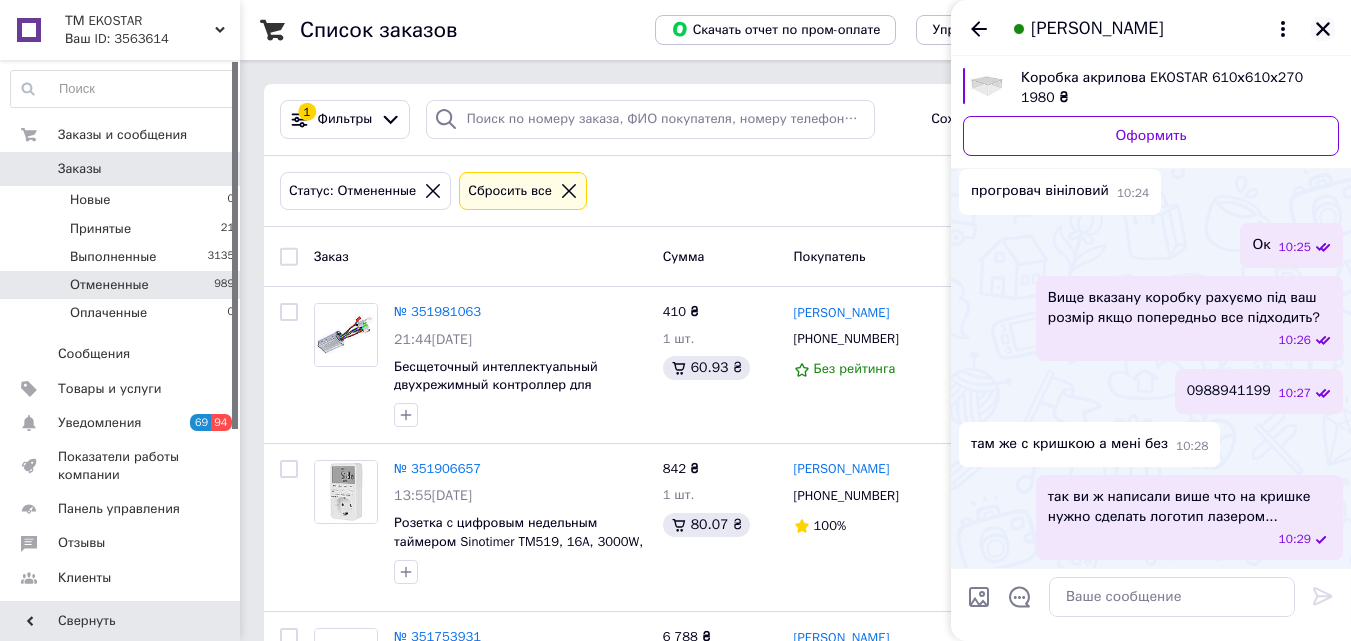 click at bounding box center [1323, 29] 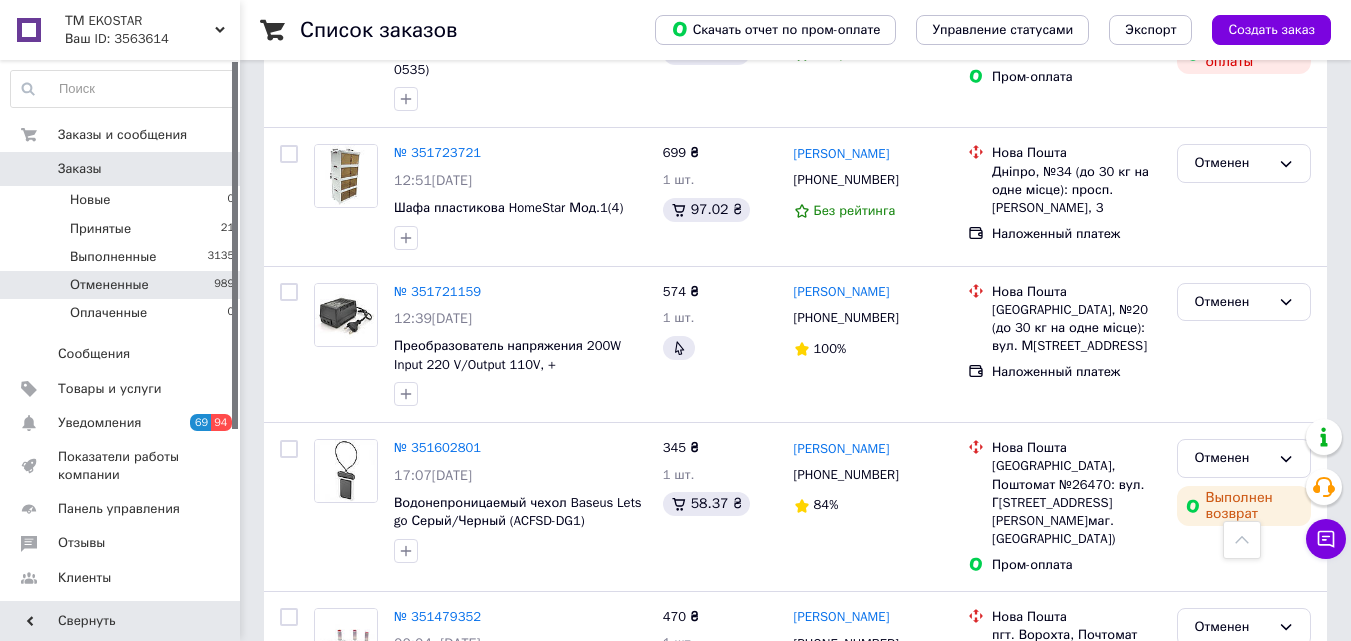 scroll, scrollTop: 1000, scrollLeft: 0, axis: vertical 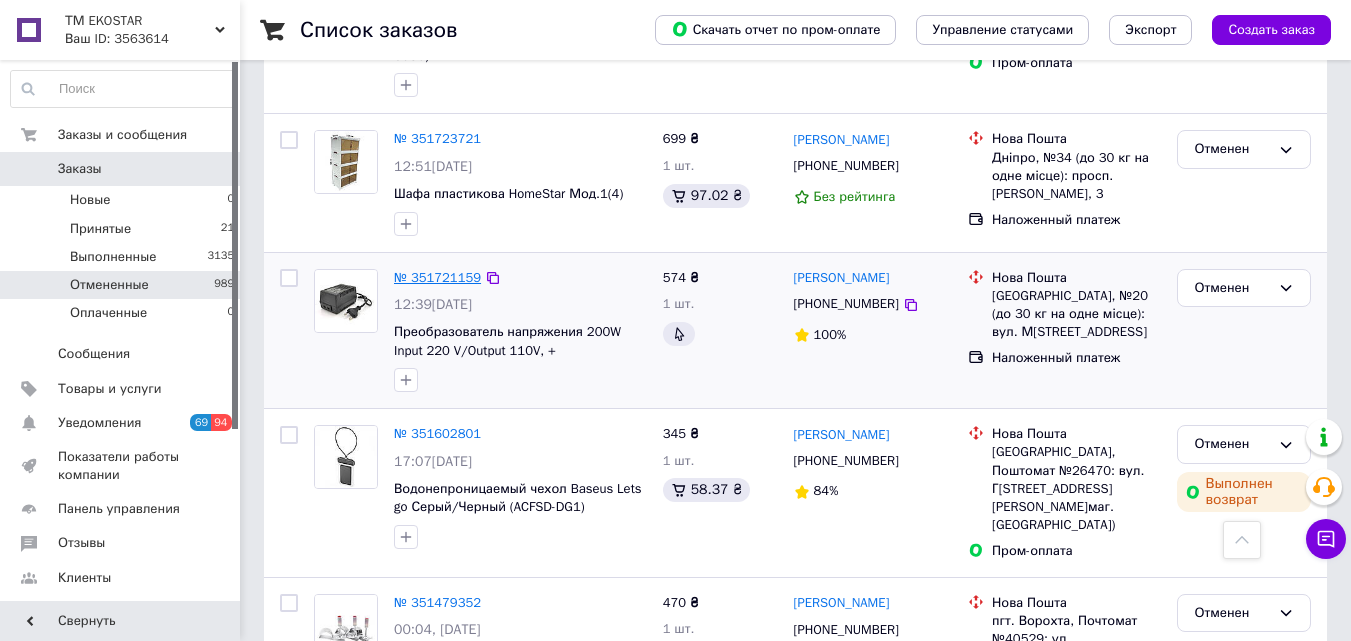 click on "№ 351721159" at bounding box center [437, 277] 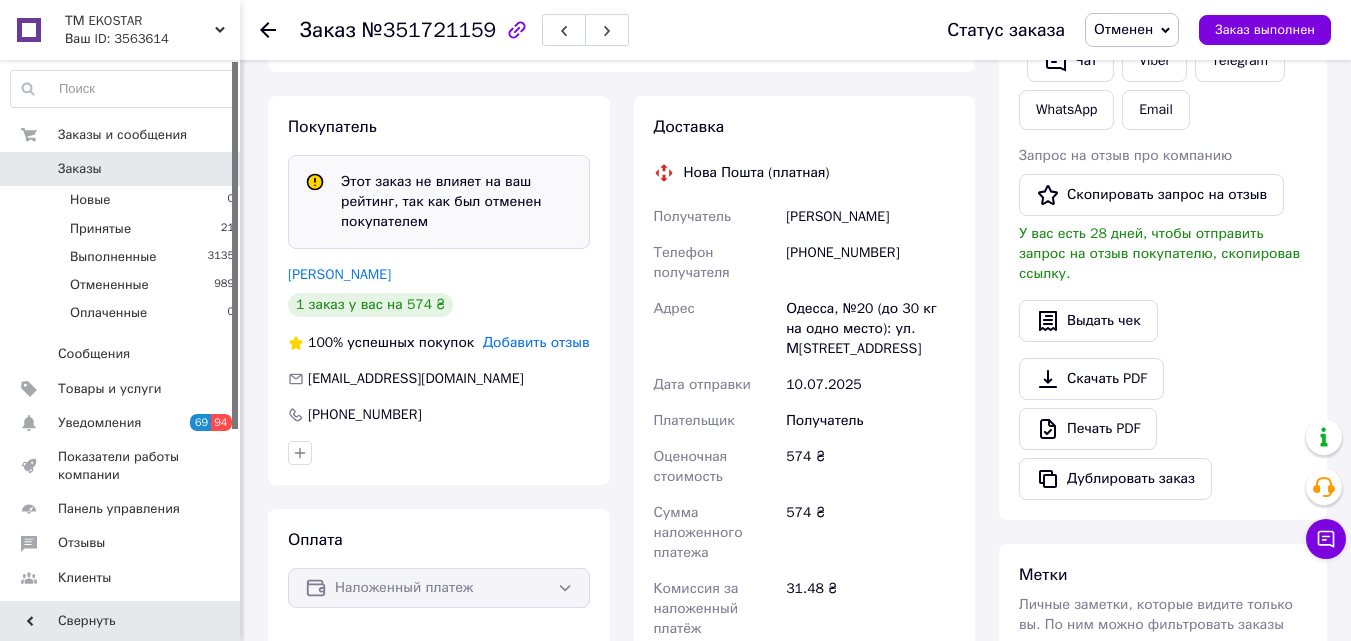 scroll, scrollTop: 208, scrollLeft: 0, axis: vertical 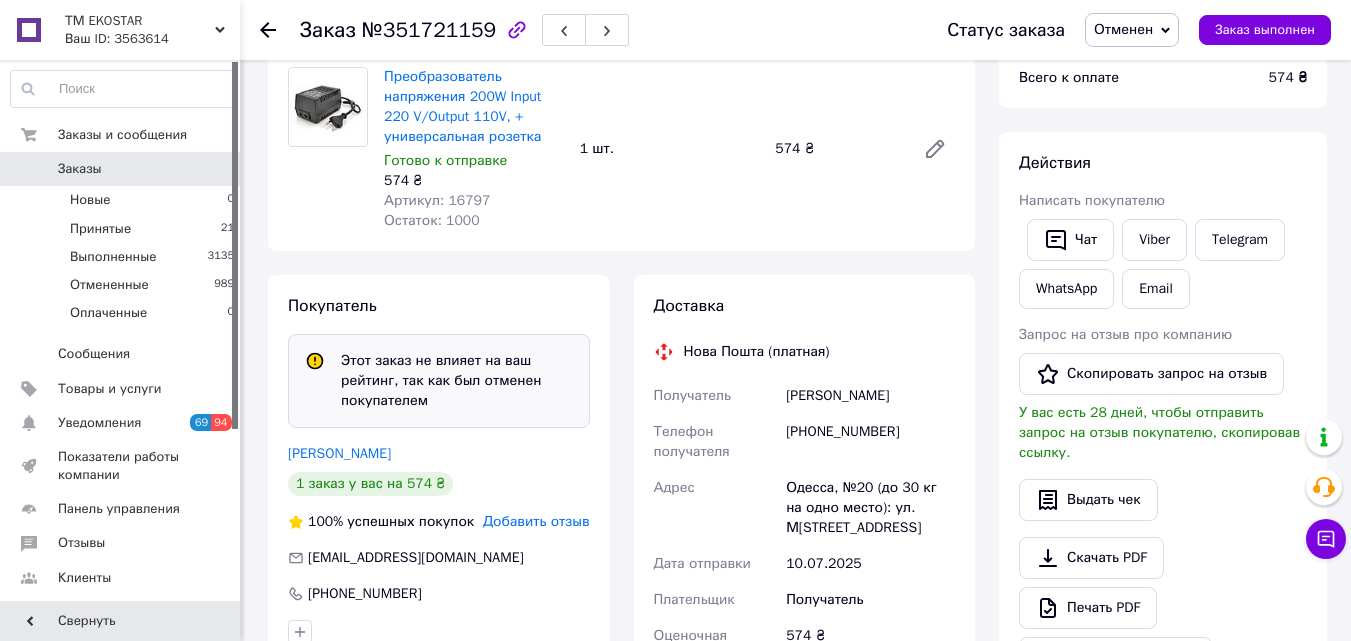 click on "Артикул: 16797" at bounding box center [437, 200] 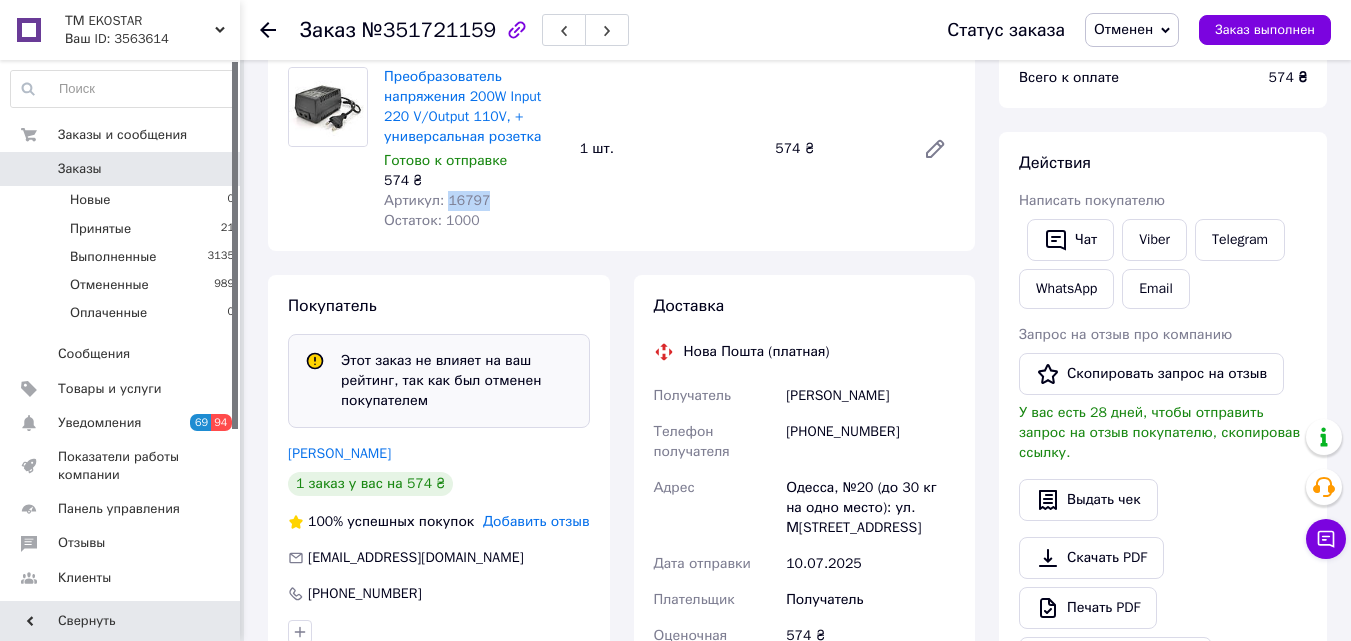 click on "Артикул: 16797" at bounding box center [437, 200] 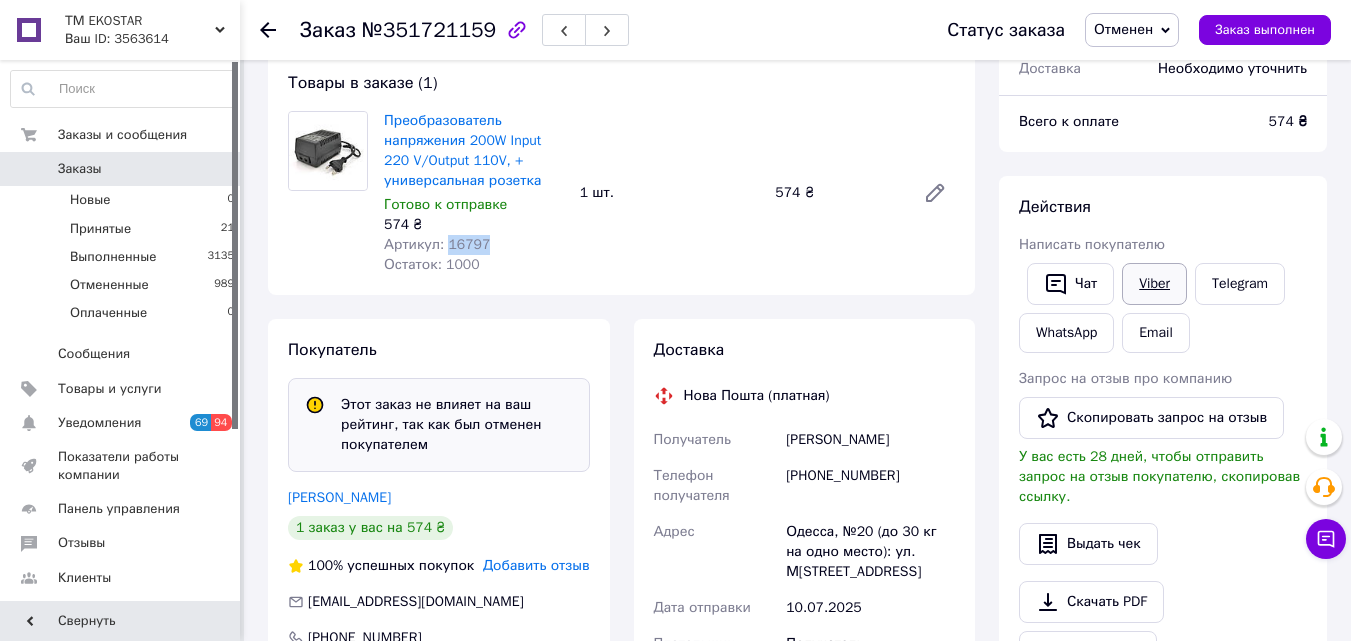 scroll, scrollTop: 108, scrollLeft: 0, axis: vertical 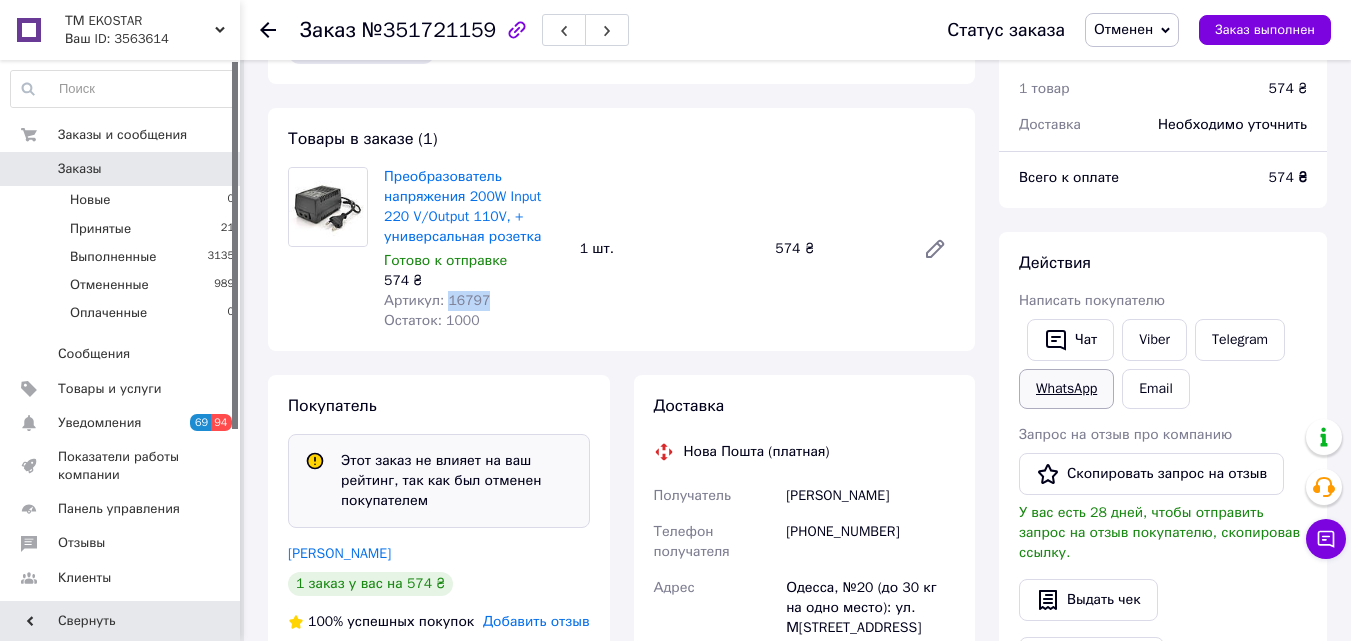 click on "WhatsApp" at bounding box center [1066, 389] 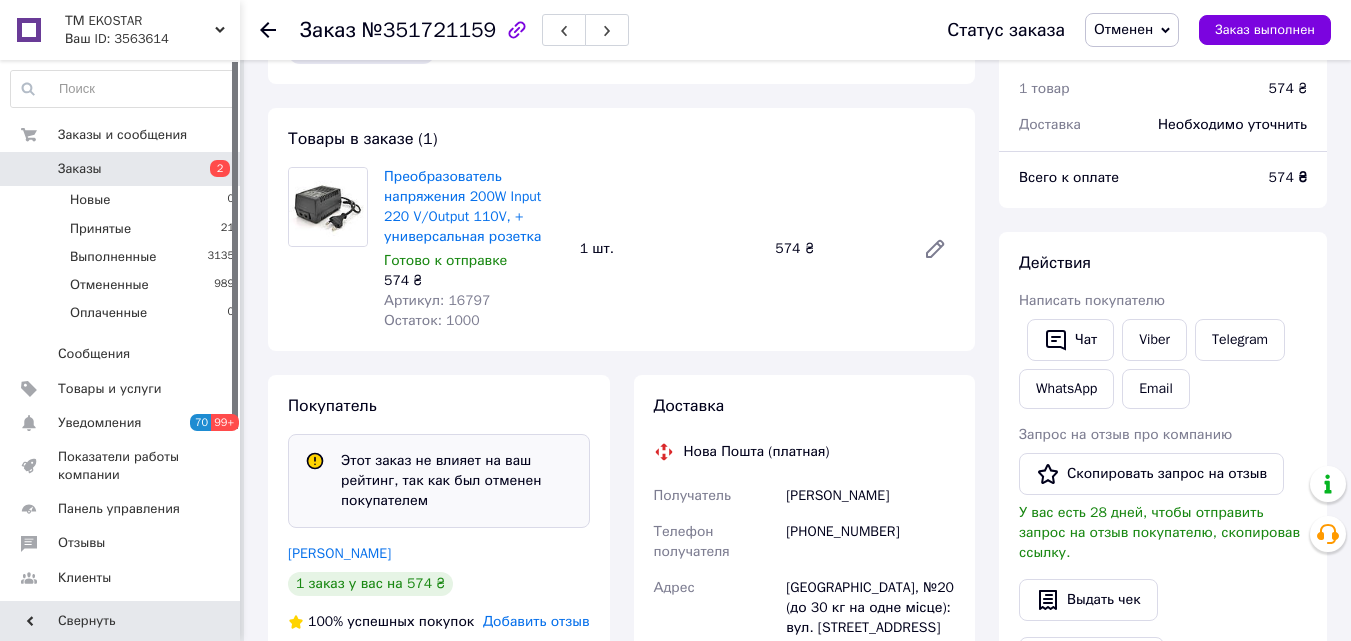 scroll, scrollTop: 108, scrollLeft: 0, axis: vertical 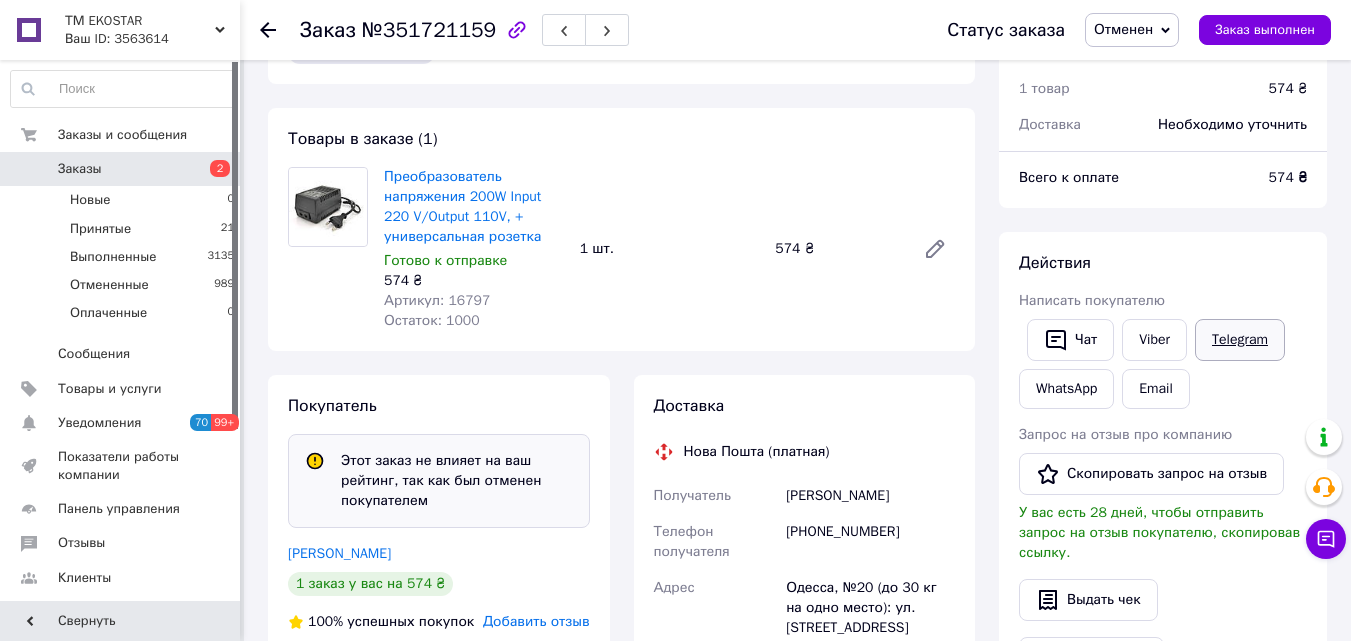 click on "Telegram" at bounding box center (1240, 340) 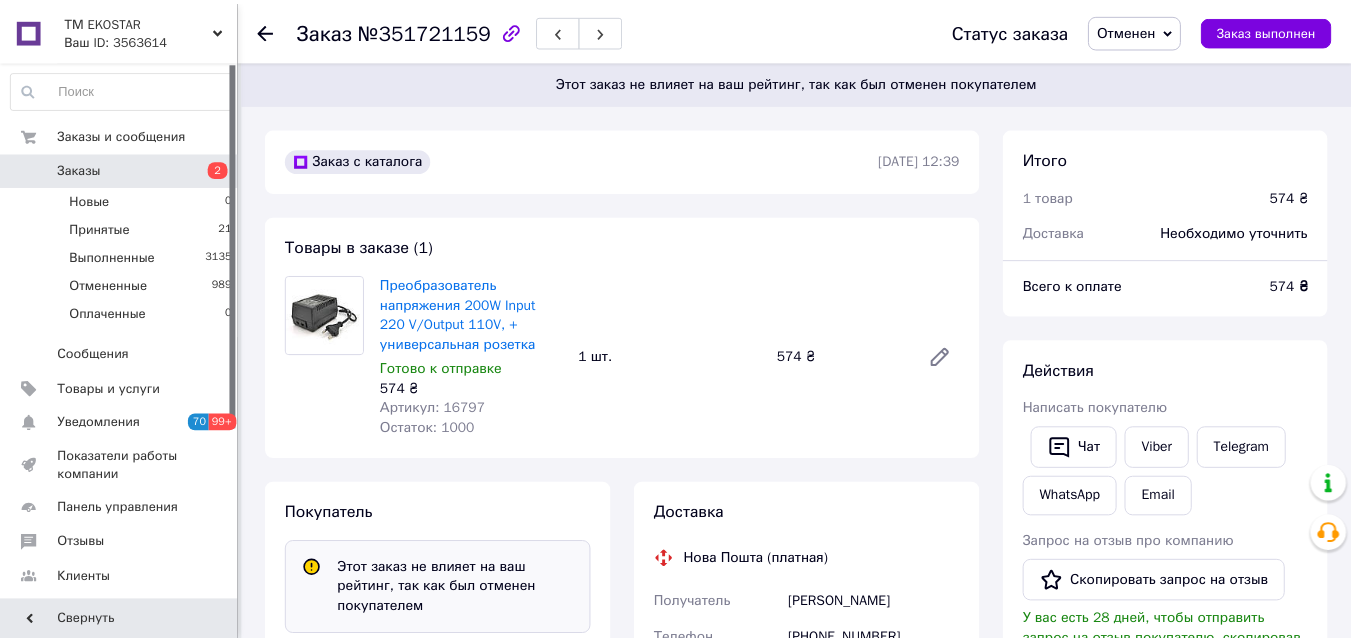 scroll, scrollTop: 108, scrollLeft: 0, axis: vertical 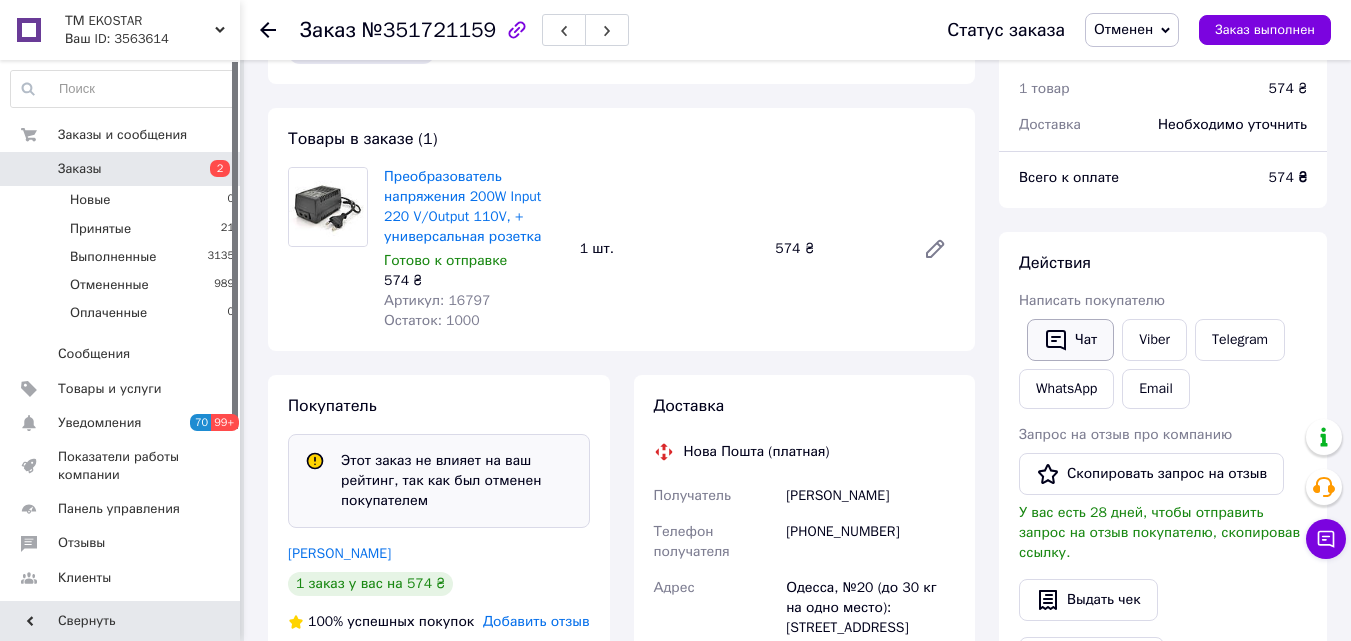 click on "Чат" at bounding box center [1070, 340] 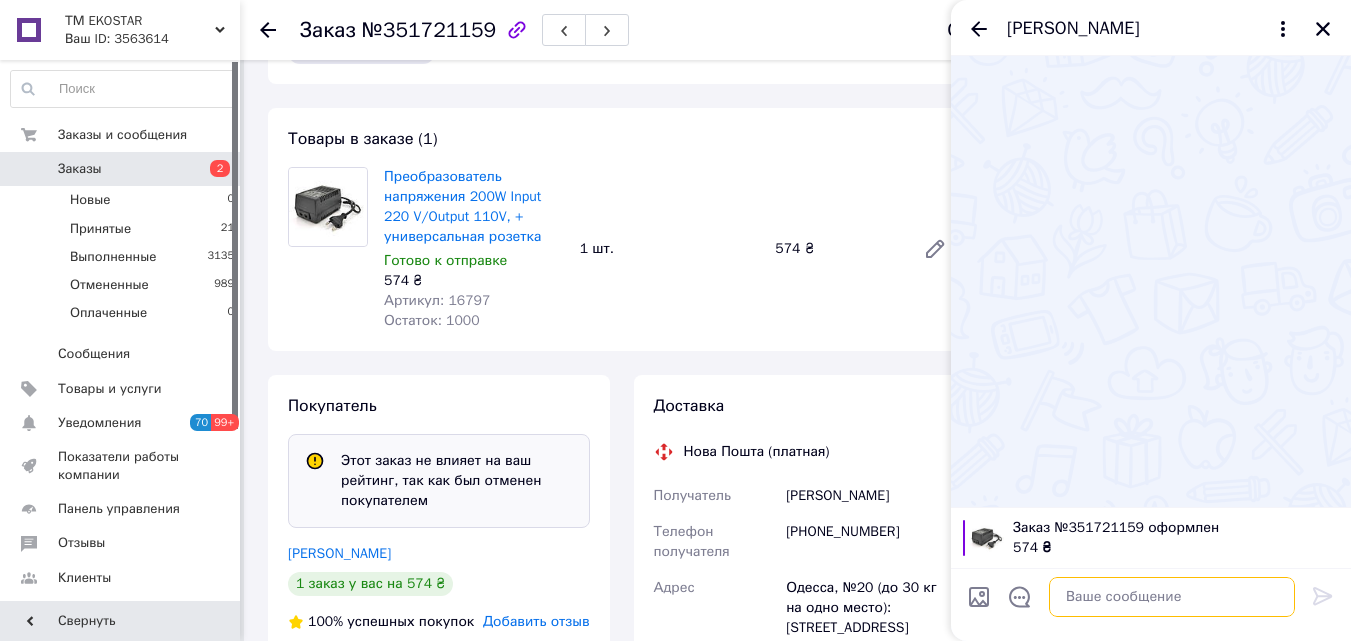 click at bounding box center [1172, 597] 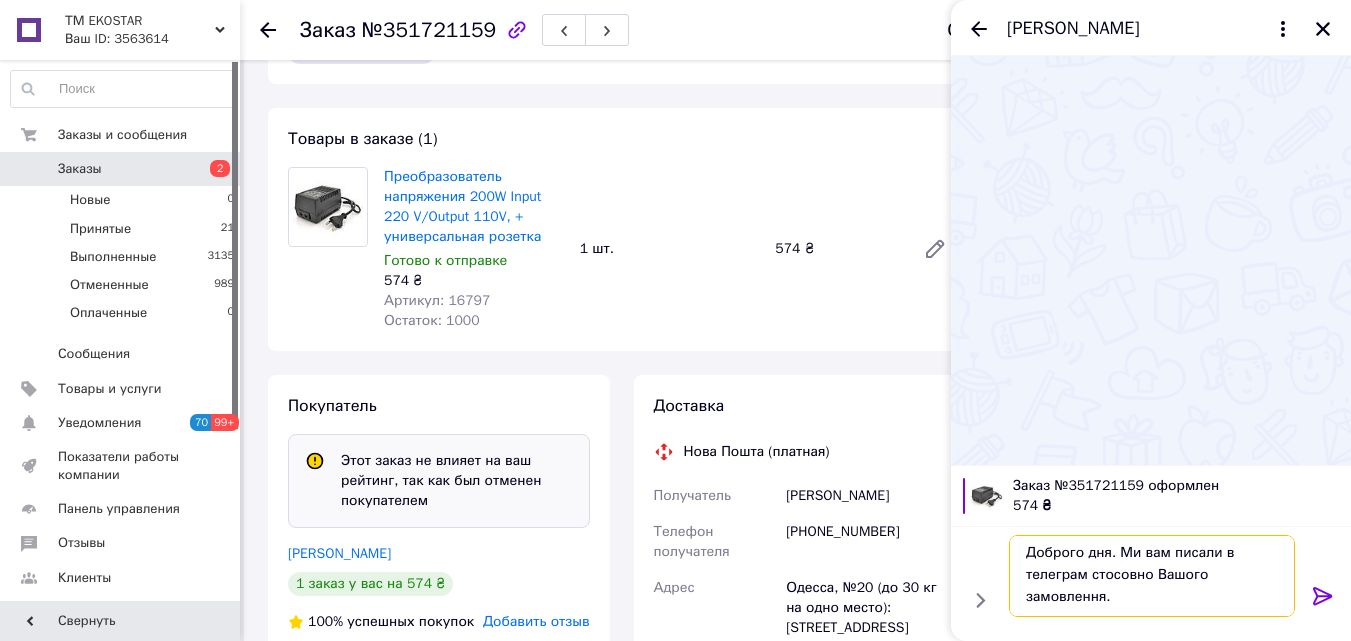 scroll, scrollTop: 2, scrollLeft: 0, axis: vertical 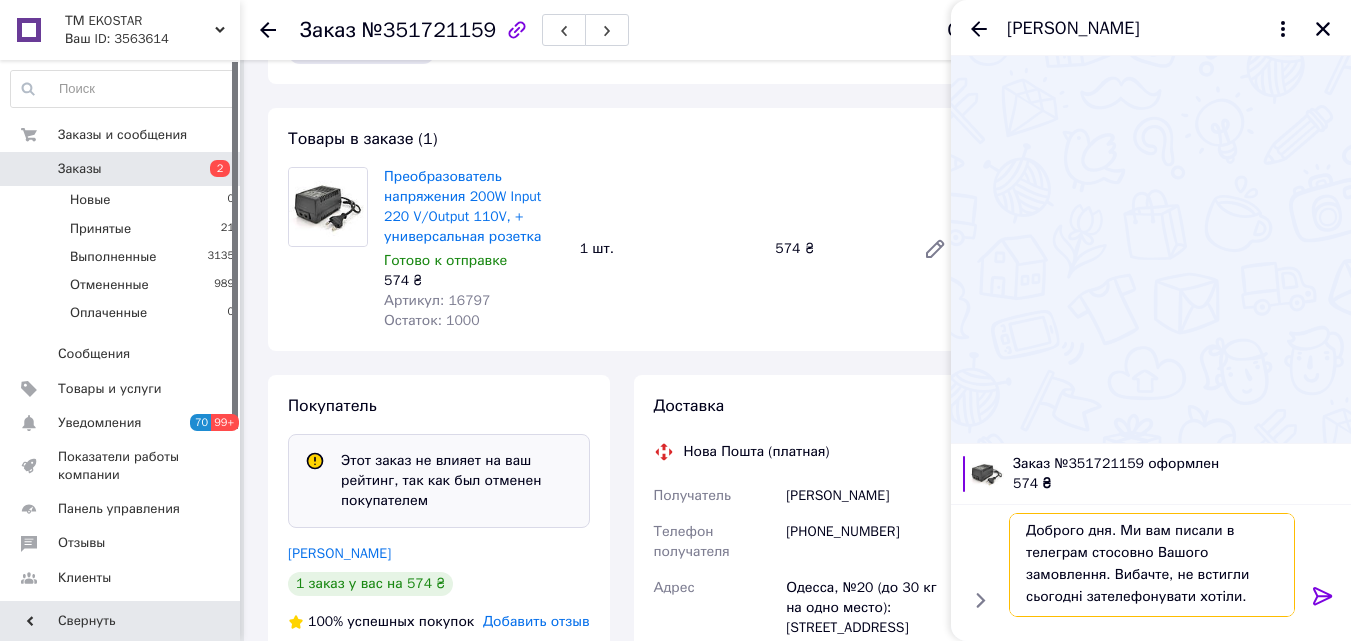 click on "Доброго дня. Ми вам писали в телеграм стосовно Вашого замовлення. Вибачте, не встигли сьогодні зателефонувати хотіли." at bounding box center [1152, 565] 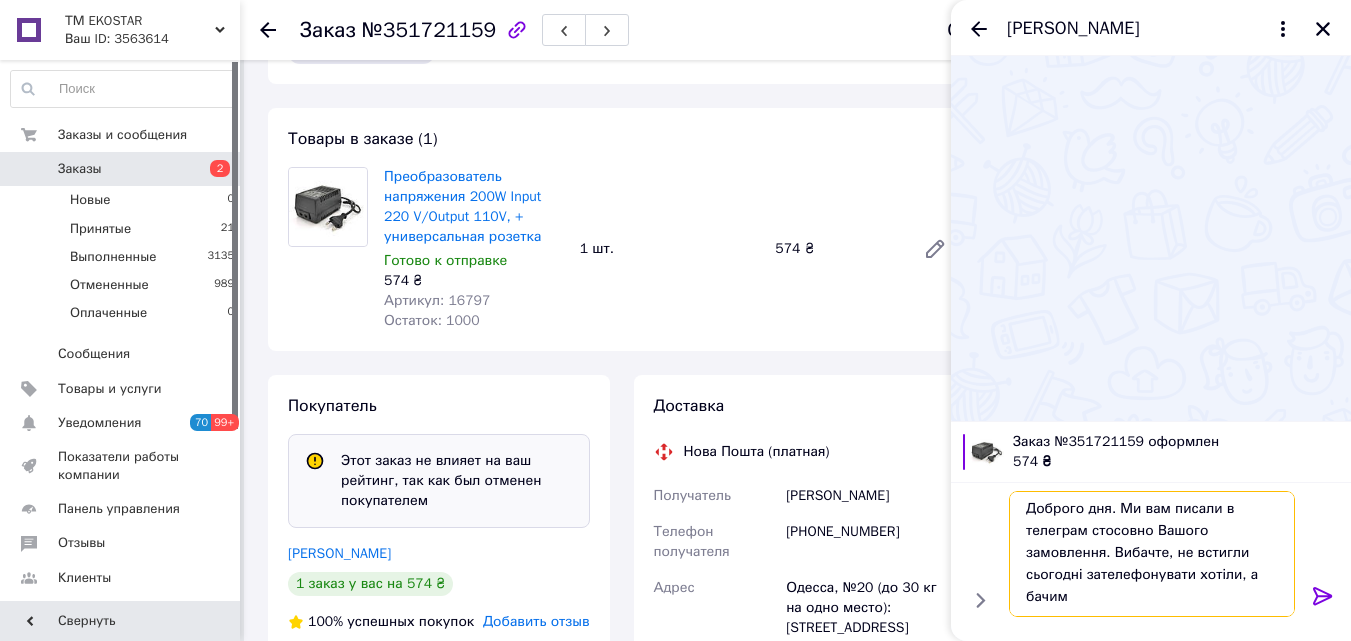scroll, scrollTop: 2, scrollLeft: 0, axis: vertical 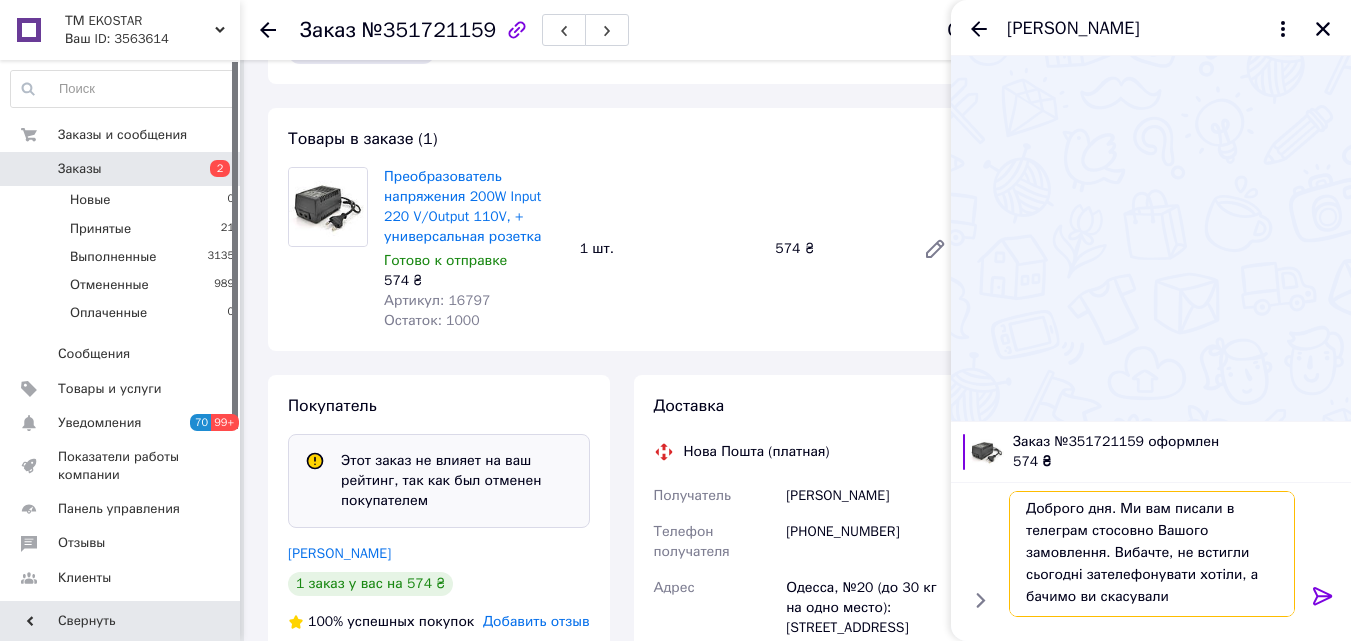 type on "Доброго дня. Ми вам писали в телеграм стосовно Вашого замовлення. Вибачте, не встигли сьогодні зателефонувати хотіли, а бачимо ви скасували." 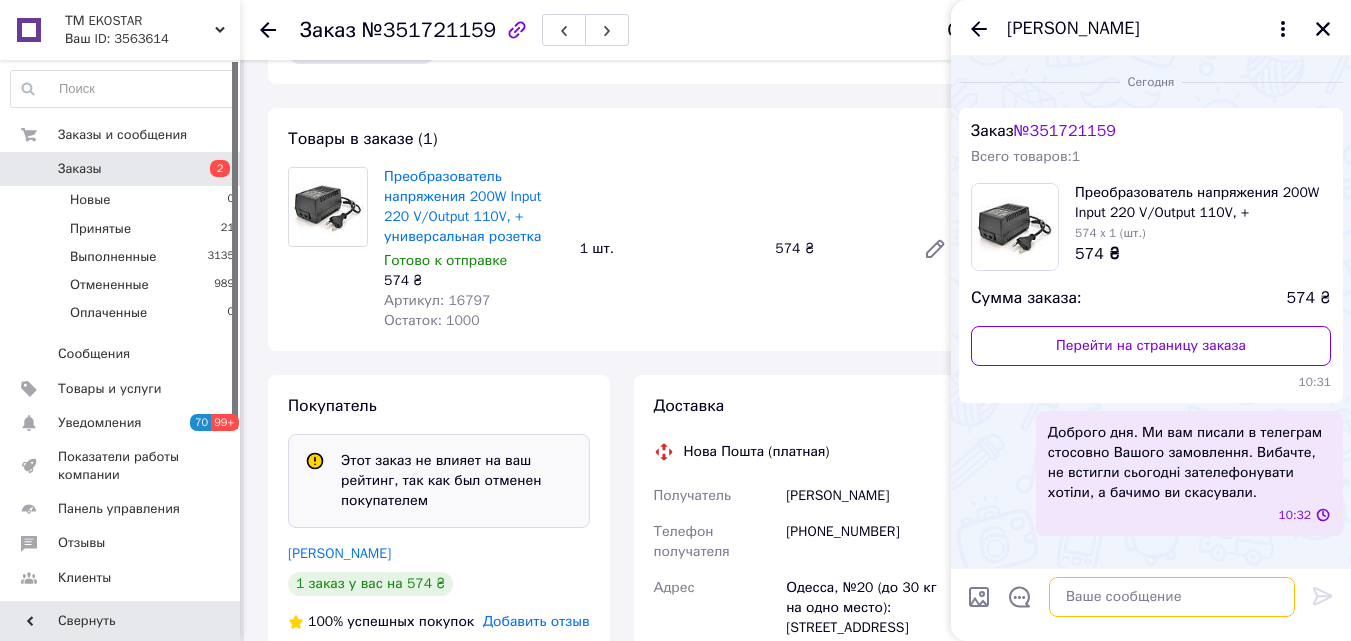 scroll, scrollTop: 0, scrollLeft: 0, axis: both 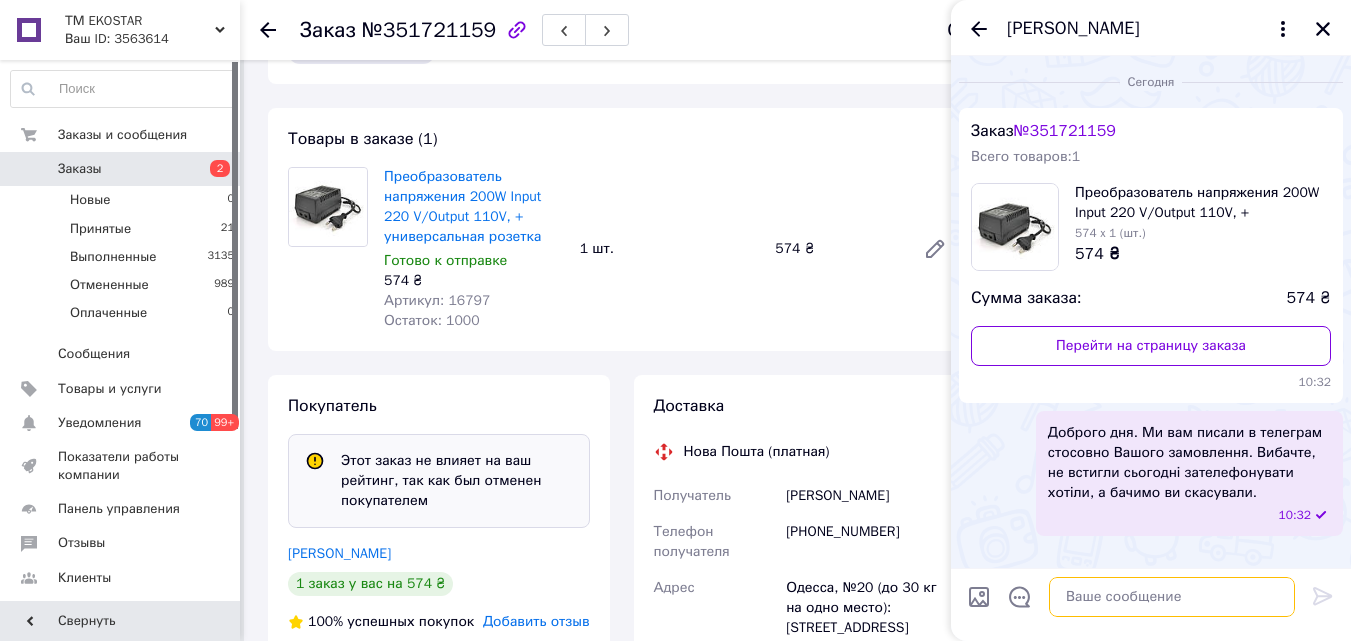 paste on "Вітаємо!
Дякуємо за замовлення:
Преобразователь напряжения 200W Input 220 V/Output 110V, + универсальная розетка
574 ₴
Напишіть чи підтверджуєте замовлення? Дякуємо" 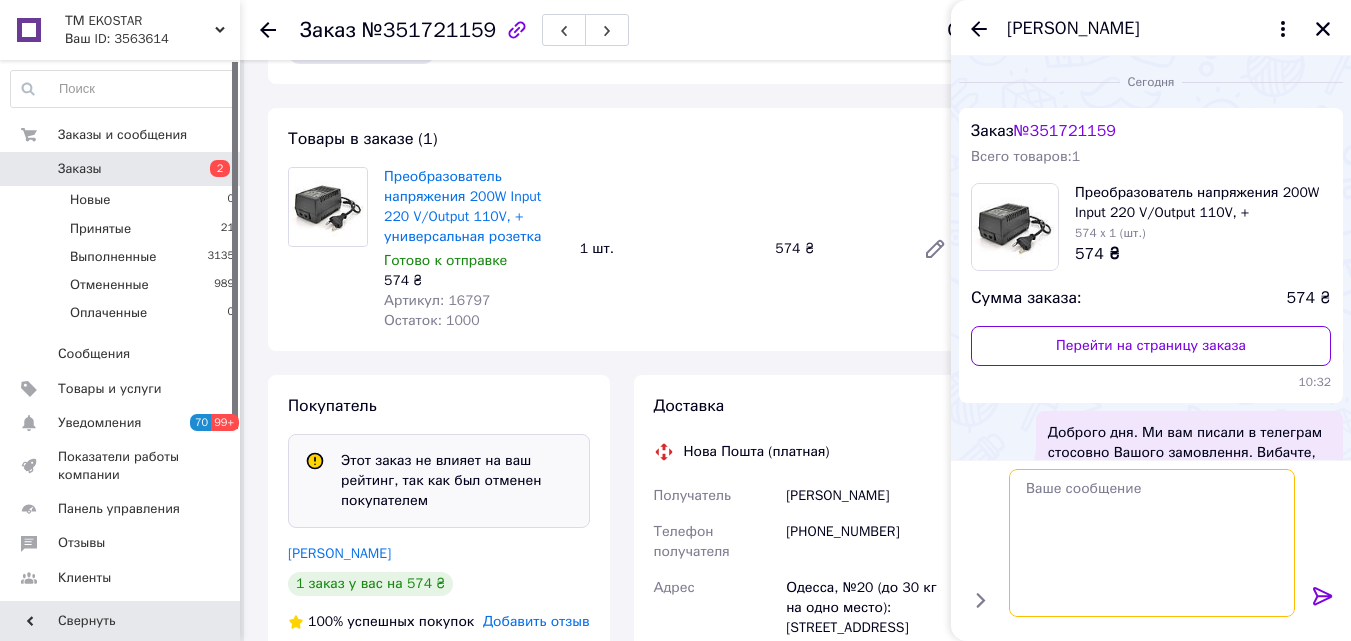 scroll, scrollTop: 0, scrollLeft: 0, axis: both 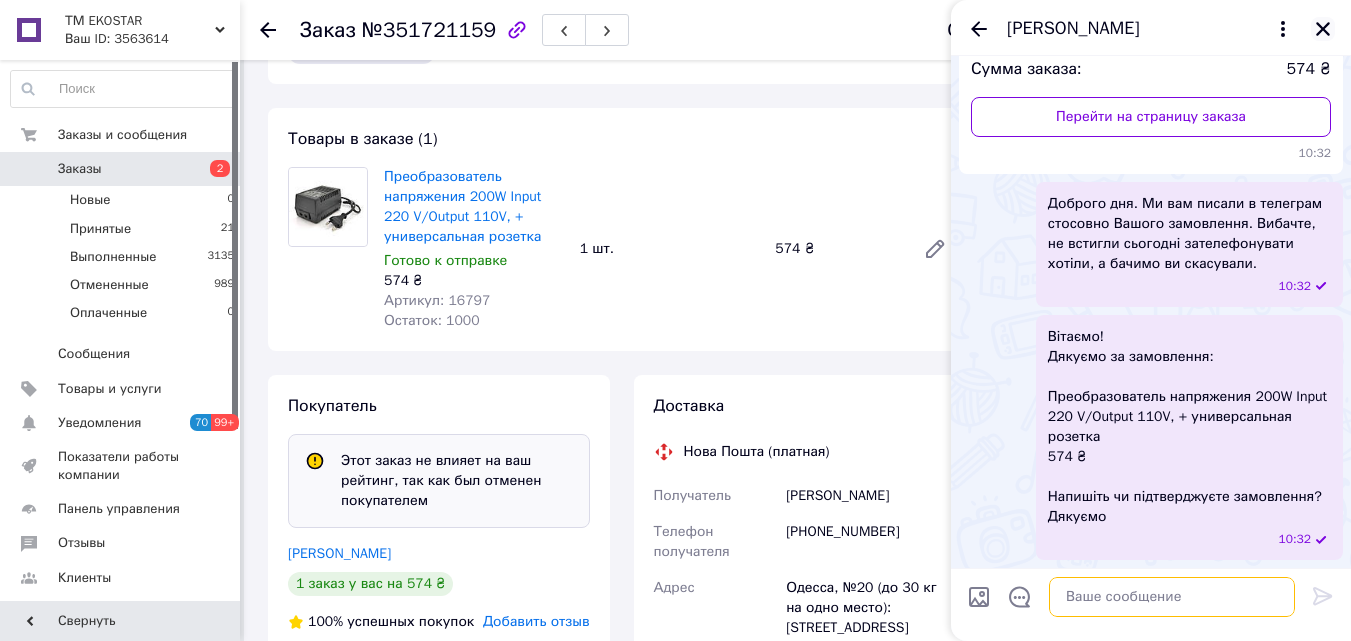 type 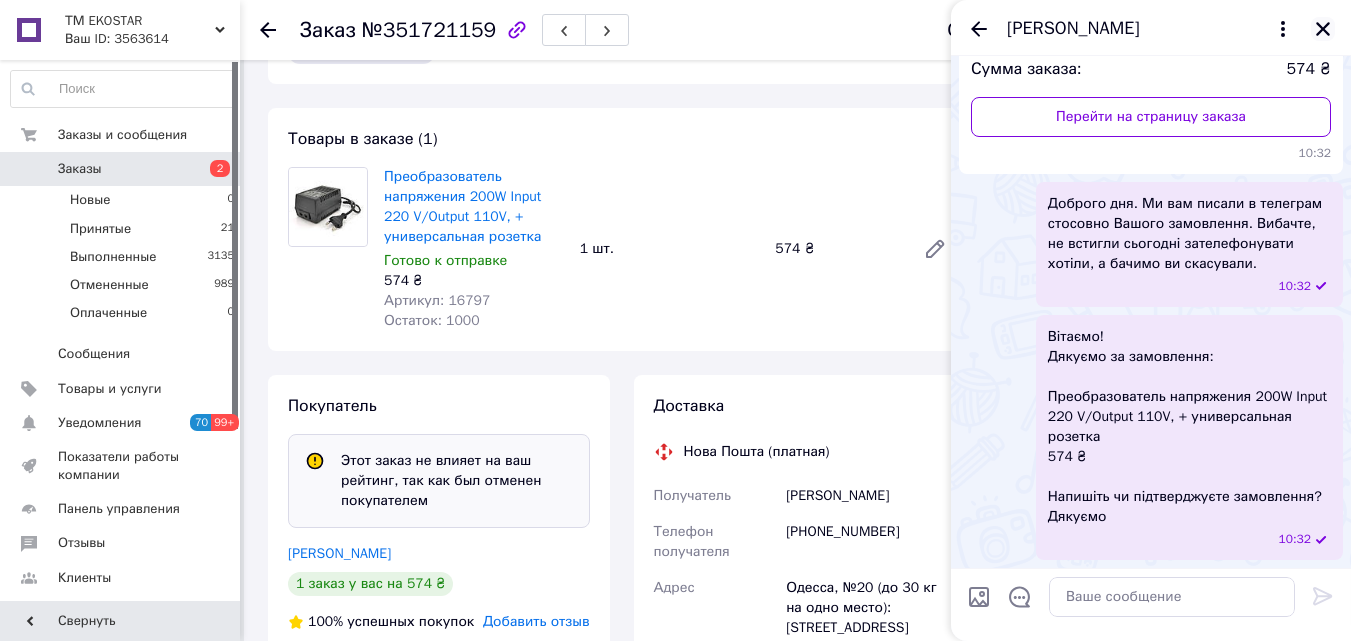click 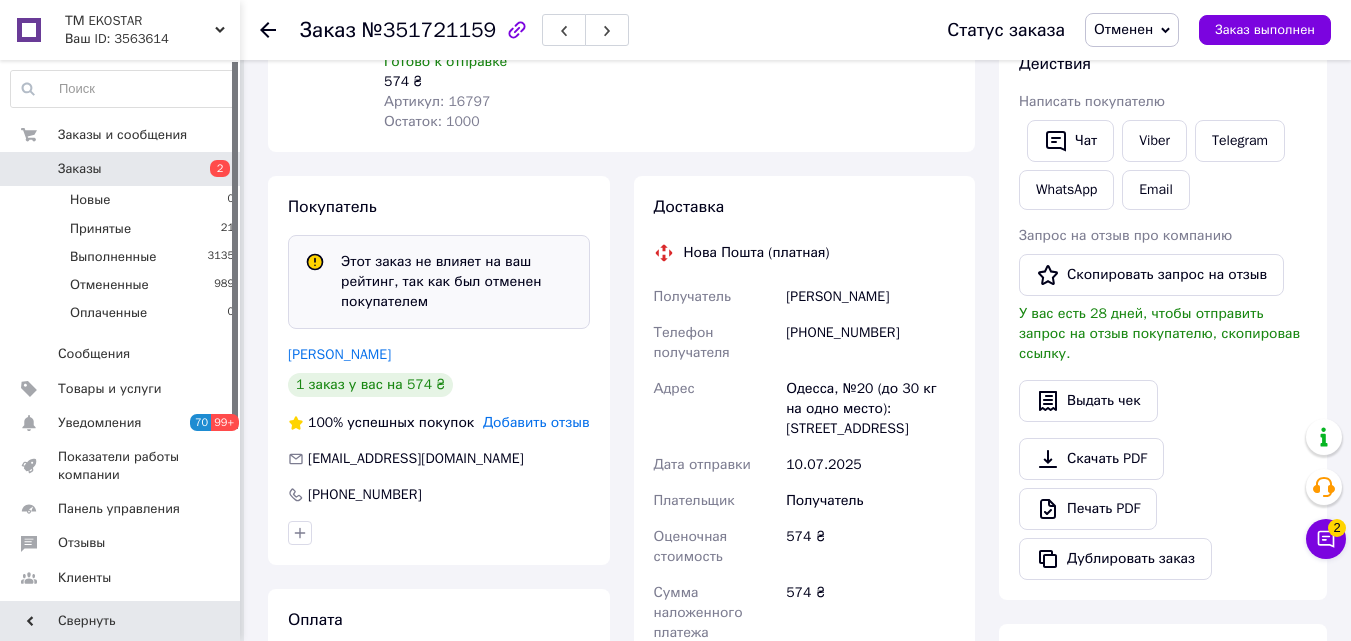 scroll, scrollTop: 308, scrollLeft: 0, axis: vertical 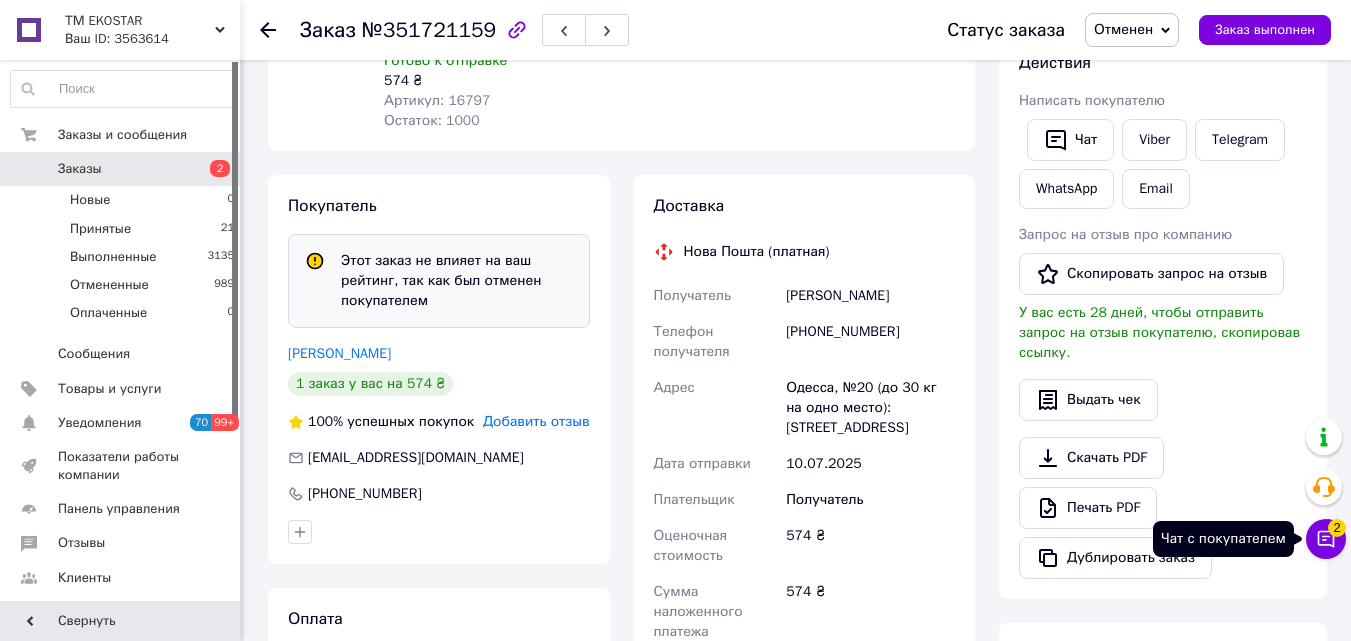 click on "Чат с покупателем 2" at bounding box center [1326, 539] 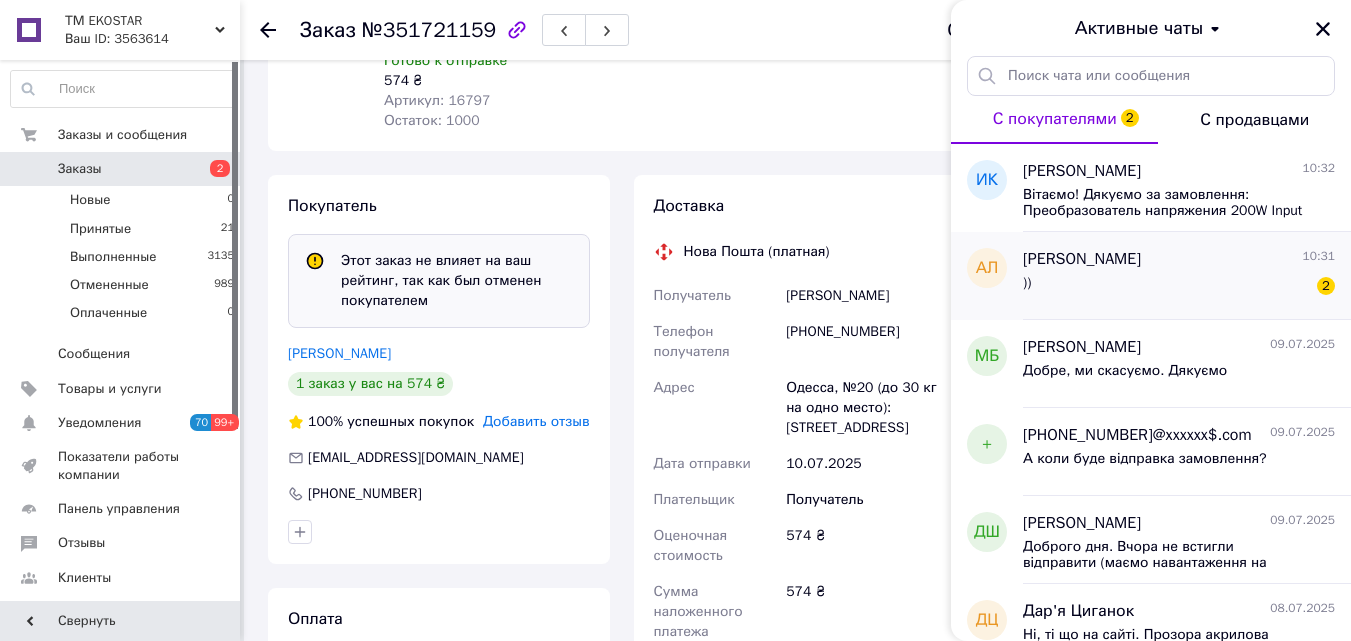click on ")) 2" at bounding box center [1179, 287] 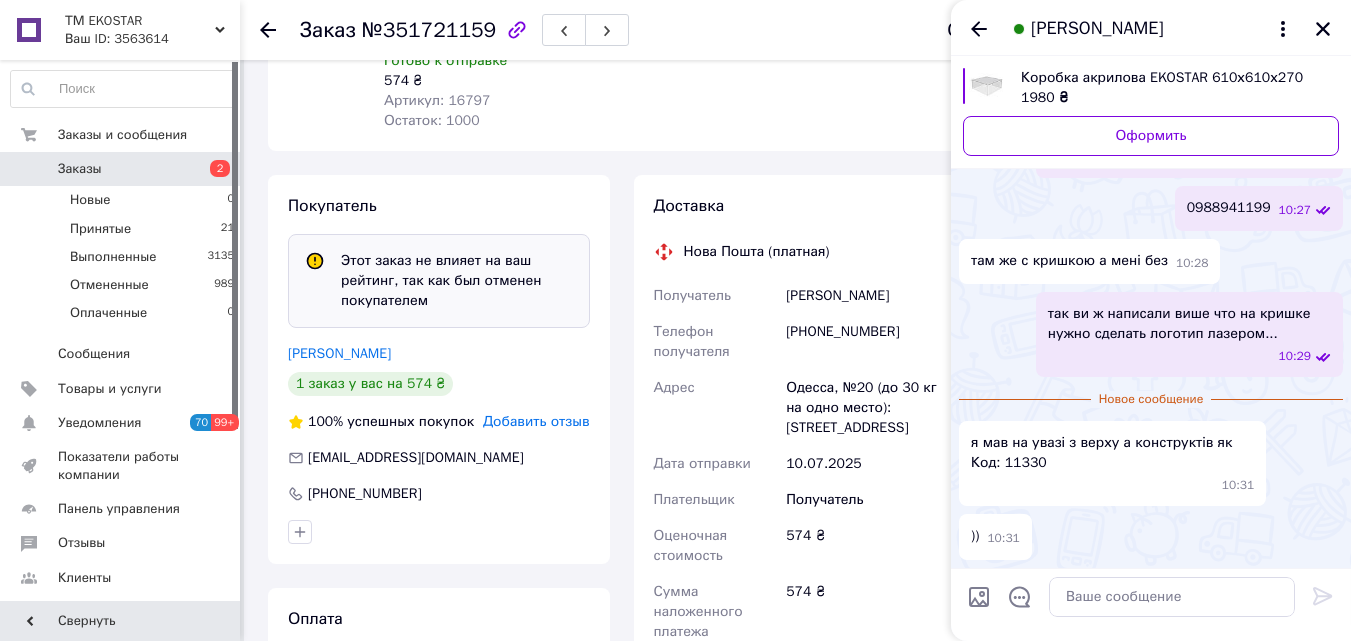 scroll, scrollTop: 1198, scrollLeft: 0, axis: vertical 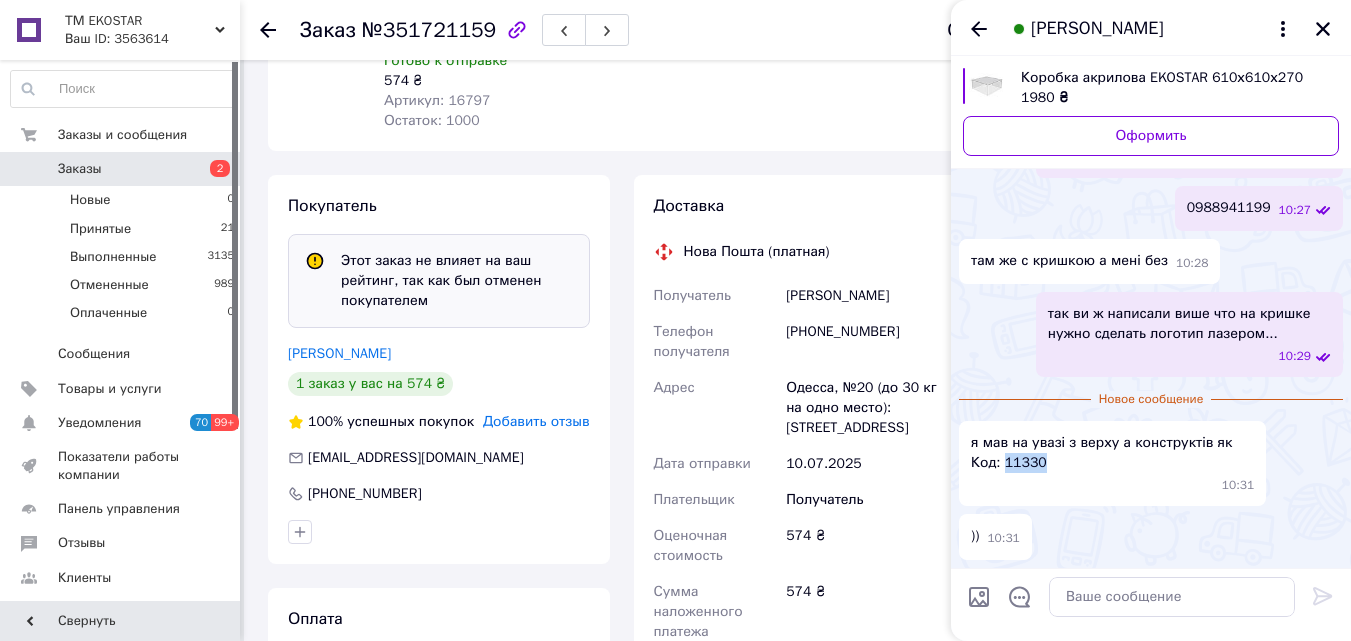 click on "я мав на увазі з верху а конструктів як Код: 11330" at bounding box center (1112, 453) 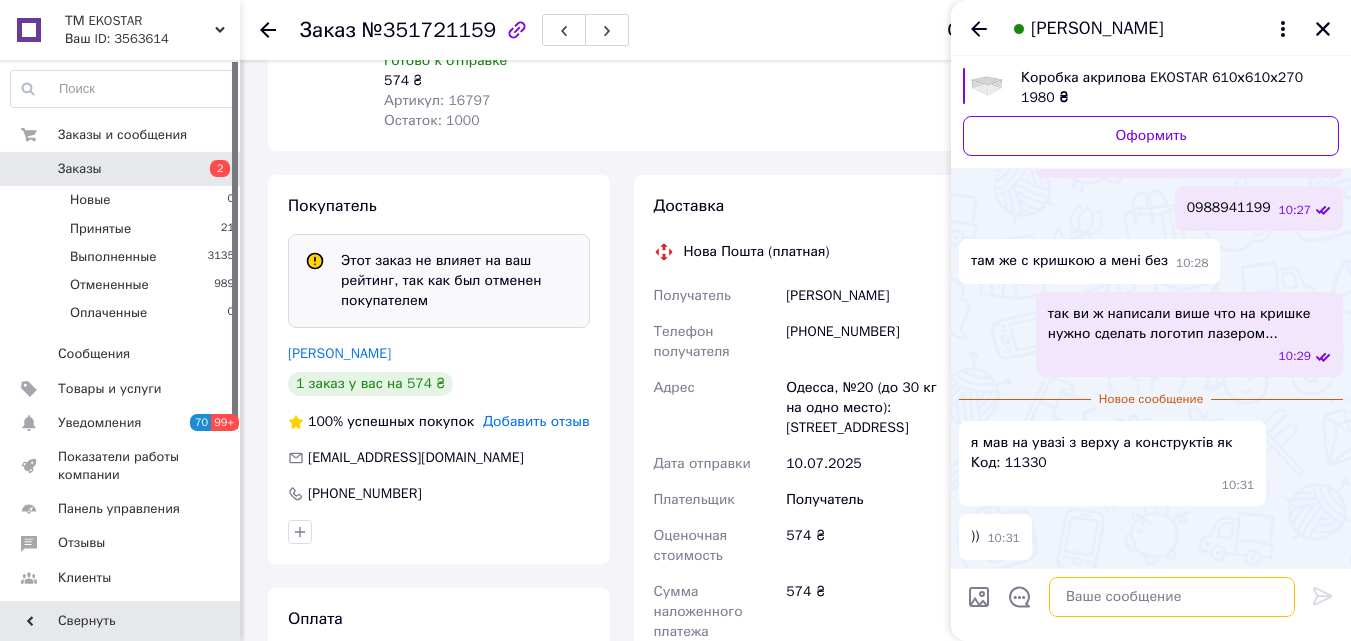 click at bounding box center [1172, 597] 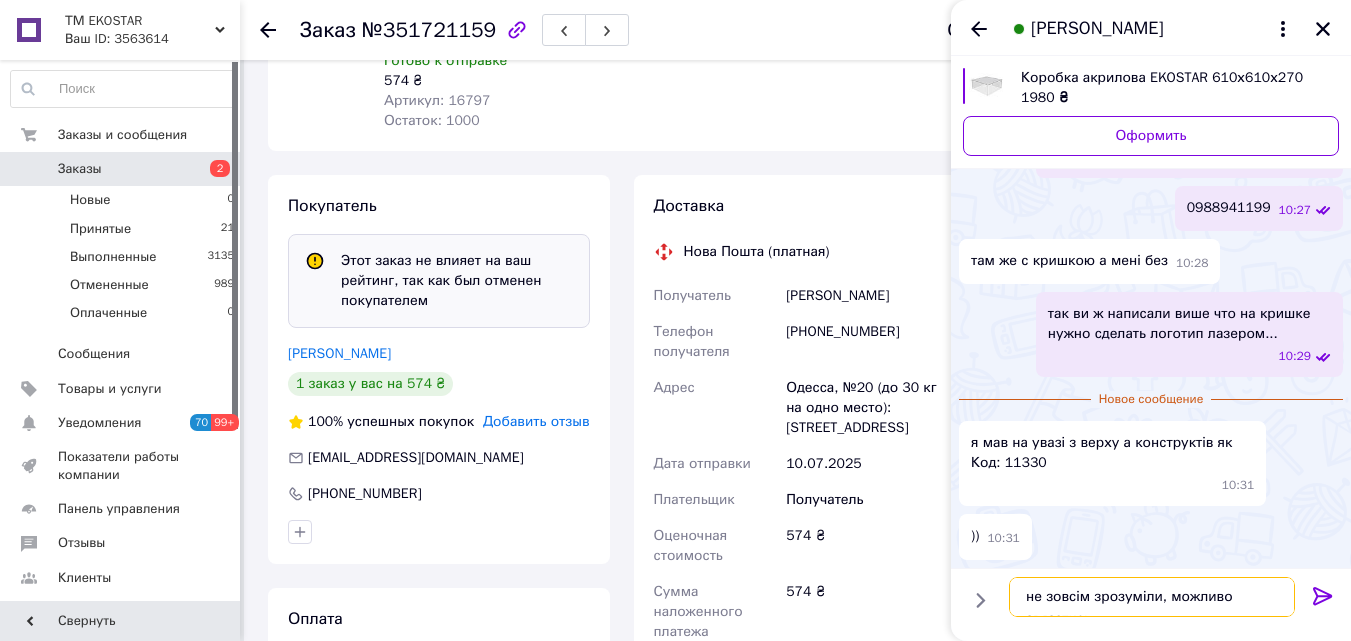 scroll, scrollTop: 2, scrollLeft: 0, axis: vertical 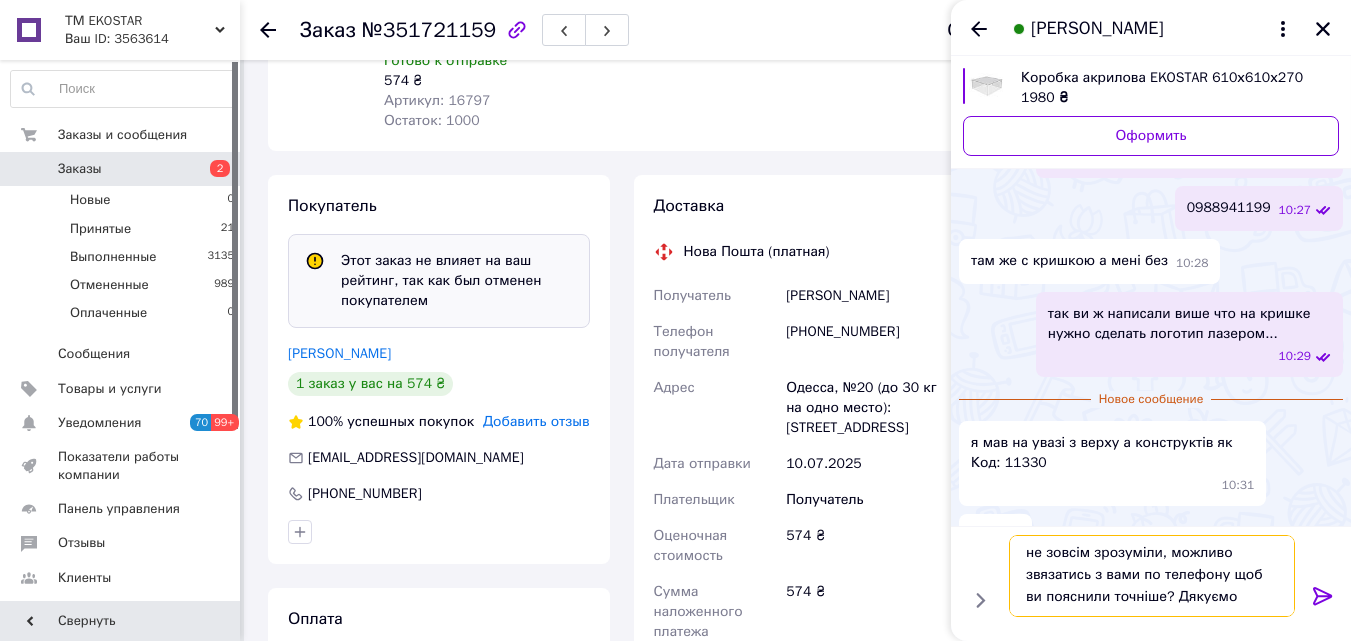 click on "не зовсім зрозуміли, можливо звязатись з вами по телефону щоб ви пояснили точніше? Дякуємо" at bounding box center [1152, 576] 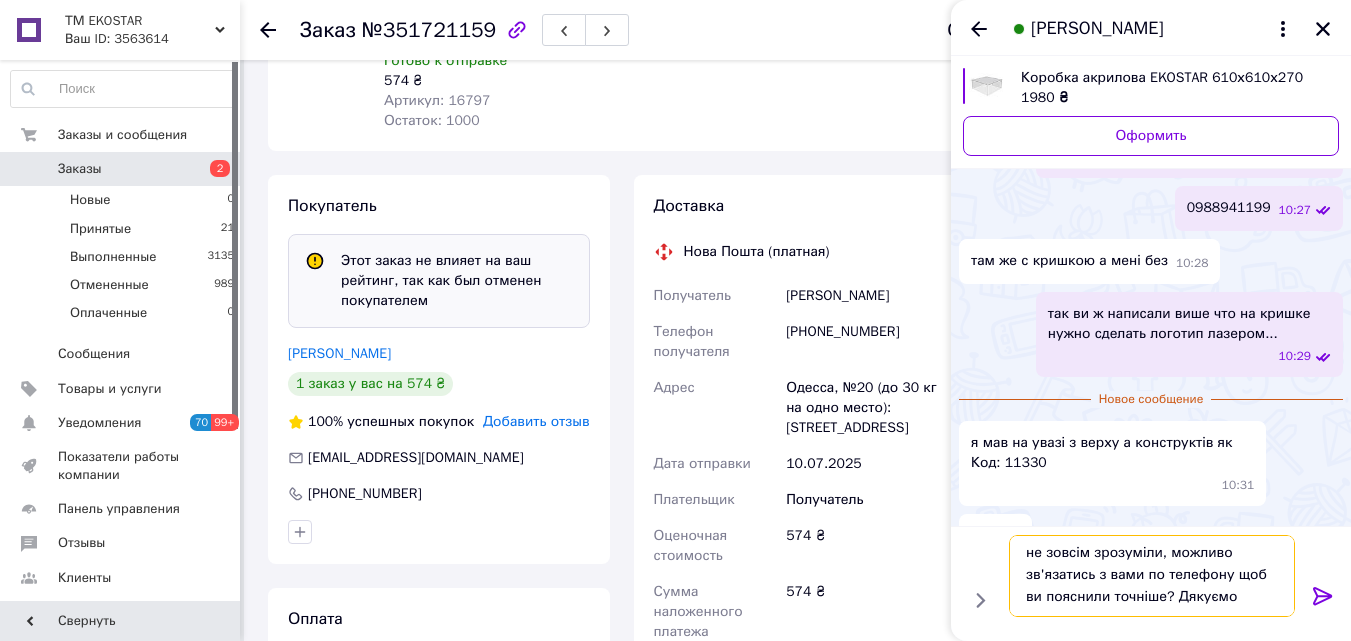 scroll, scrollTop: 0, scrollLeft: 0, axis: both 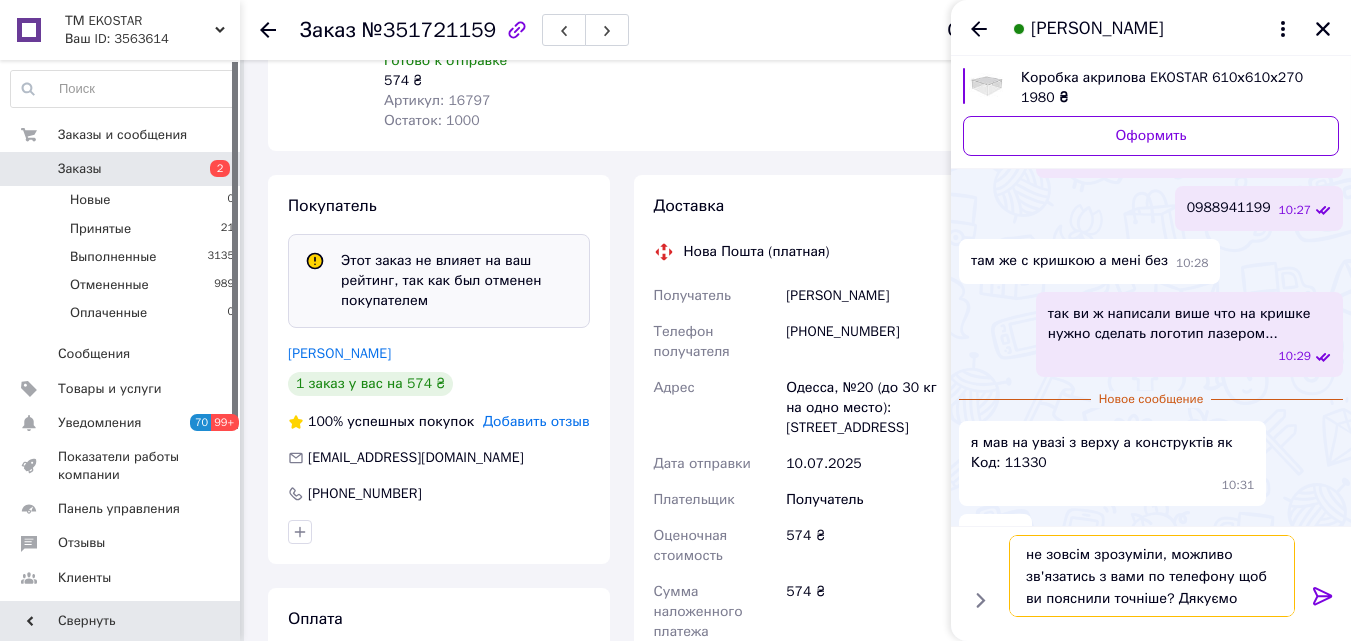 type on "не зовсім зрозуміли, можливо зв'язатись з вами по телефону щоб ви пояснили точніше? Дякуємо" 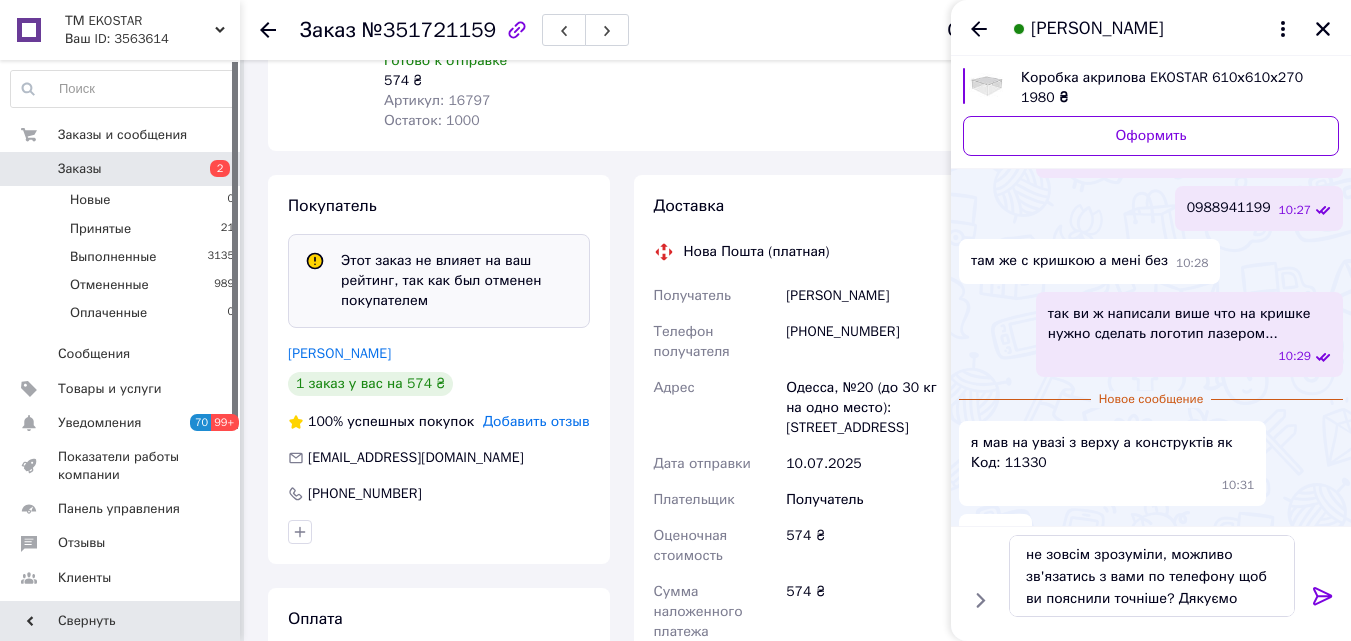 click 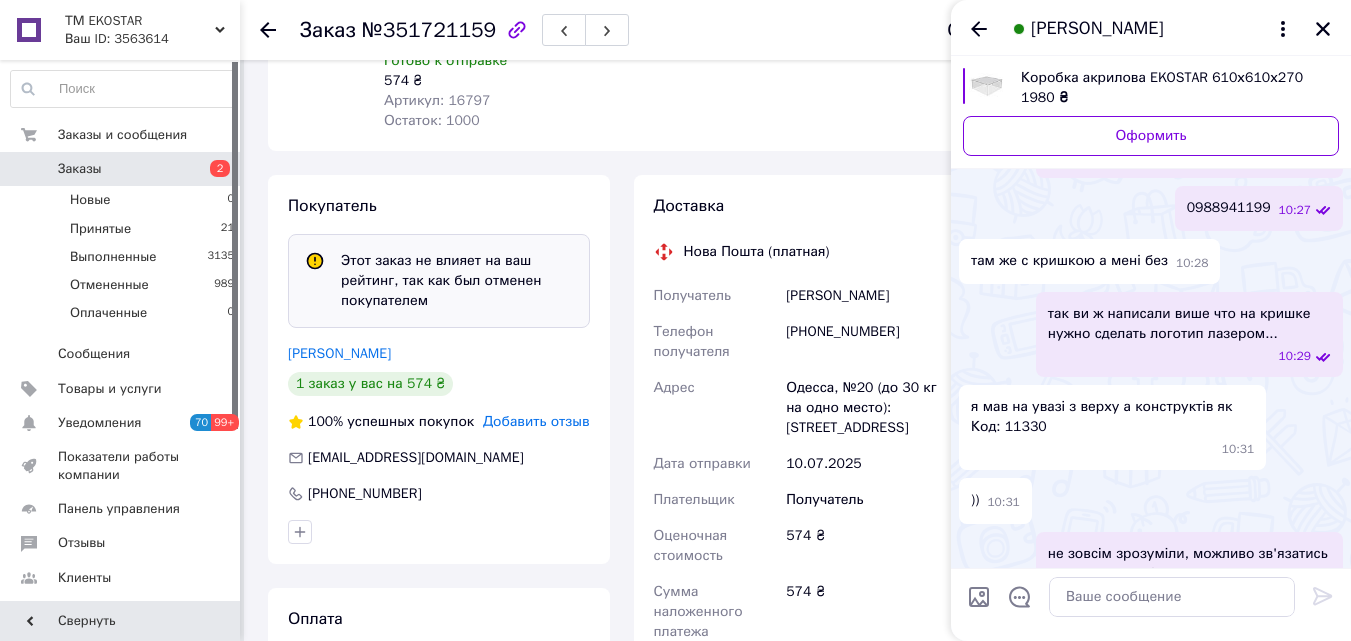 scroll, scrollTop: 1275, scrollLeft: 0, axis: vertical 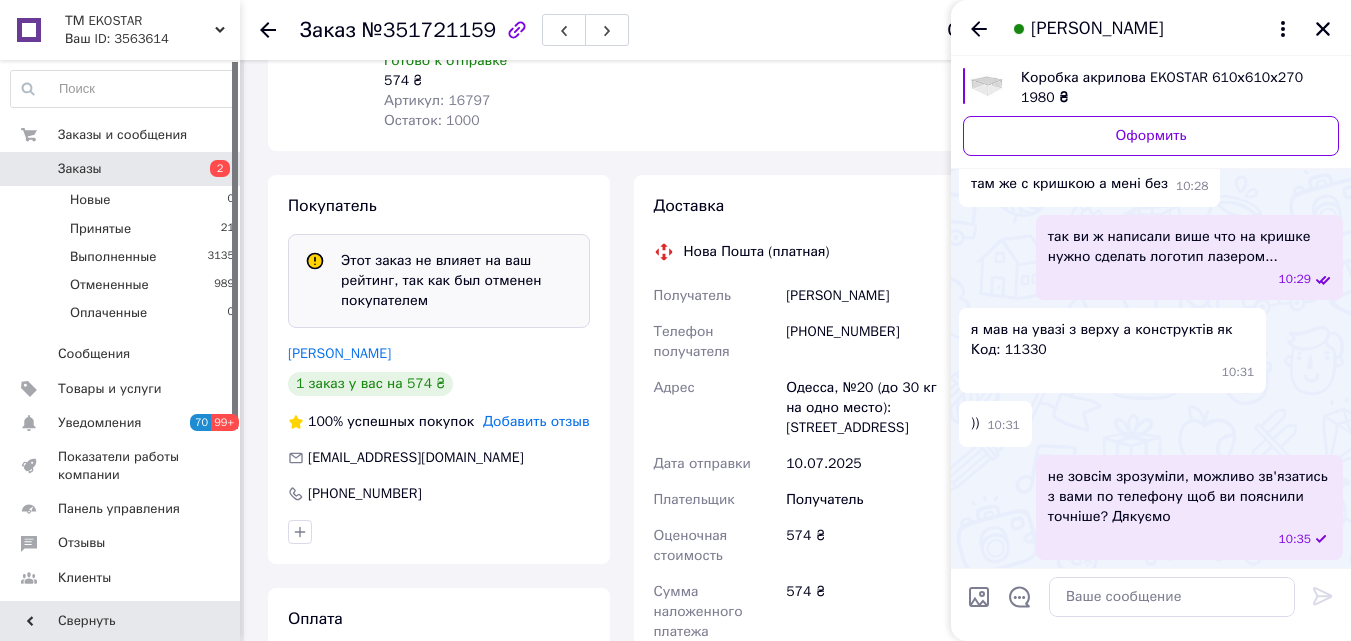 click 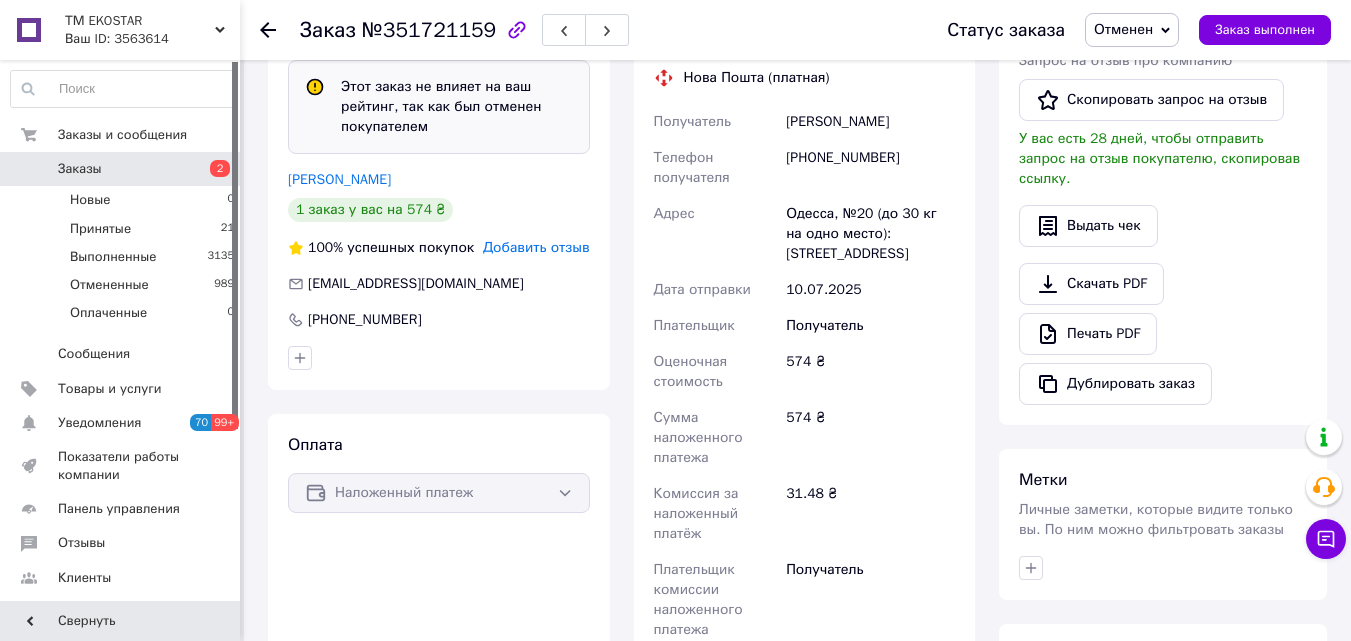 scroll, scrollTop: 208, scrollLeft: 0, axis: vertical 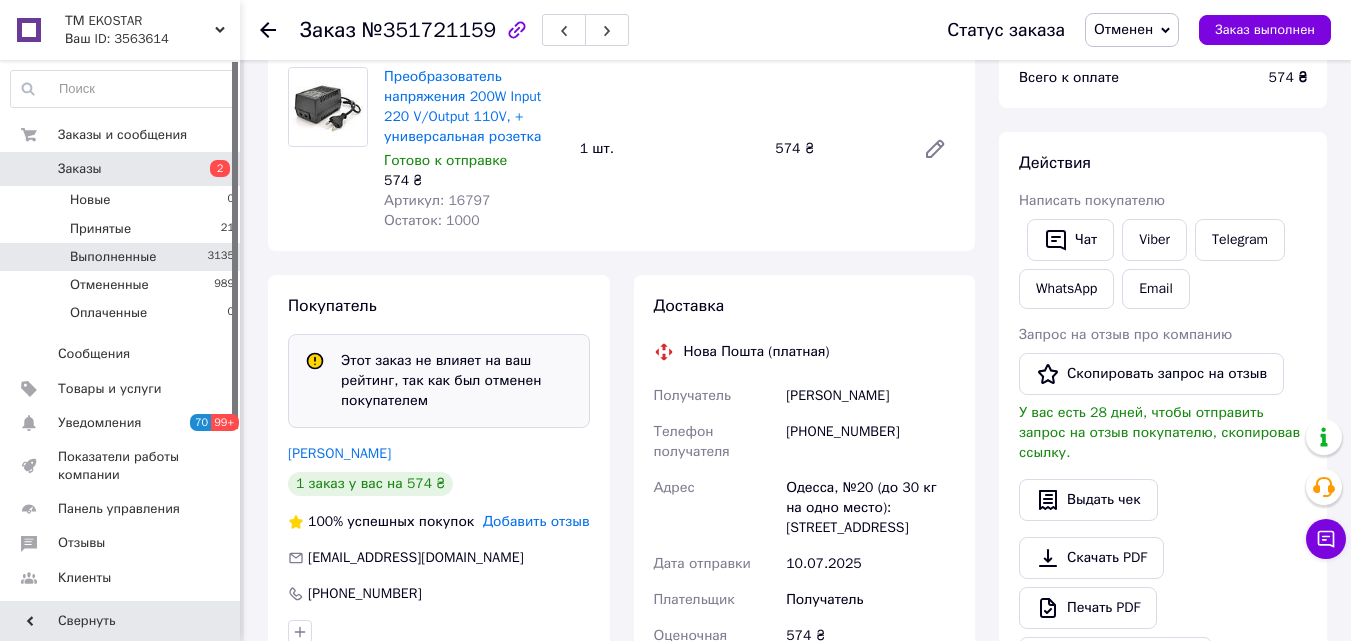 click on "Выполненные" at bounding box center (113, 257) 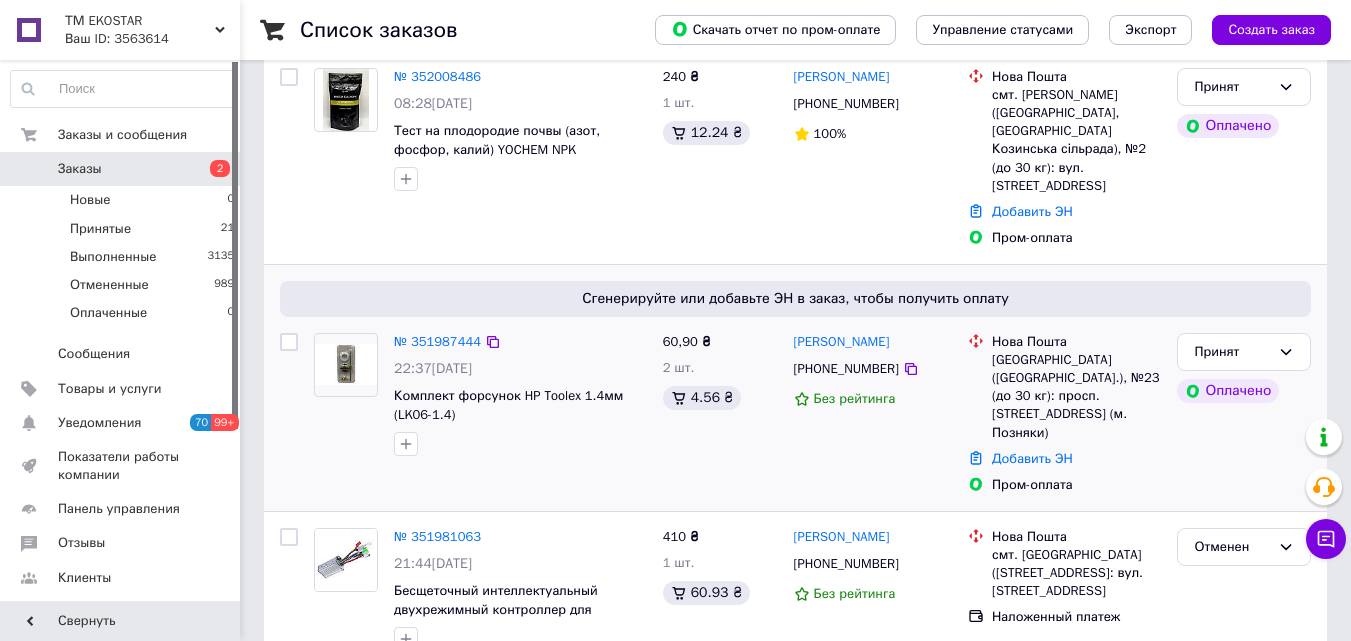 scroll, scrollTop: 100, scrollLeft: 0, axis: vertical 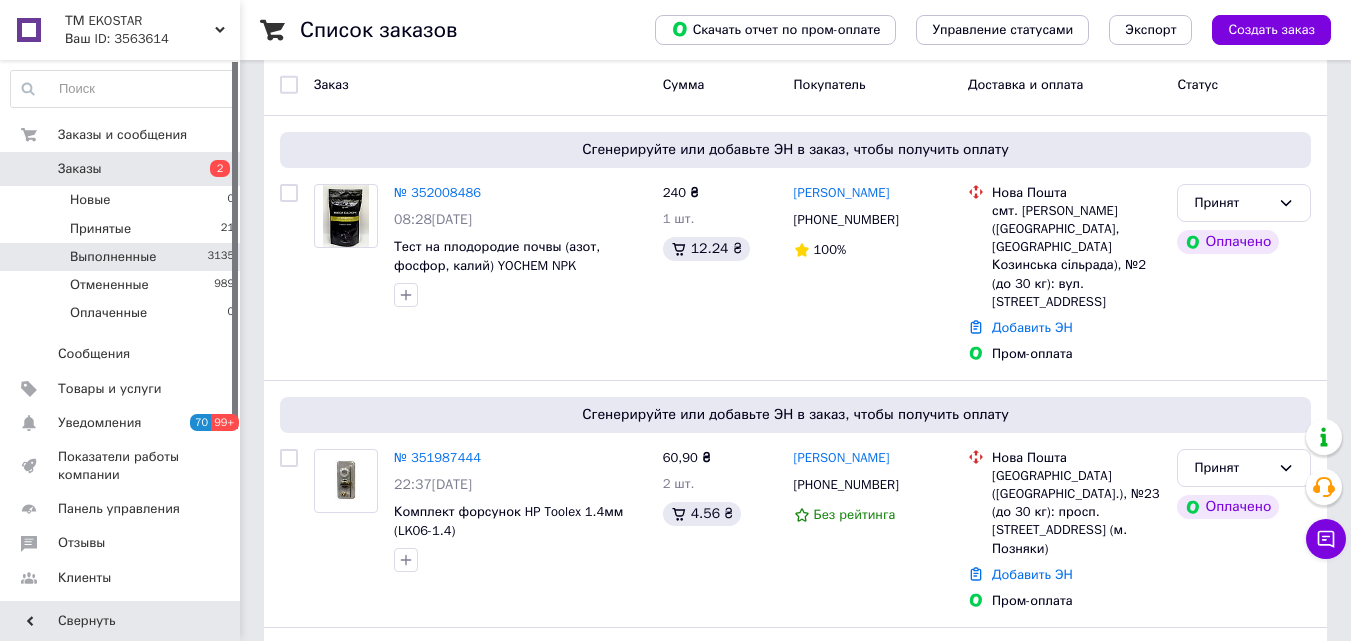 click on "Выполненные 3135" at bounding box center [123, 257] 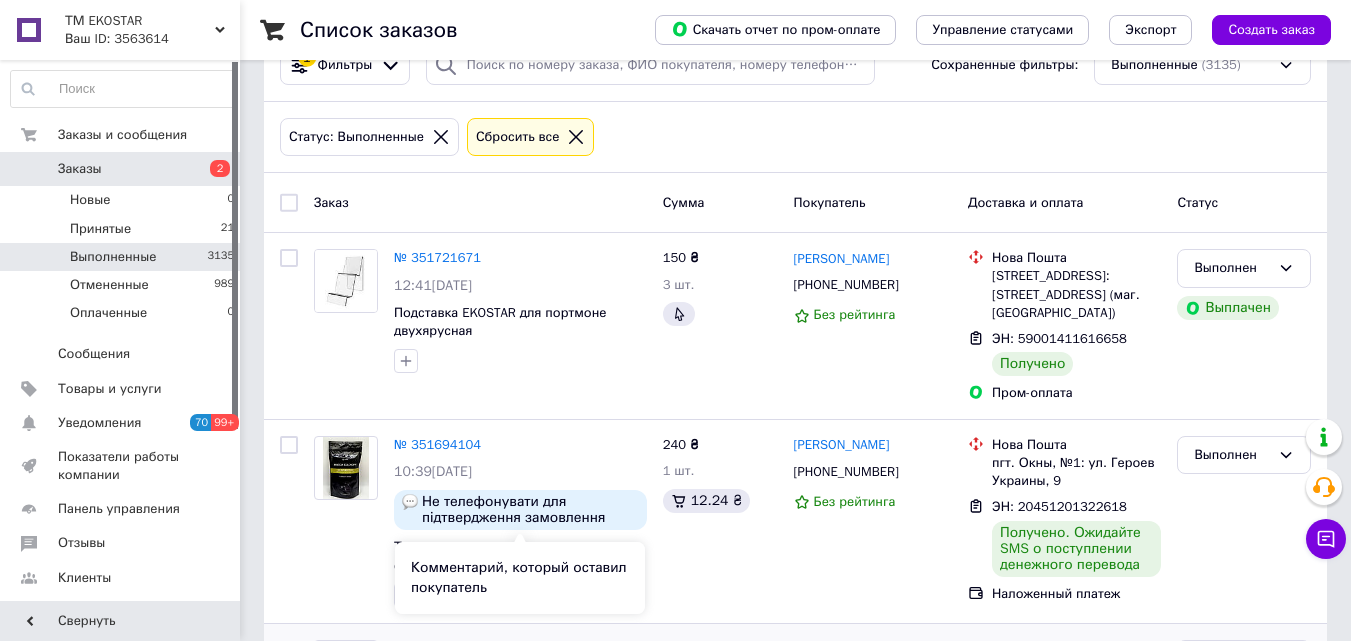 scroll, scrollTop: 100, scrollLeft: 0, axis: vertical 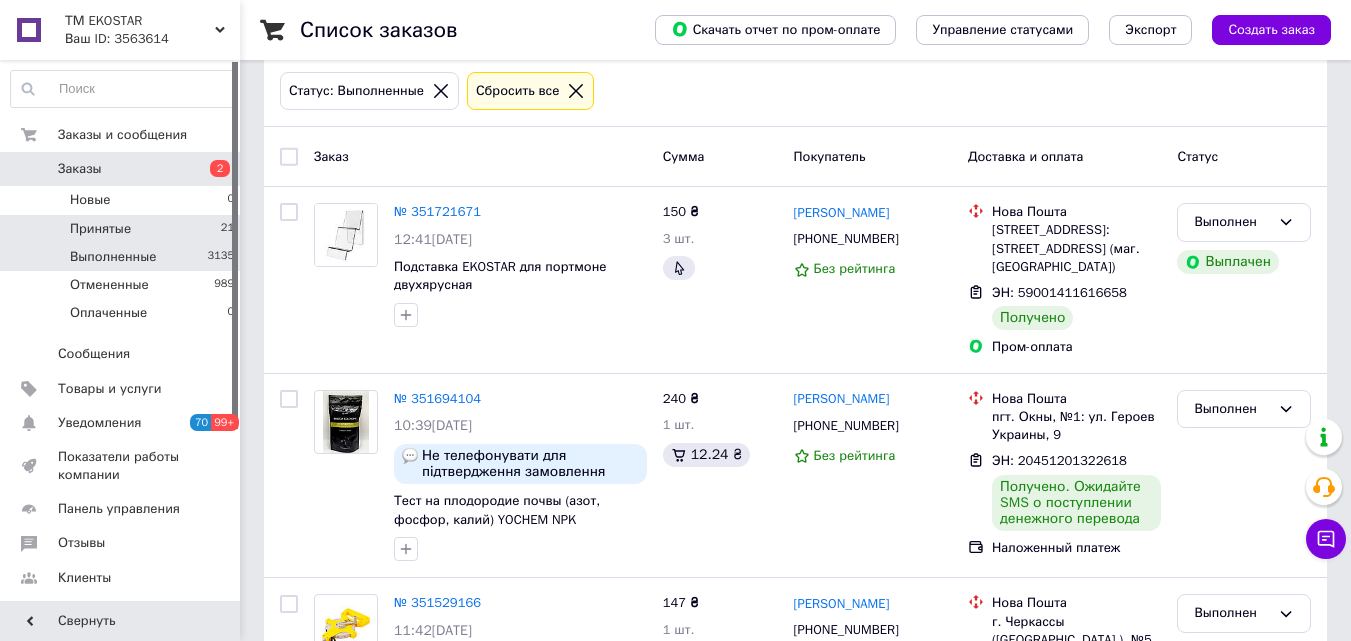 click on "Принятые 21" at bounding box center (123, 229) 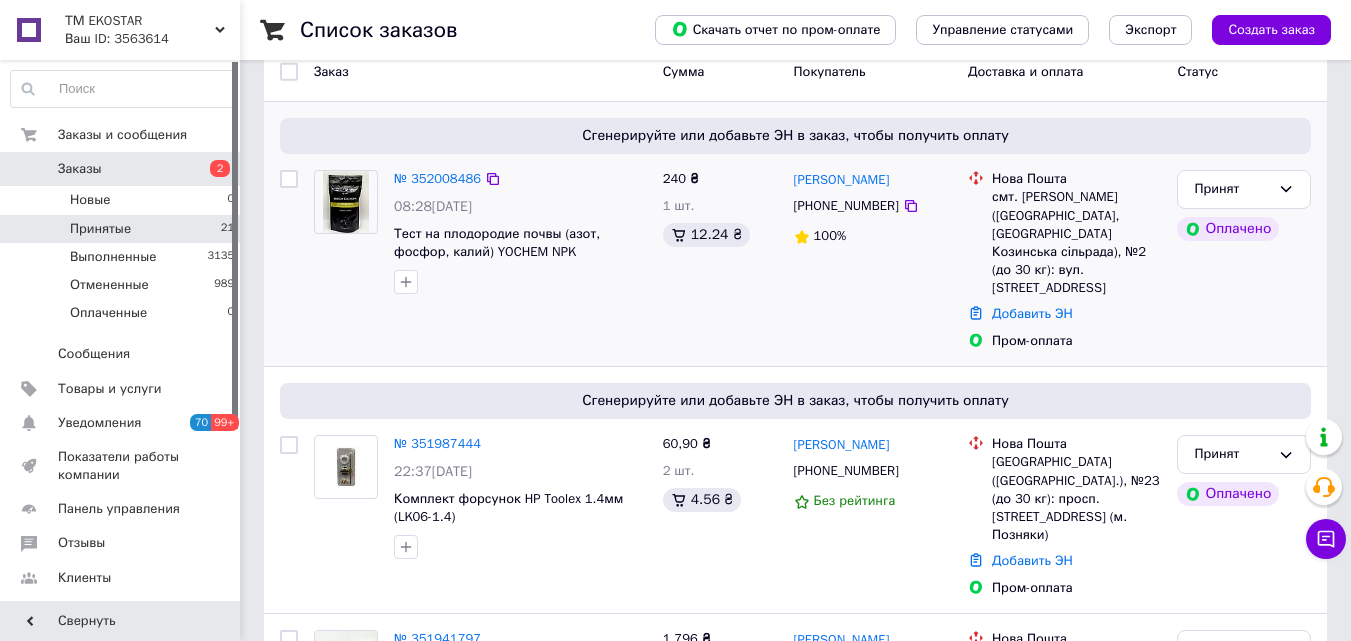 scroll, scrollTop: 200, scrollLeft: 0, axis: vertical 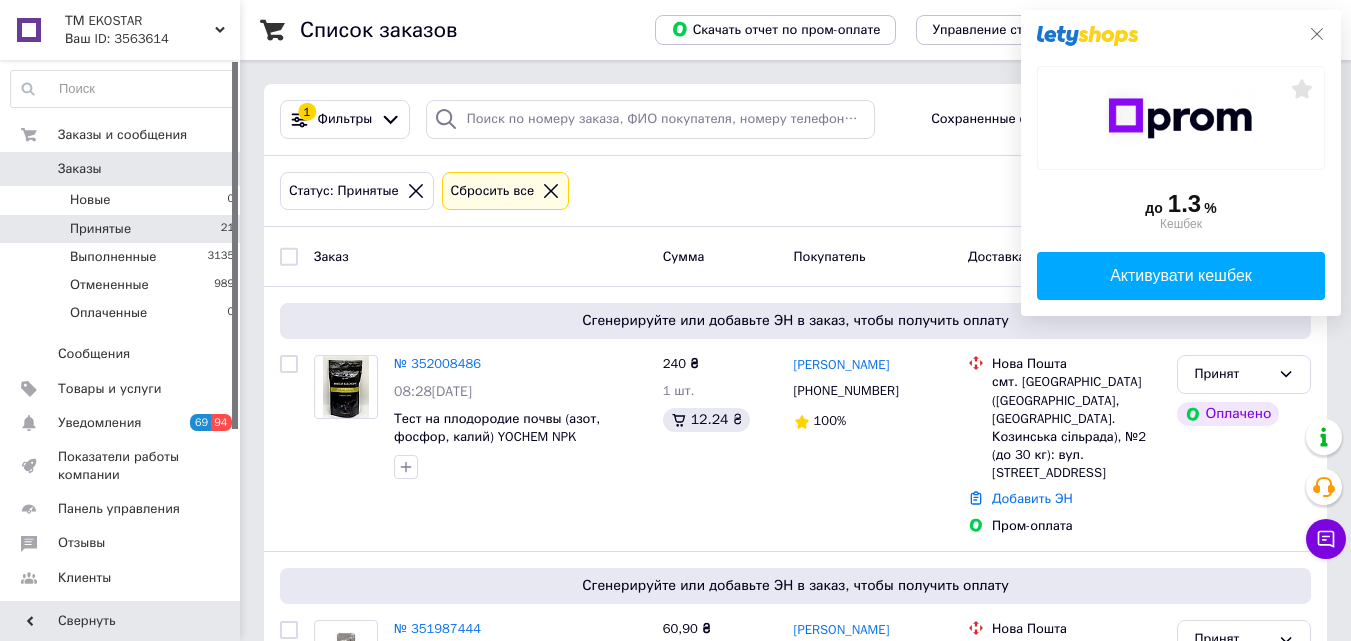 click 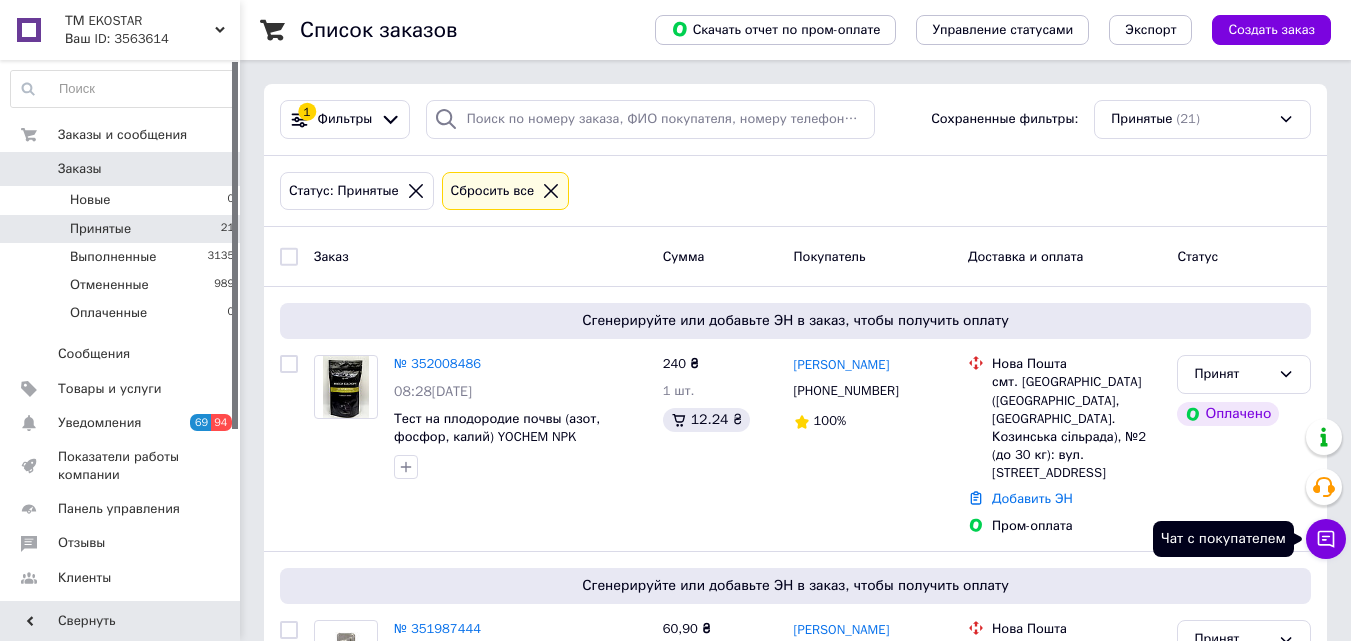 click on "Чат с покупателем" at bounding box center (1326, 539) 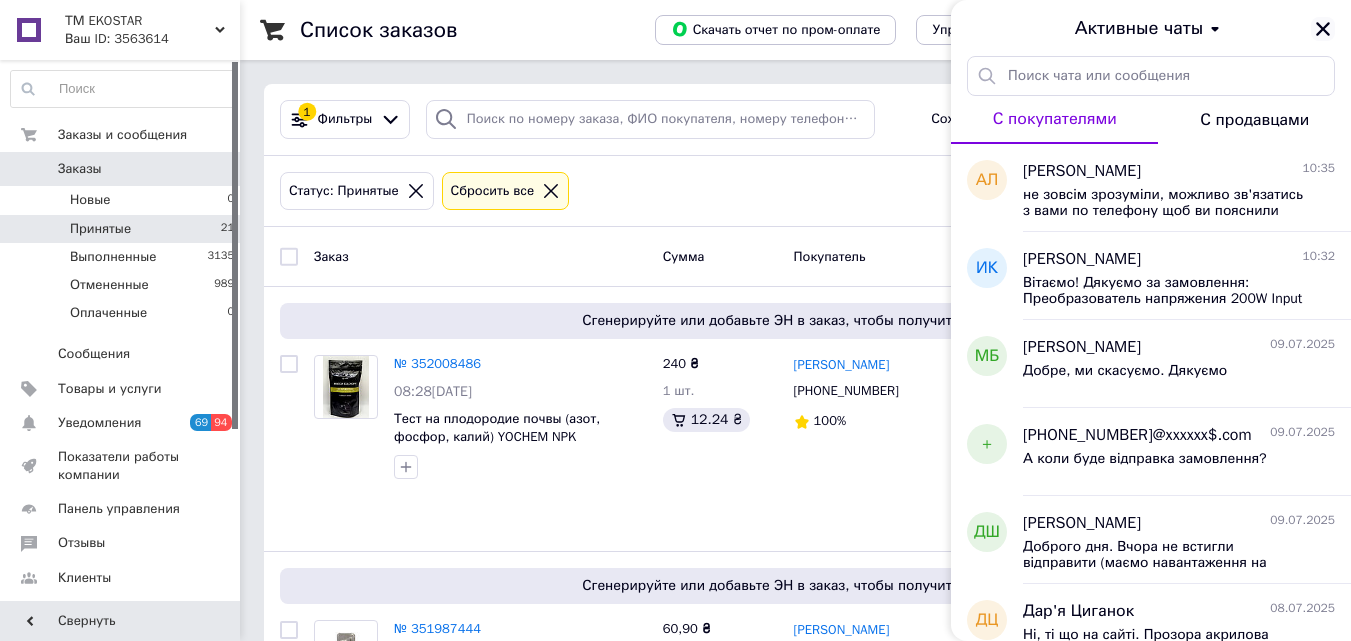 click 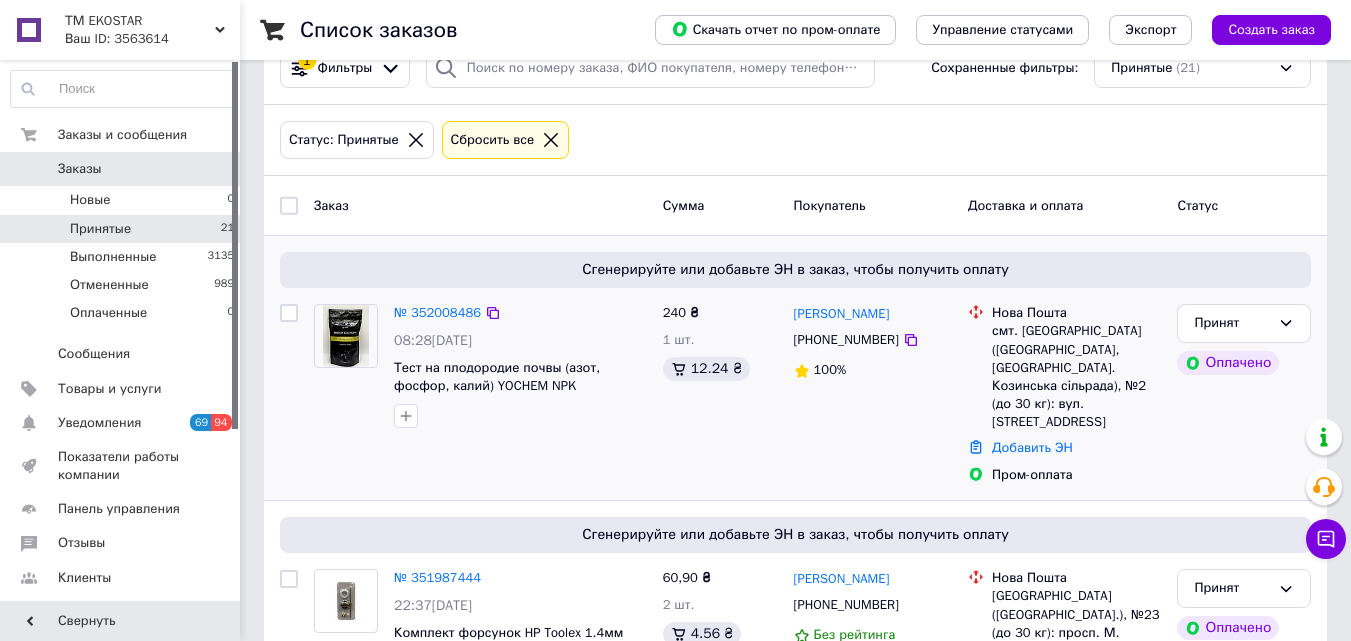 scroll, scrollTop: 100, scrollLeft: 0, axis: vertical 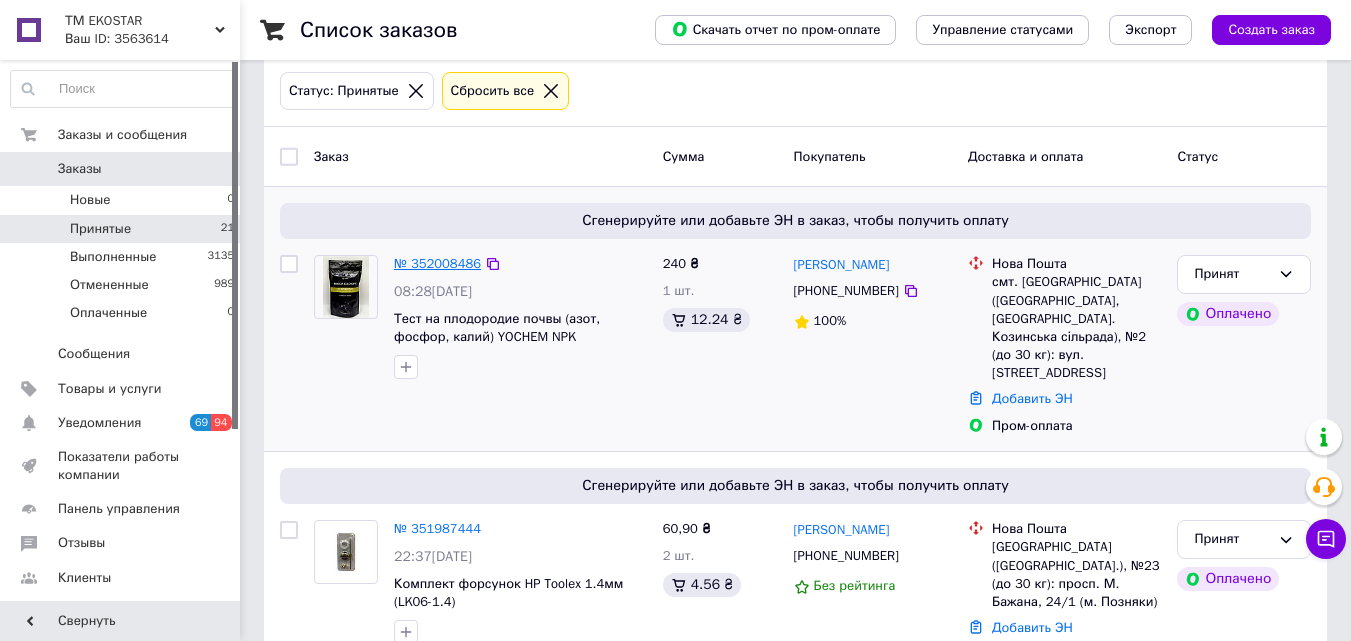 click on "№ 352008486" at bounding box center (437, 263) 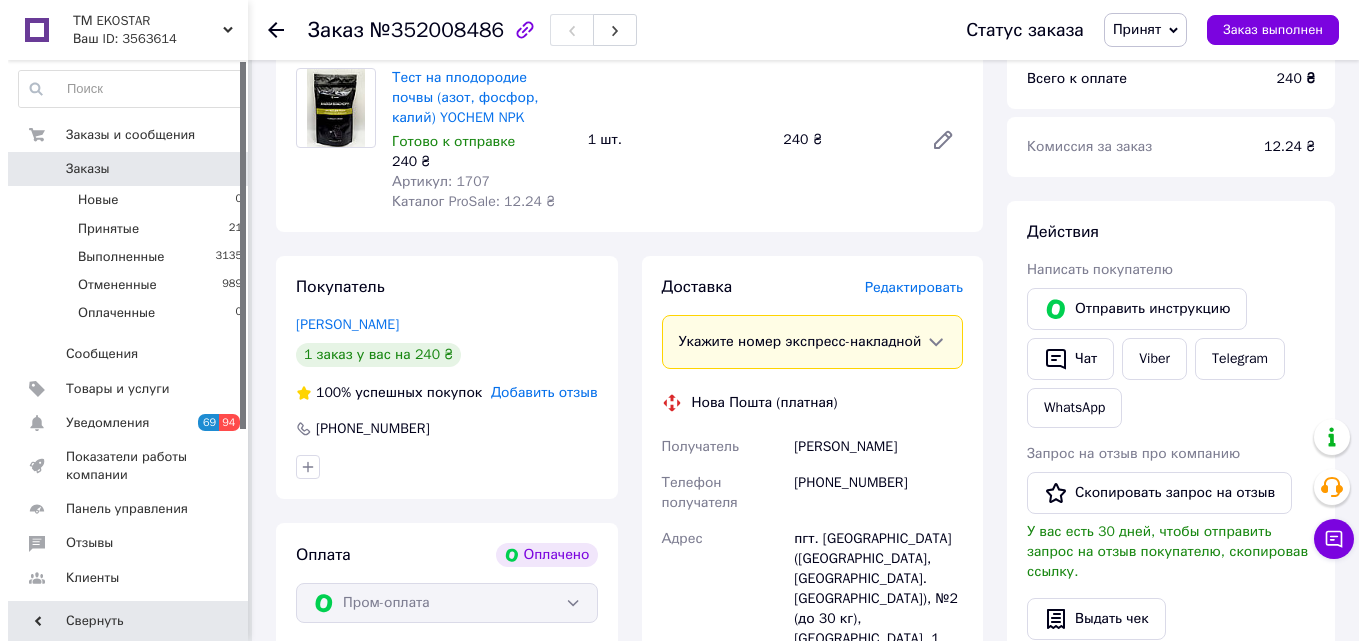scroll, scrollTop: 400, scrollLeft: 0, axis: vertical 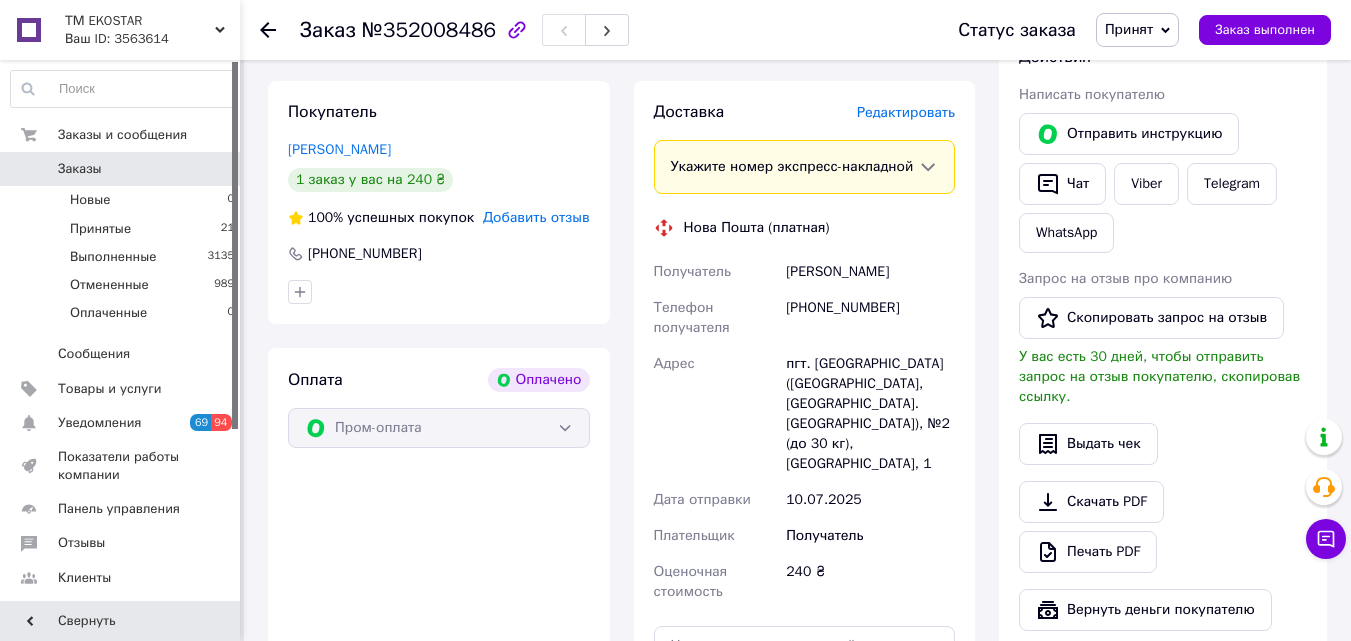 click on "Редактировать" at bounding box center (906, 112) 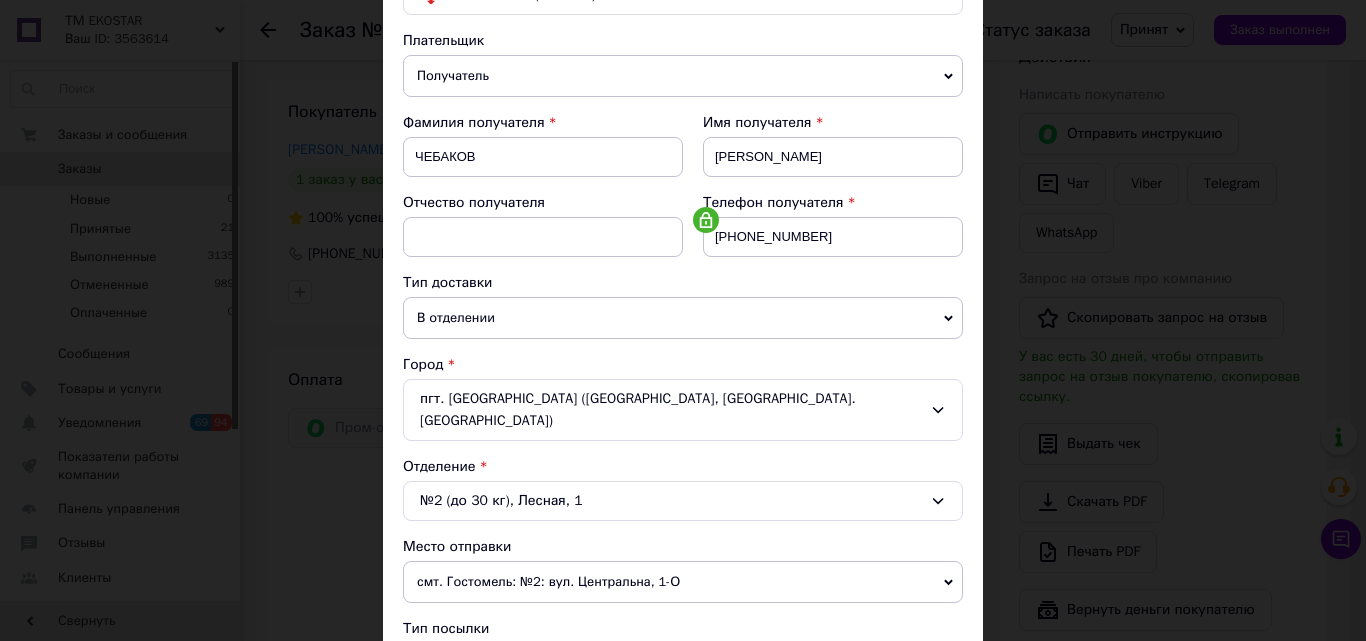 scroll, scrollTop: 400, scrollLeft: 0, axis: vertical 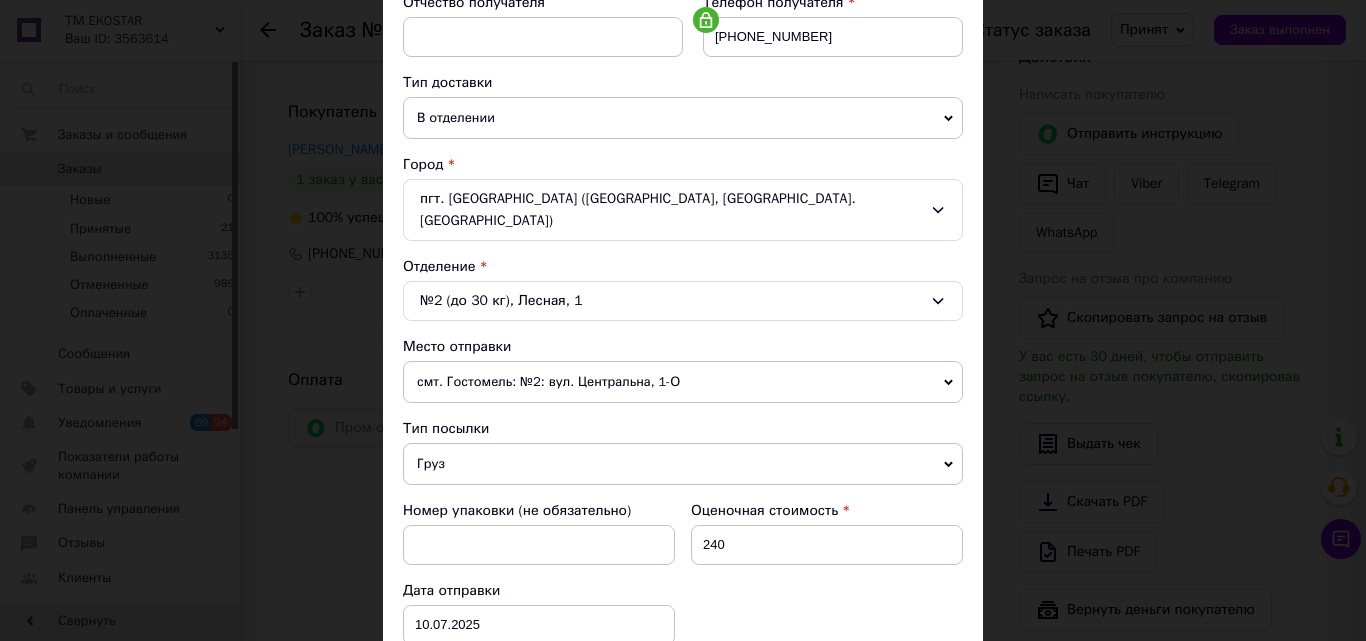click on "смт. Гостомель: №2: вул. Центральна, 1-О" at bounding box center (683, 382) 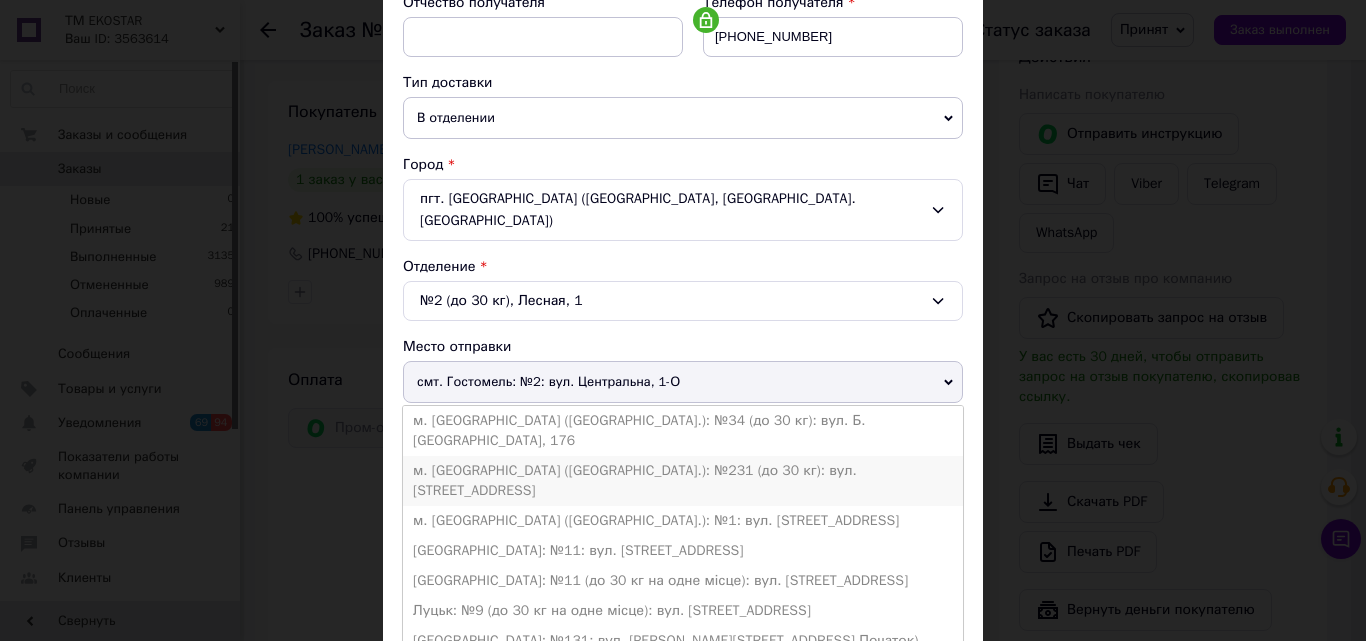 click on "м. [GEOGRAPHIC_DATA] ([GEOGRAPHIC_DATA].): №231 (до 30 кг): вул. [STREET_ADDRESS]" at bounding box center [683, 481] 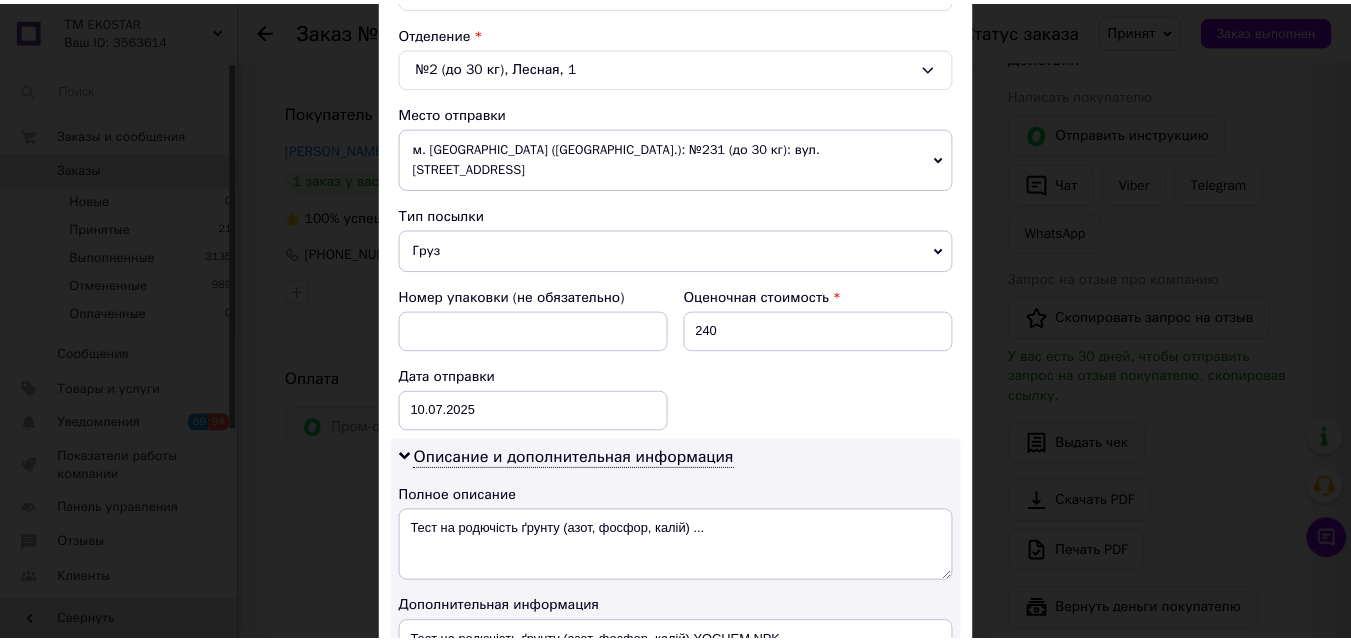 scroll, scrollTop: 911, scrollLeft: 0, axis: vertical 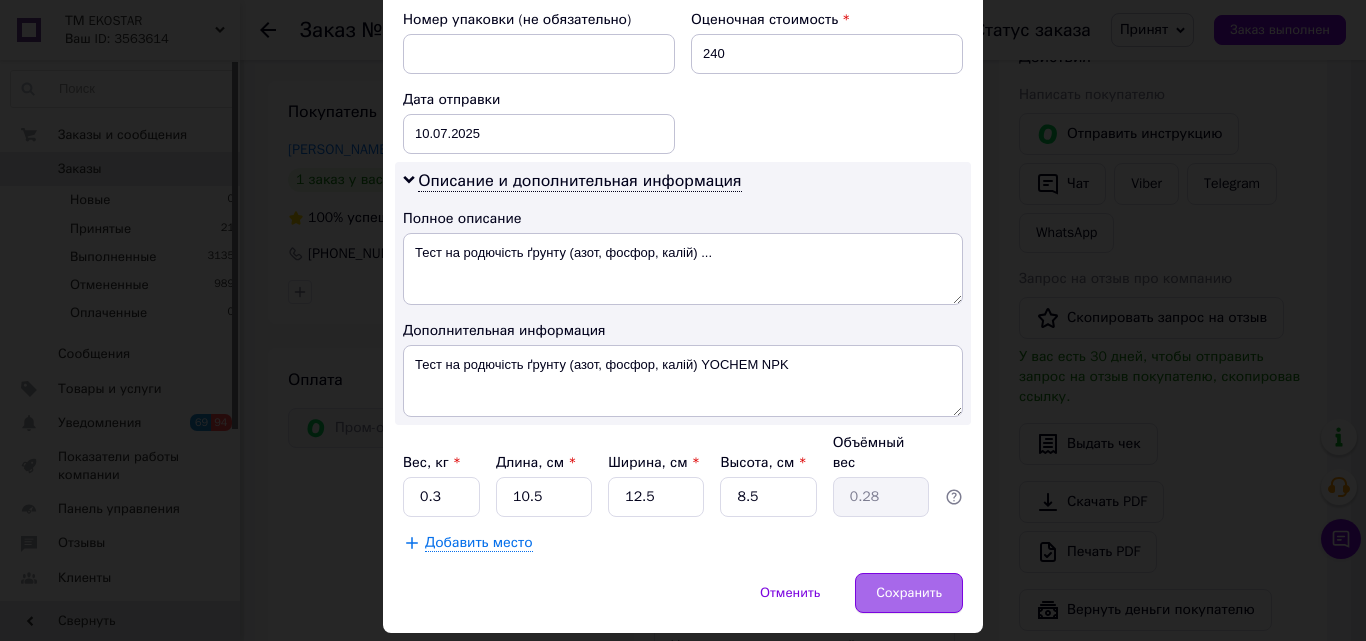 click on "Сохранить" at bounding box center [909, 593] 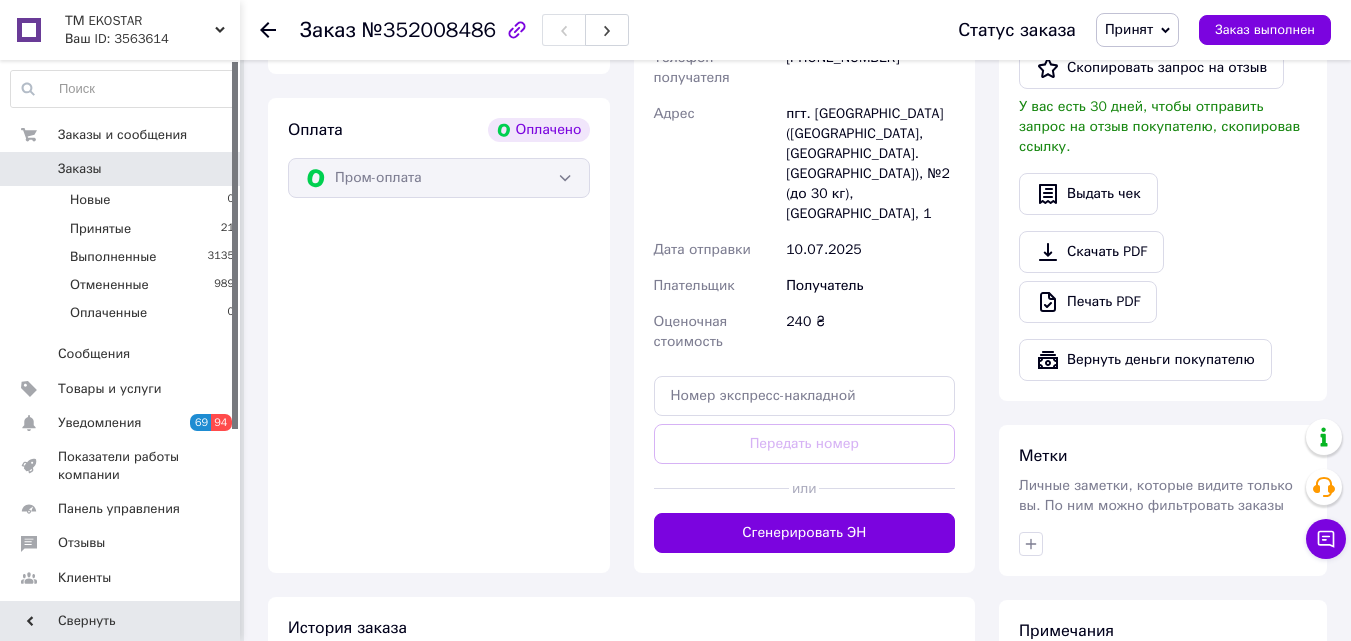 scroll, scrollTop: 800, scrollLeft: 0, axis: vertical 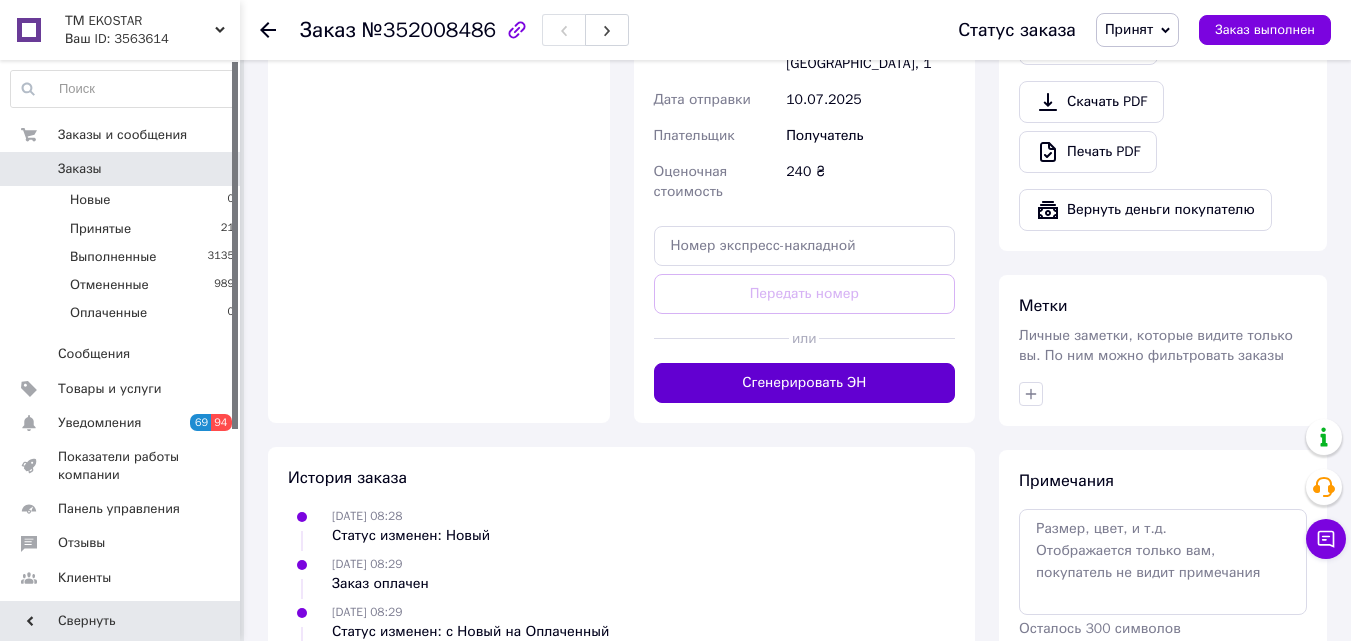 click on "Сгенерировать ЭН" at bounding box center [805, 383] 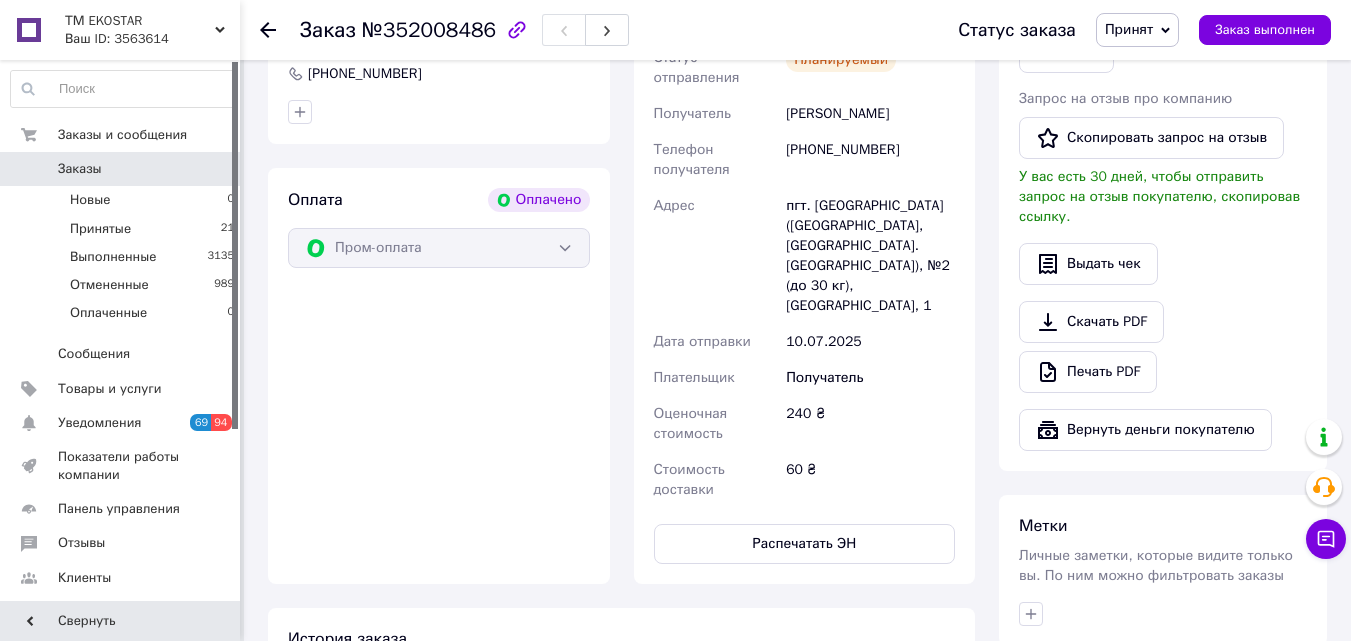 scroll, scrollTop: 700, scrollLeft: 0, axis: vertical 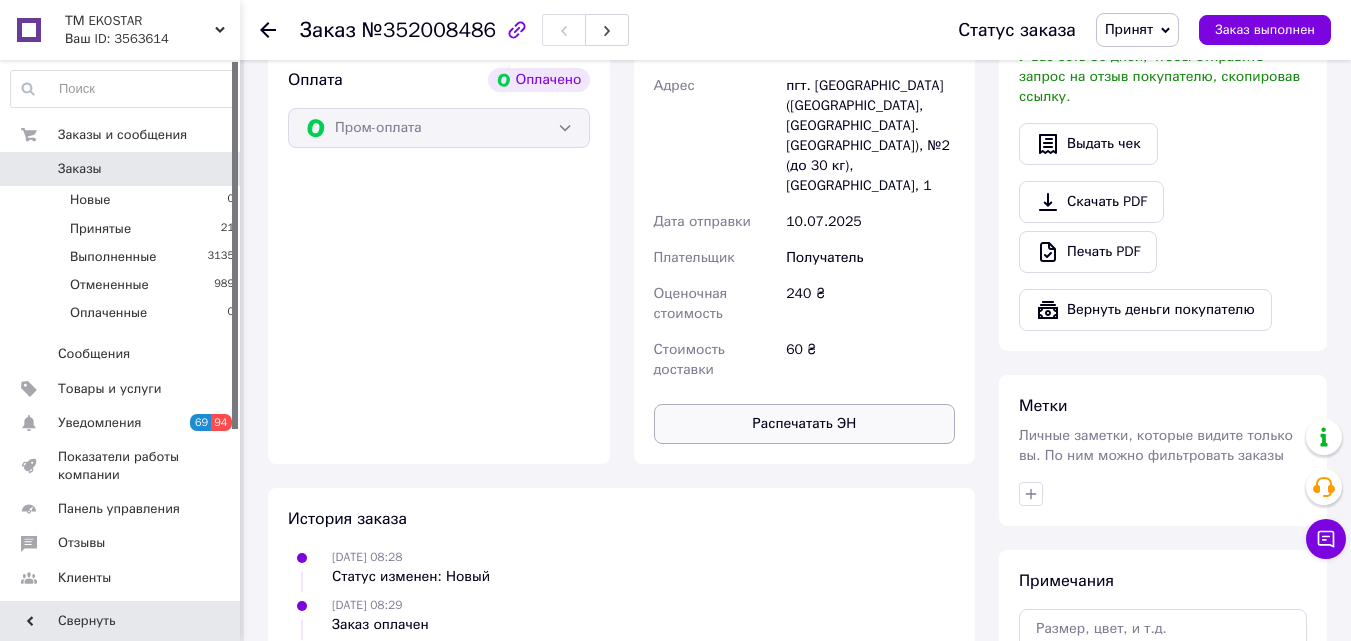 click on "Распечатать ЭН" at bounding box center (805, 424) 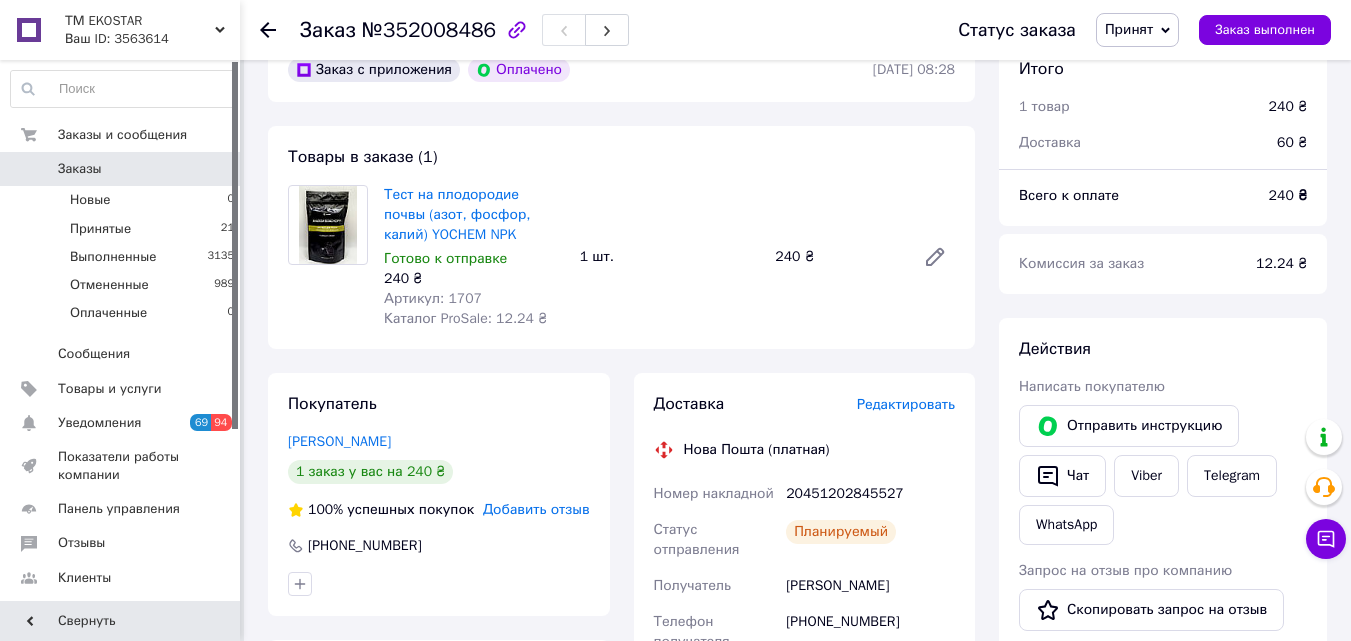 scroll, scrollTop: 0, scrollLeft: 0, axis: both 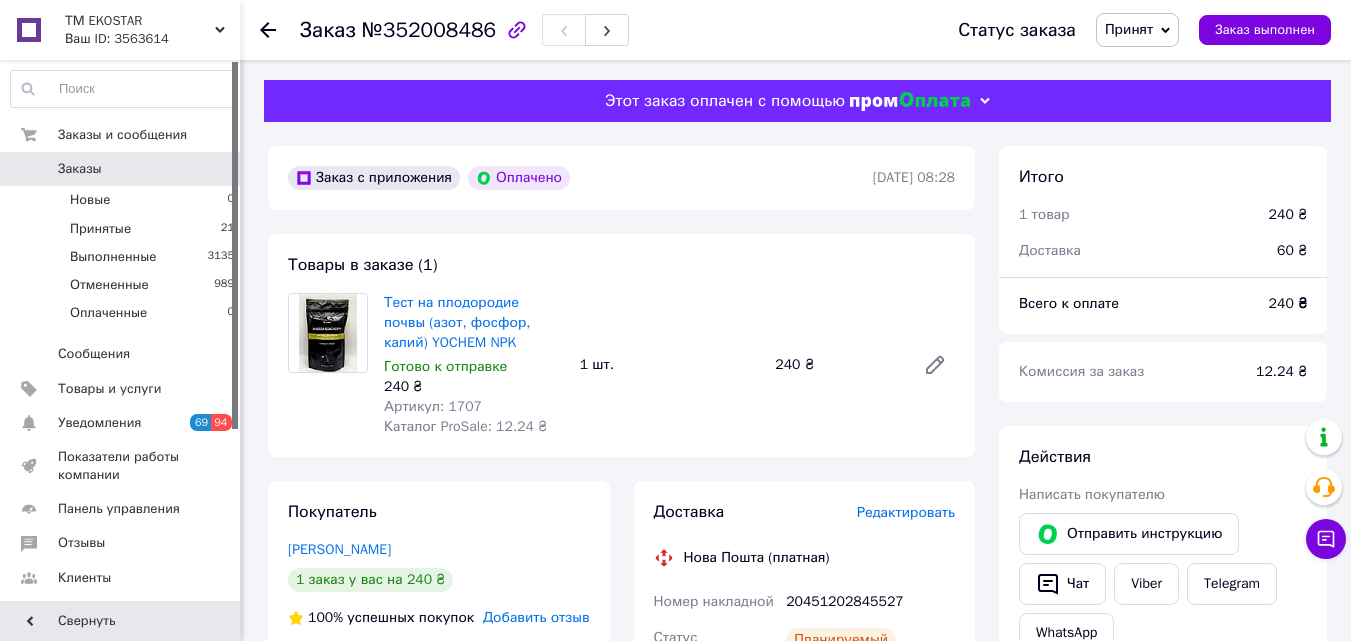 click on "Тест на плодородие почвы (азот, фосфор, калий) YOCHEM NPK Готово к отправке 240 ₴ Артикул: 1707 Каталог ProSale: 12.24 ₴  1 шт. 240 ₴" at bounding box center [669, 365] 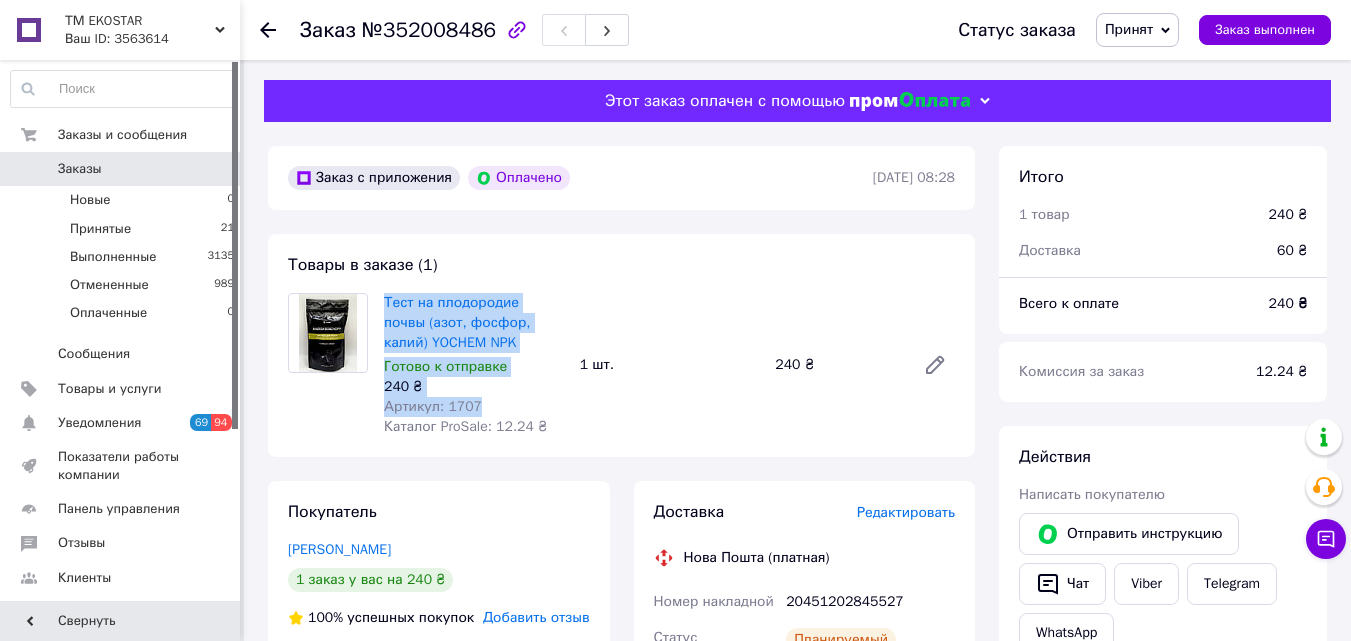 drag, startPoint x: 489, startPoint y: 404, endPoint x: 383, endPoint y: 297, distance: 150.6154 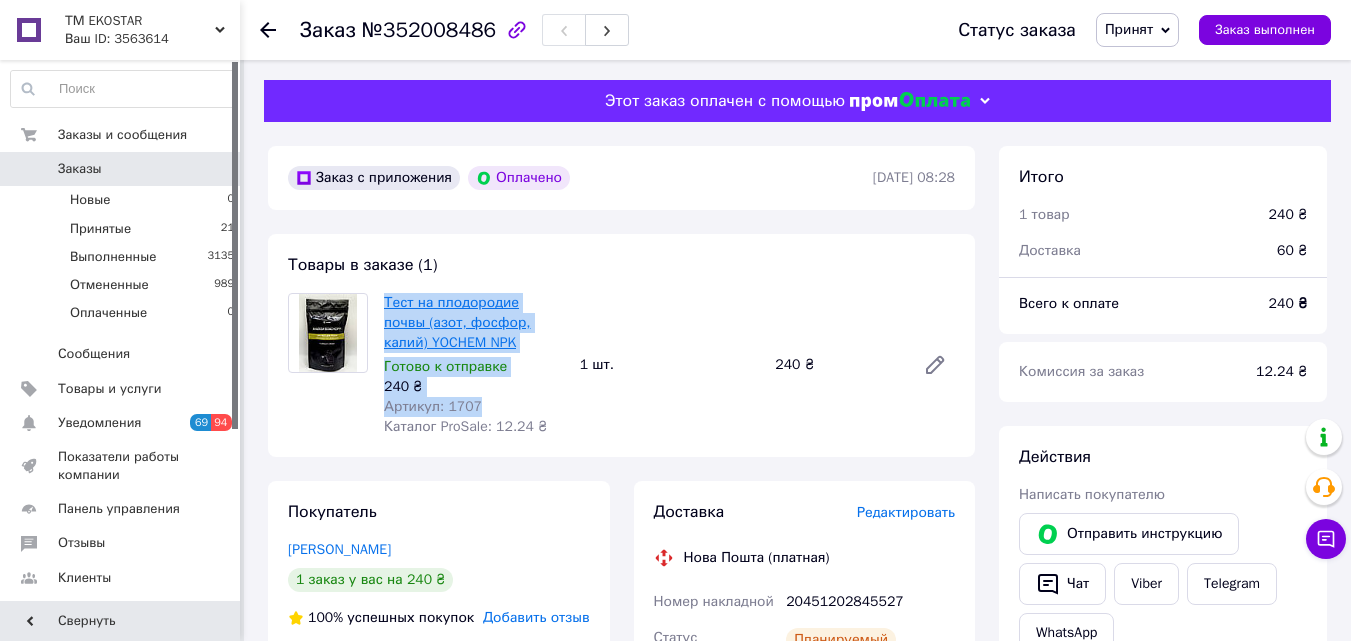 copy on "Тест на плодородие почвы (азот, фосфор, калий) YOCHEM NPK Готово к отправке 240 ₴ Артикул: 1707" 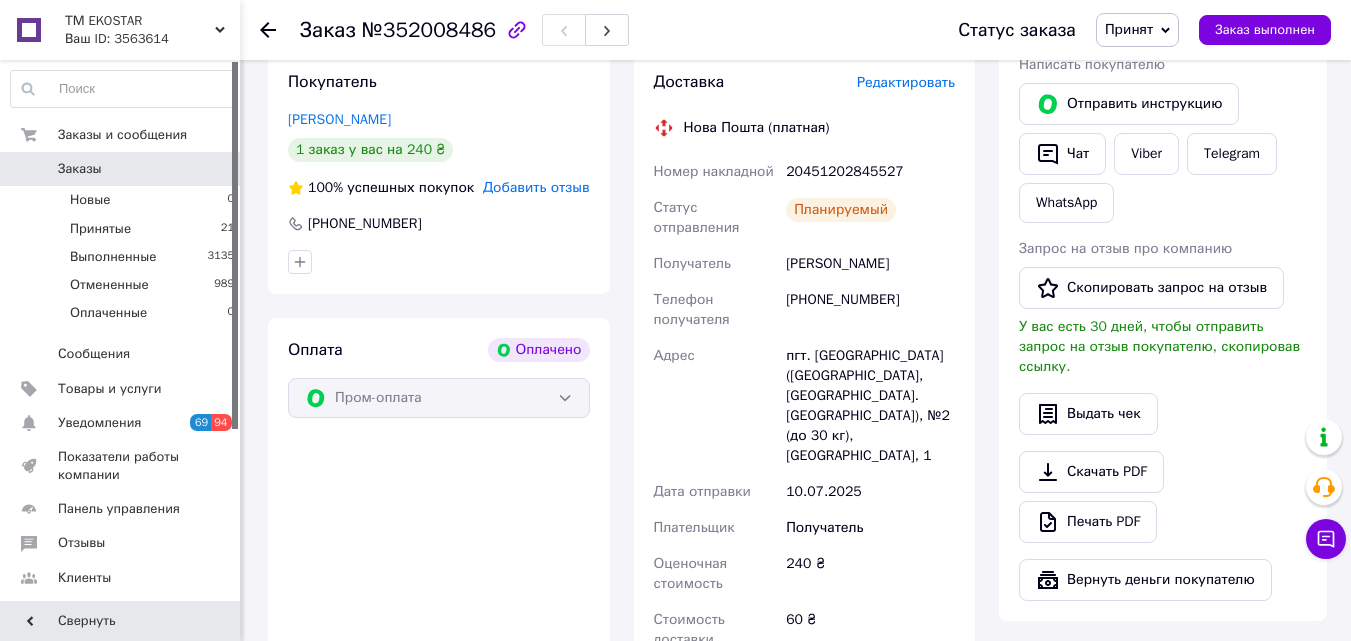 scroll, scrollTop: 400, scrollLeft: 0, axis: vertical 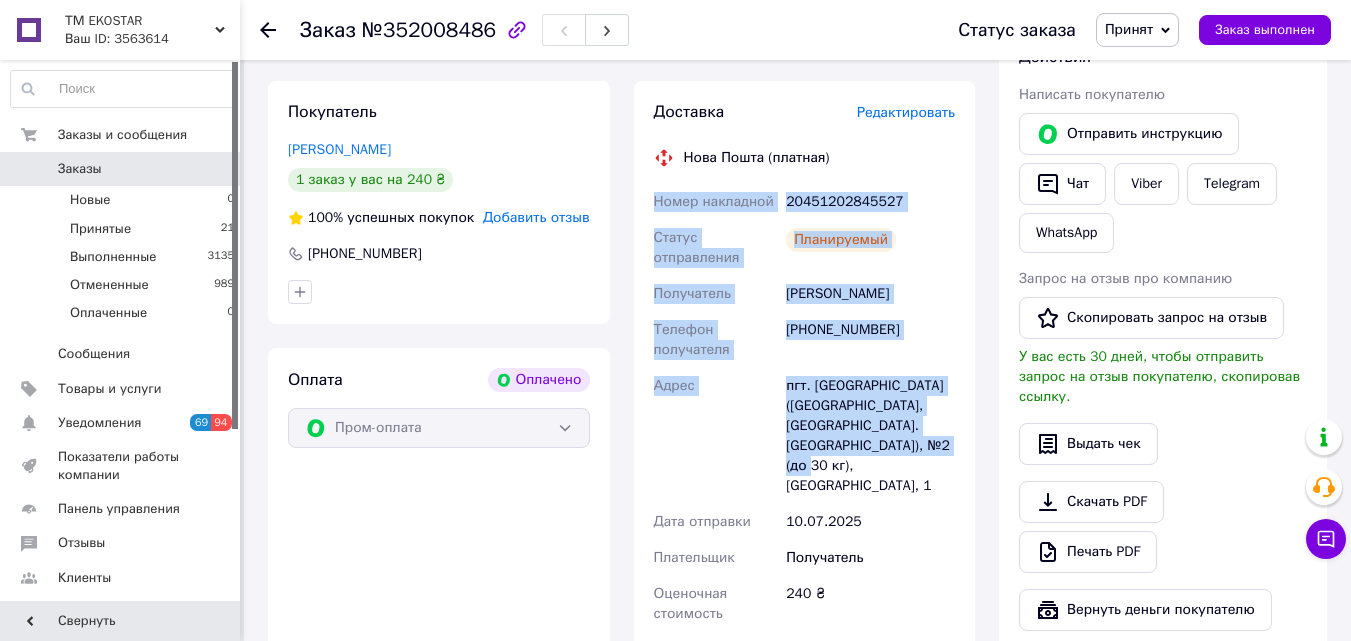 drag, startPoint x: 653, startPoint y: 202, endPoint x: 935, endPoint y: 441, distance: 369.65524 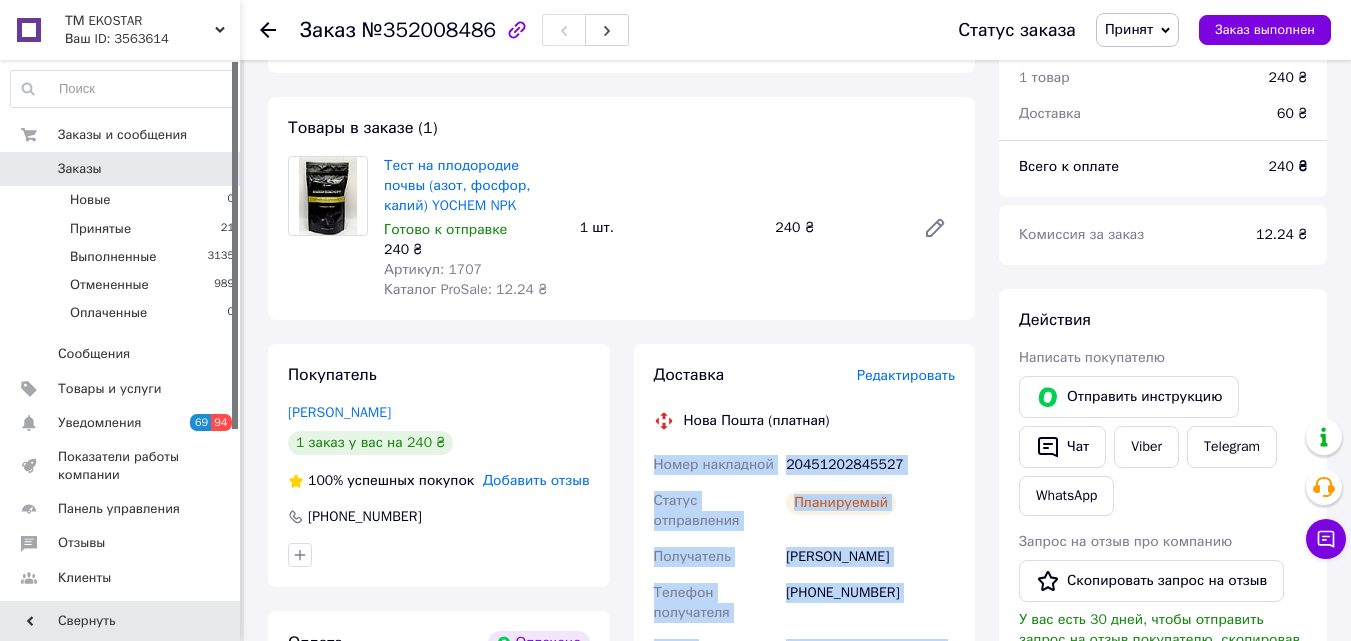 scroll, scrollTop: 0, scrollLeft: 0, axis: both 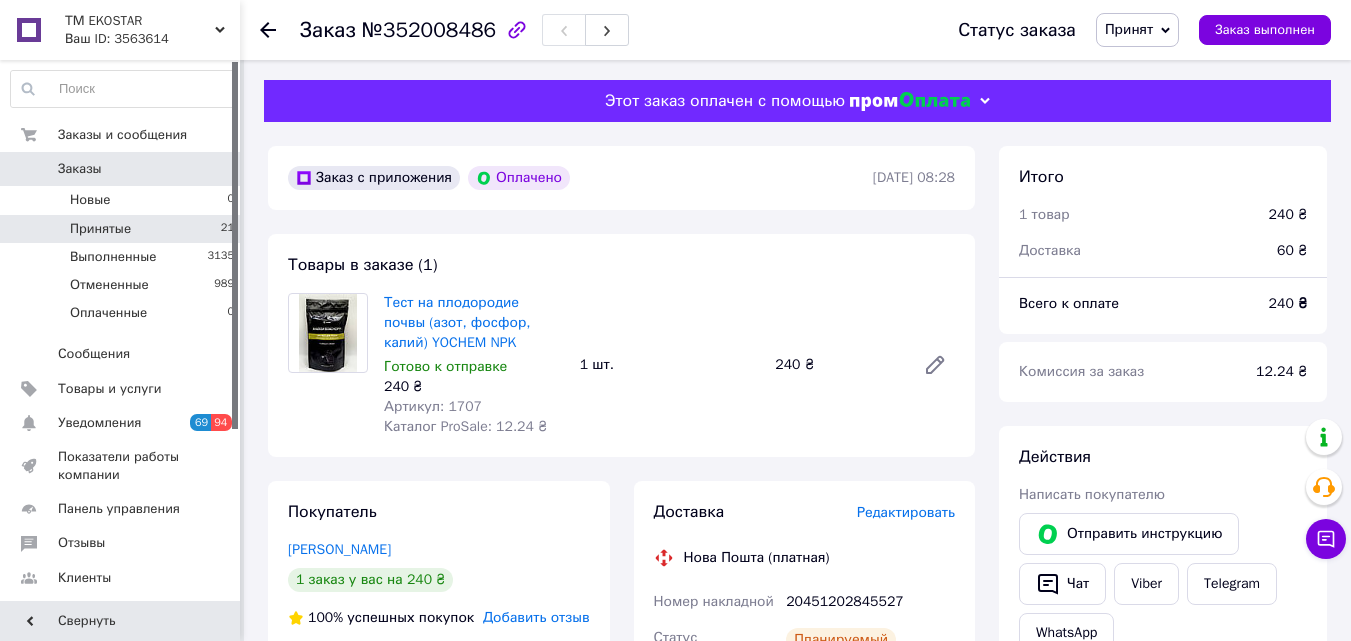 click on "Принятые 21" at bounding box center [123, 229] 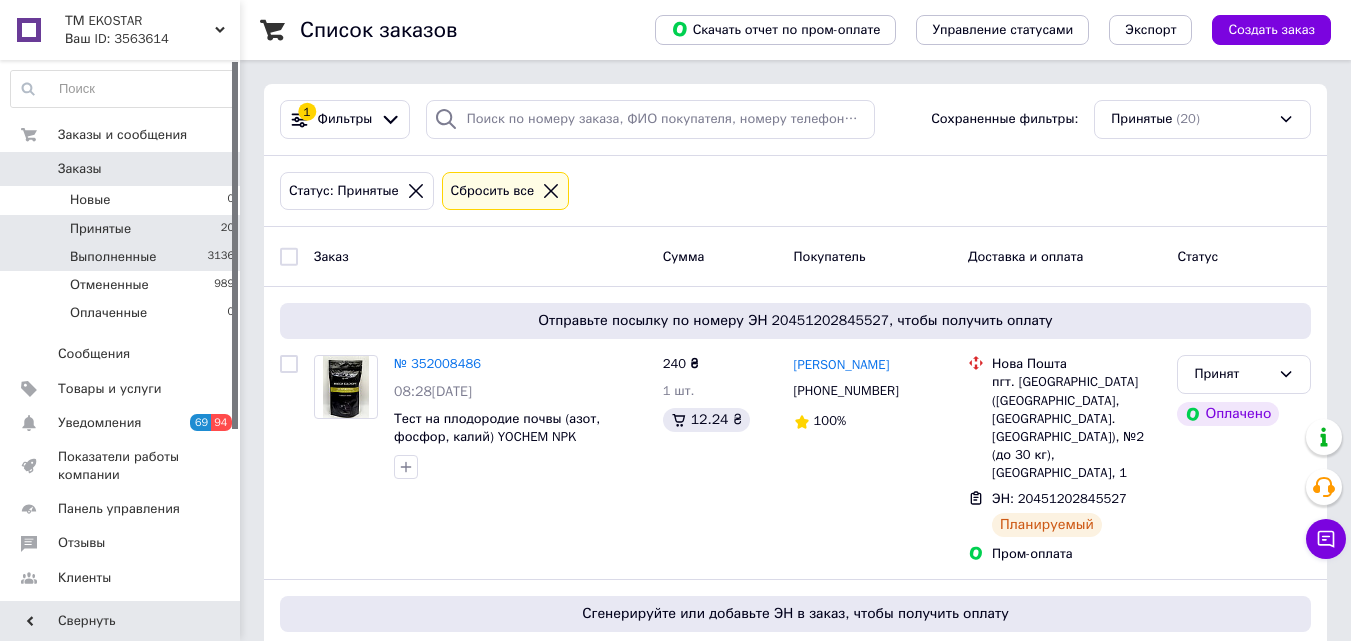 click on "Выполненные" at bounding box center [113, 257] 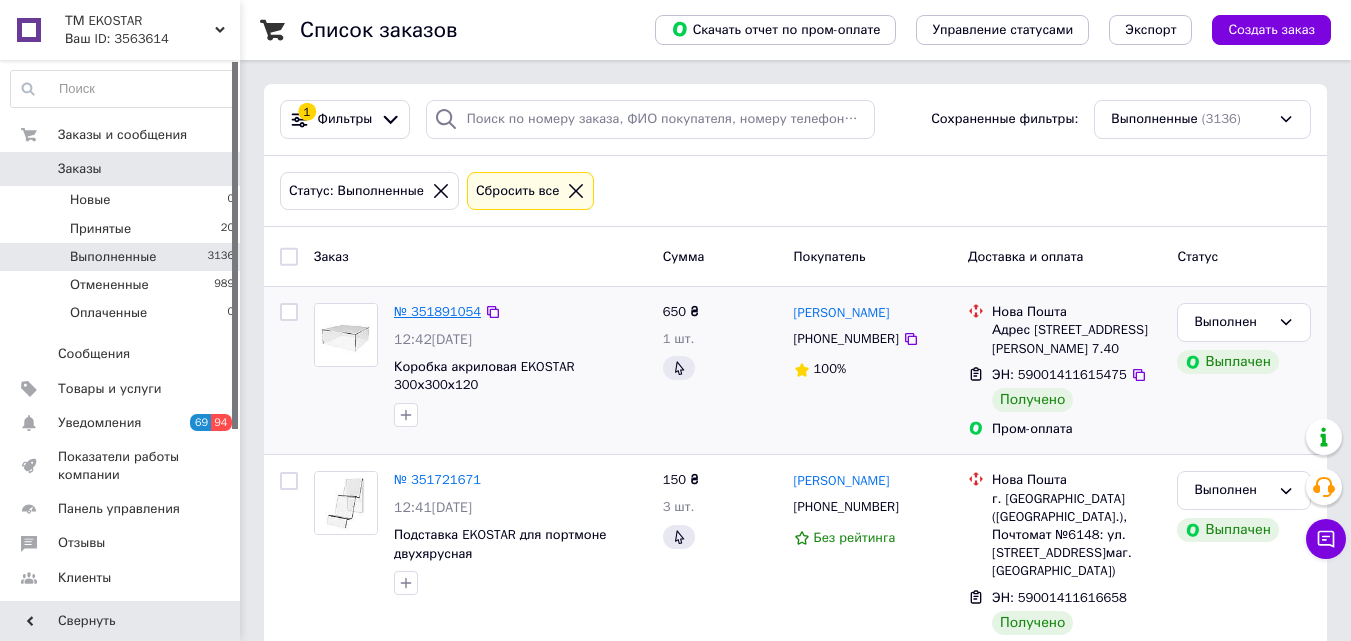 click on "№ 351891054" at bounding box center (437, 311) 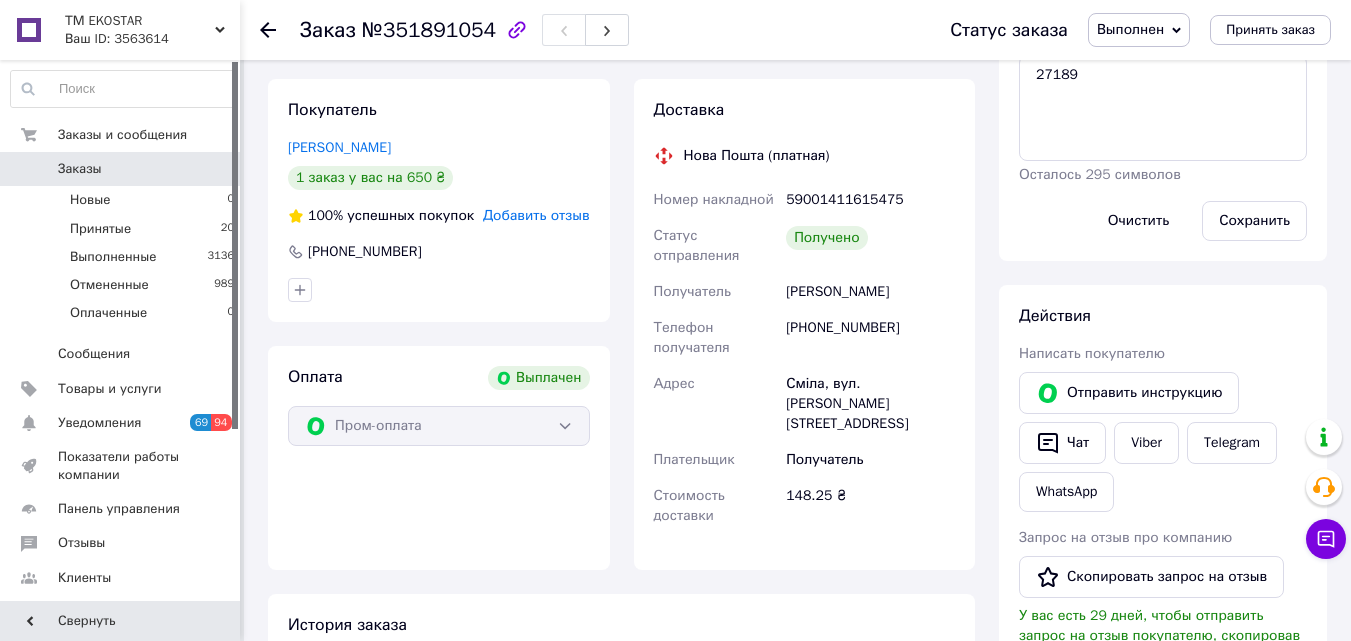 scroll, scrollTop: 0, scrollLeft: 0, axis: both 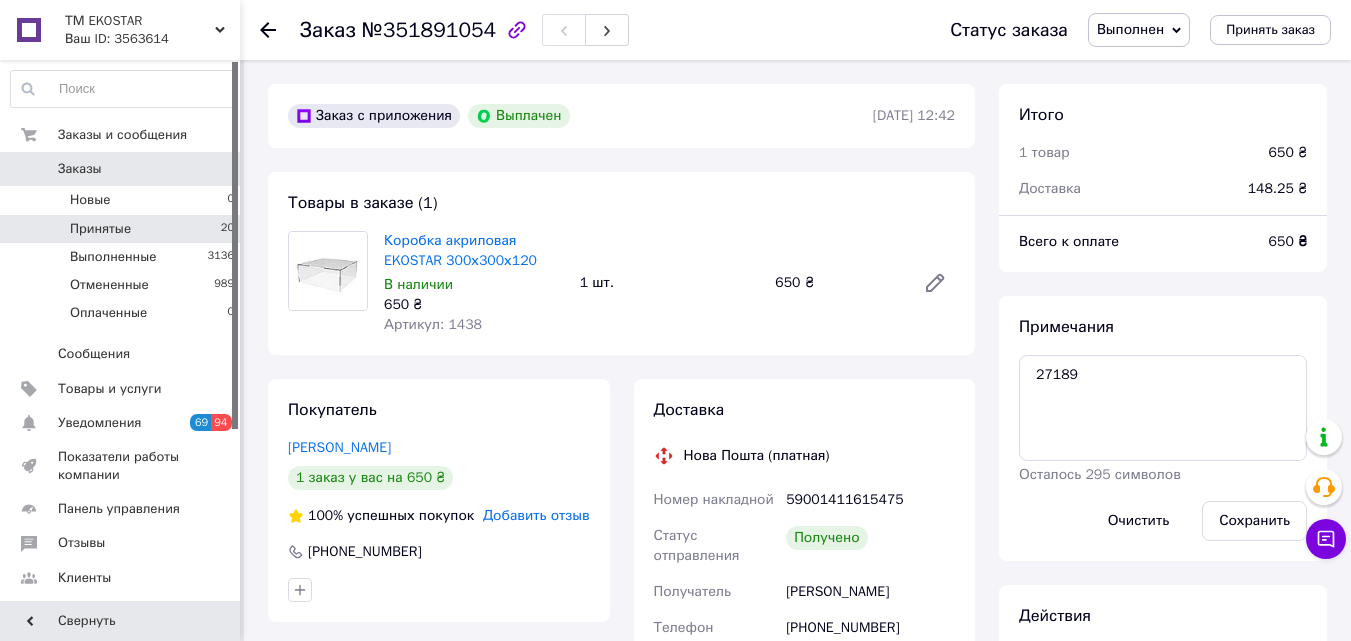 click on "Принятые 20" at bounding box center (123, 229) 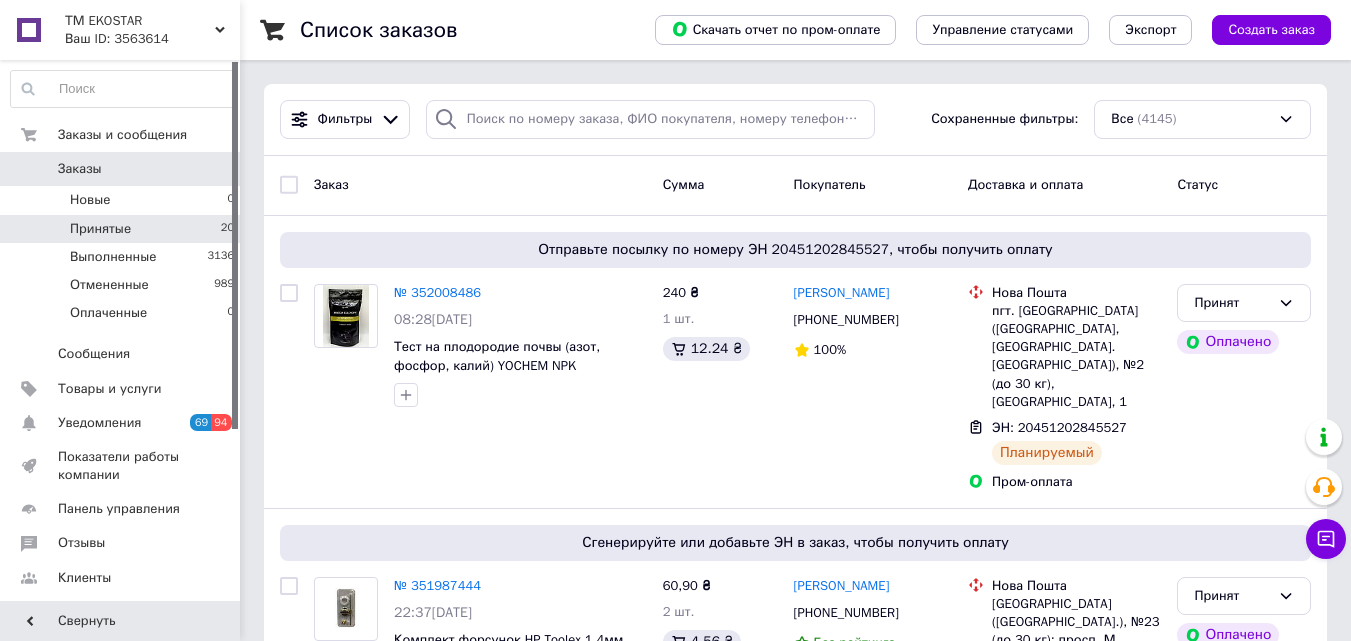 click on "Принятые 20" at bounding box center (123, 229) 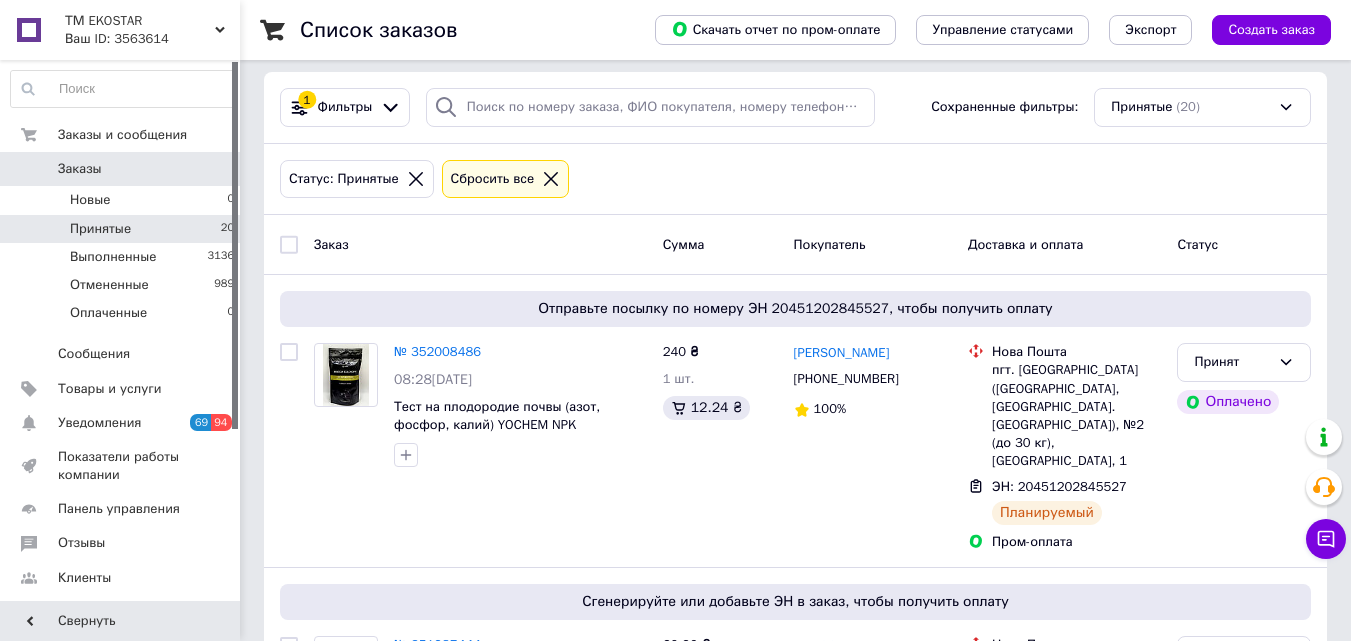 scroll, scrollTop: 0, scrollLeft: 0, axis: both 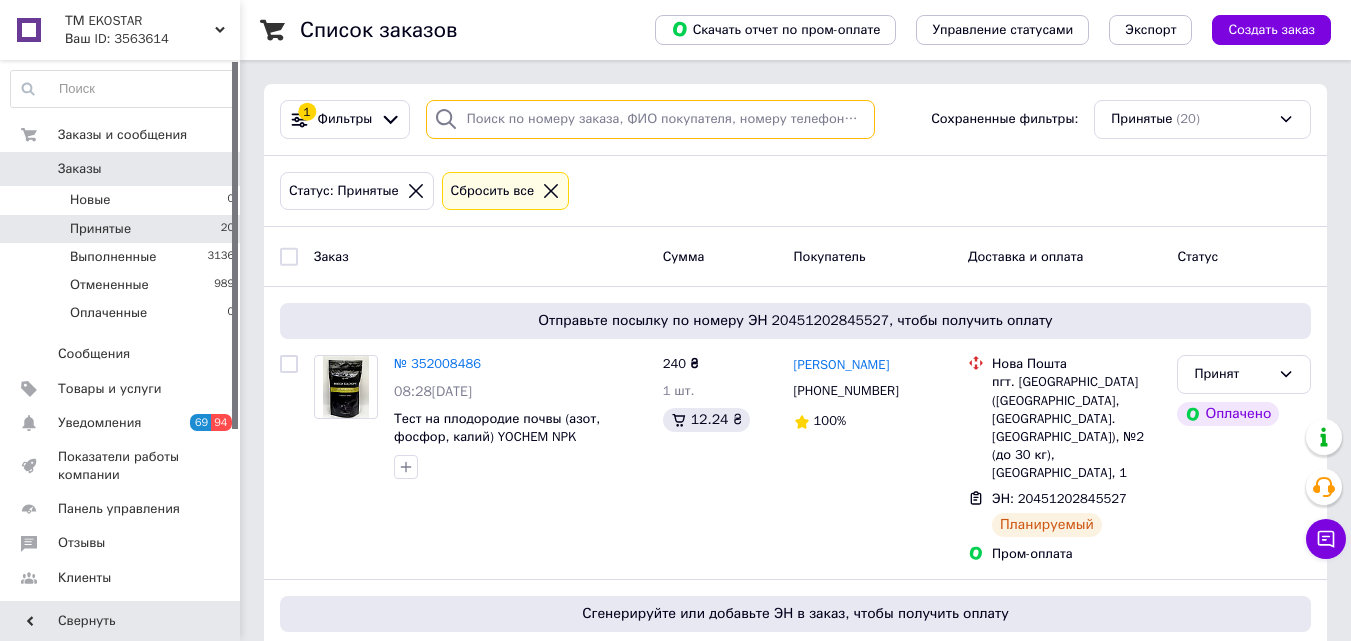 click at bounding box center (650, 119) 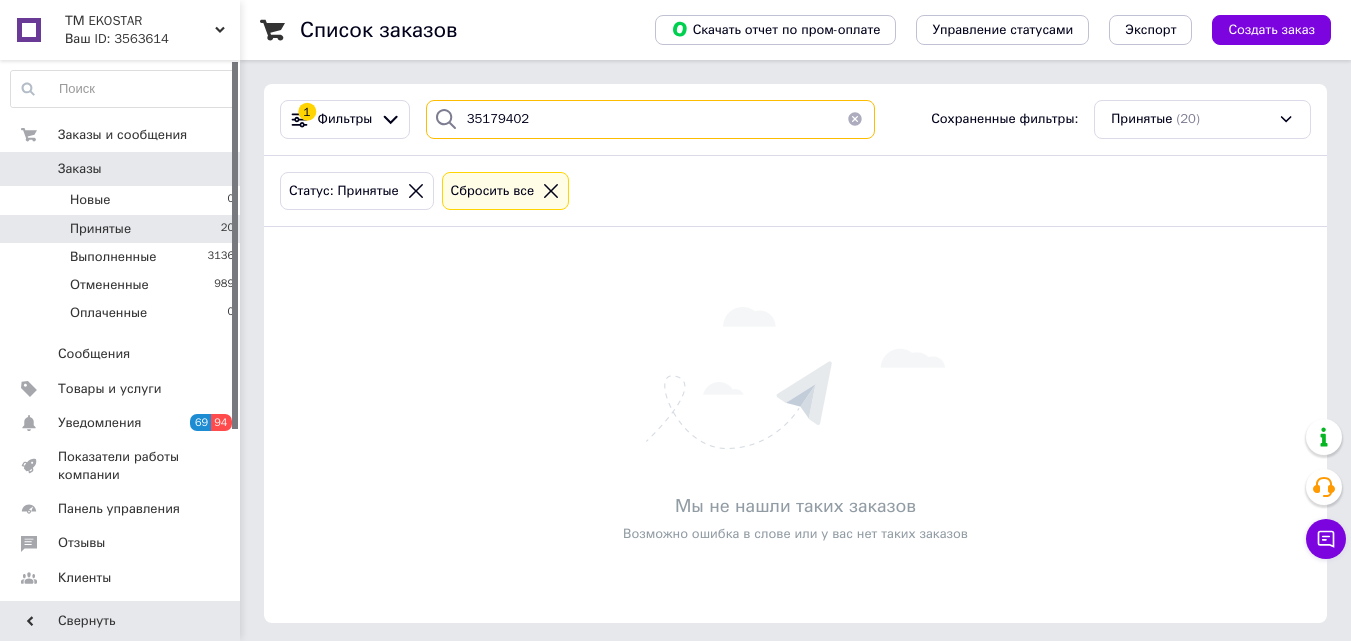 type on "351794029" 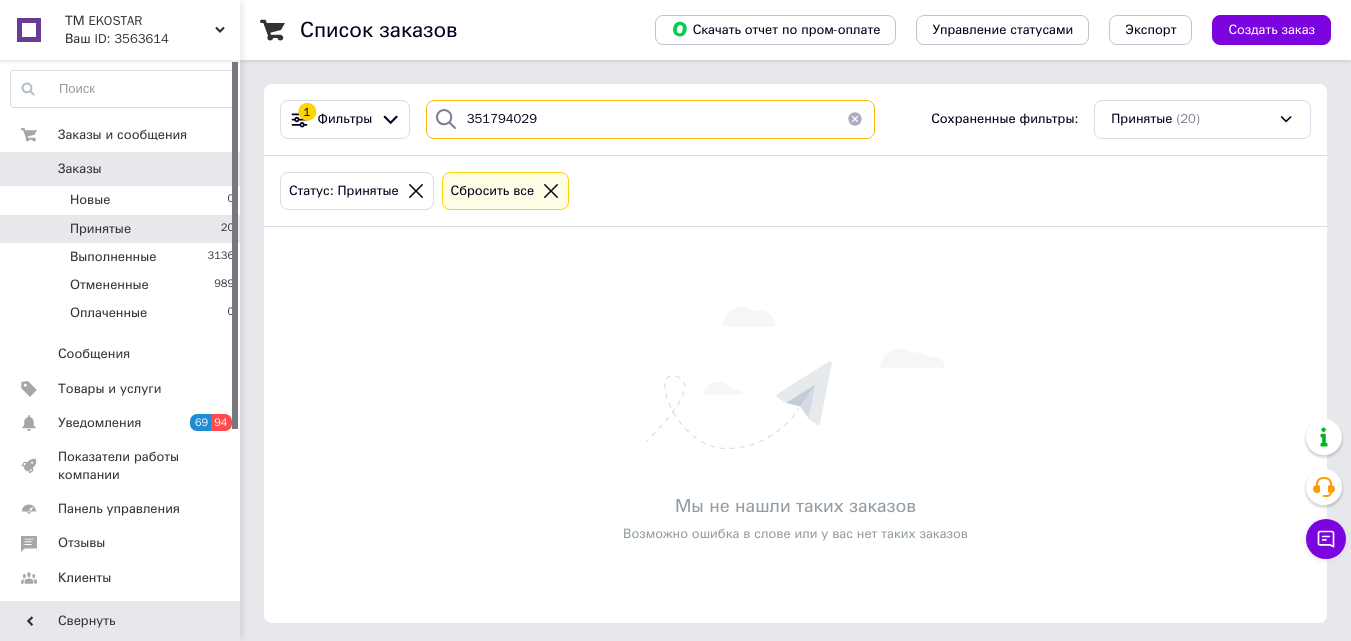 click on "351794029" at bounding box center (650, 119) 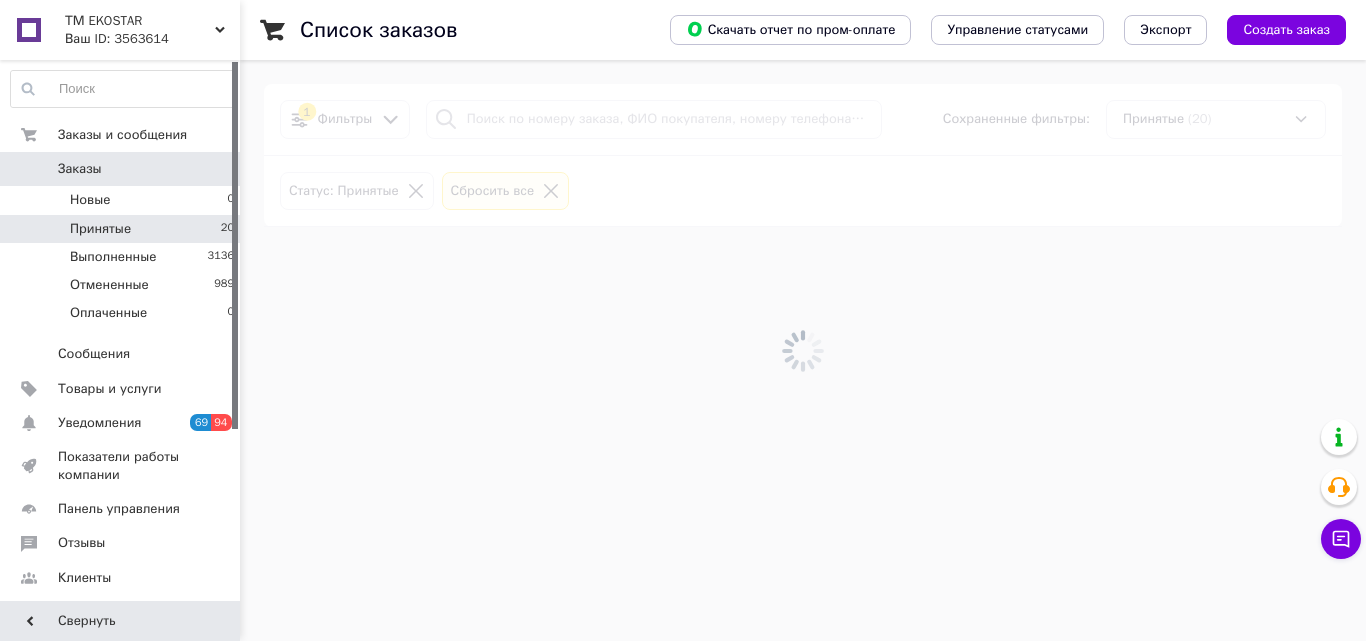 click at bounding box center [803, 350] 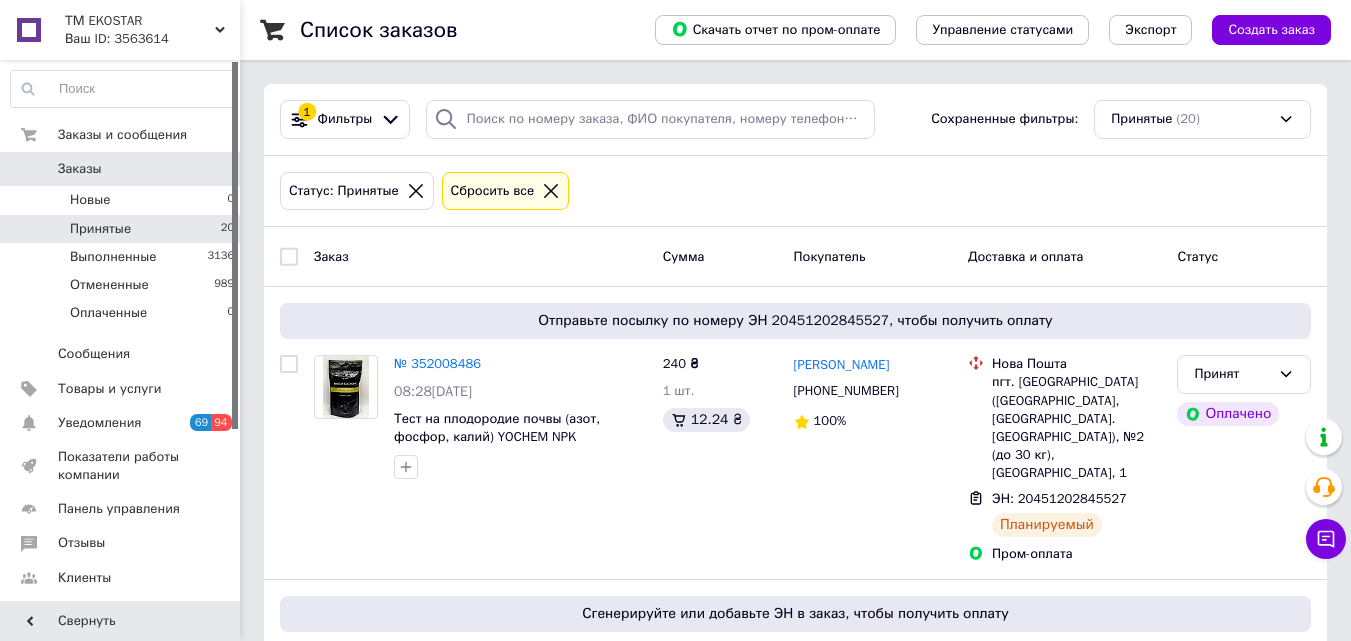 click 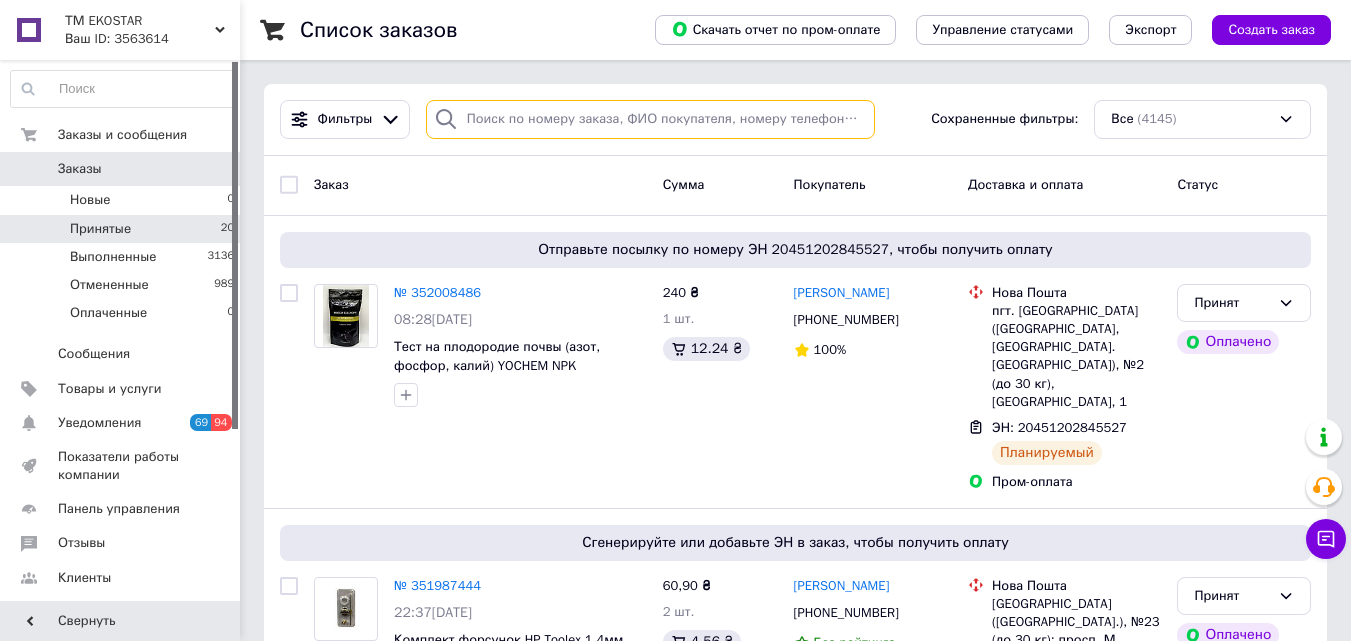 click at bounding box center (650, 119) 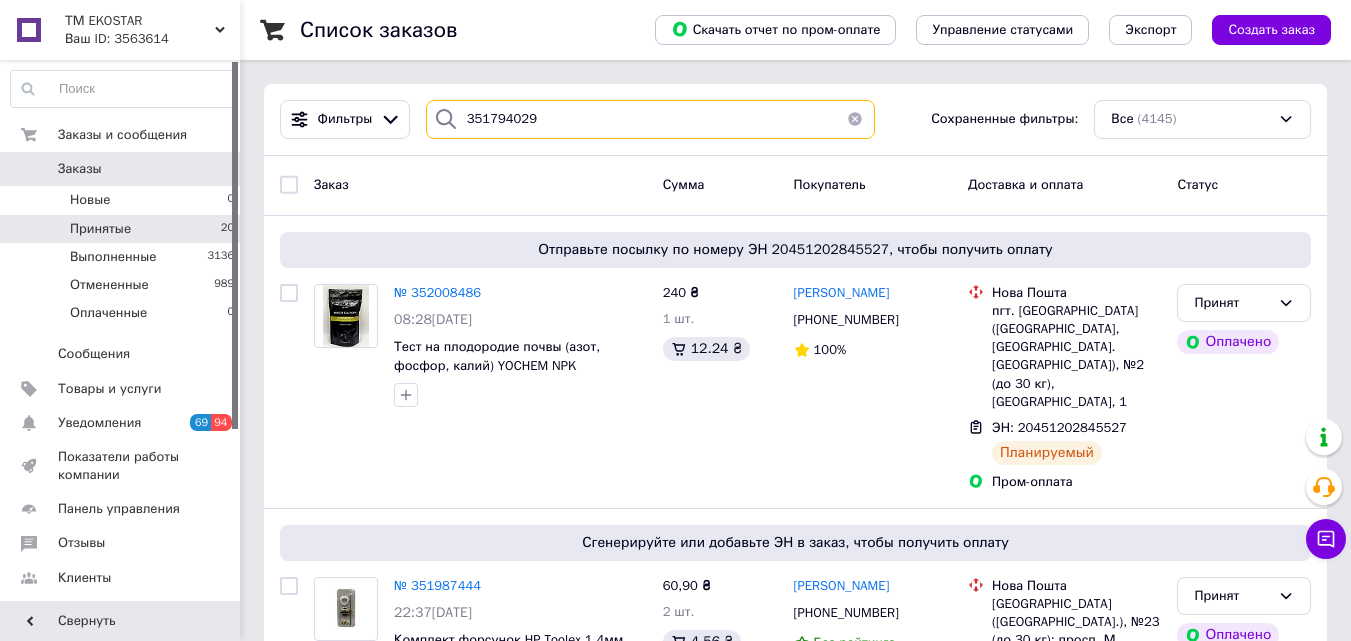 type on "351794029" 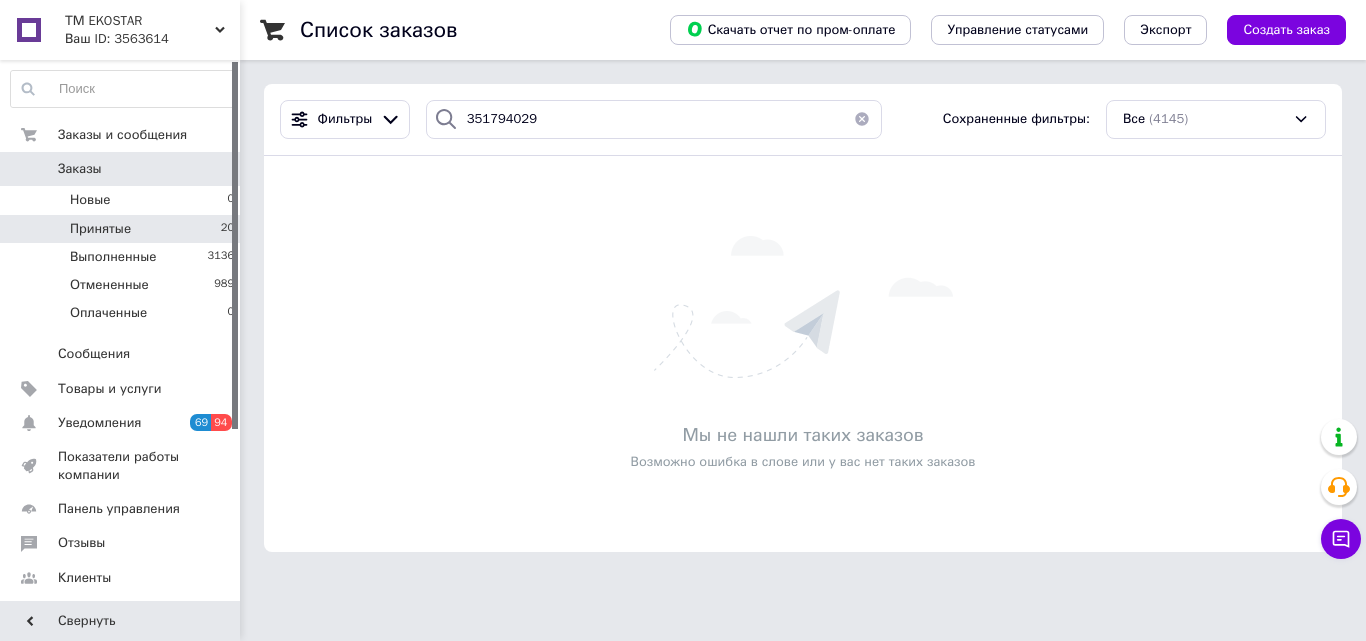 click at bounding box center (862, 119) 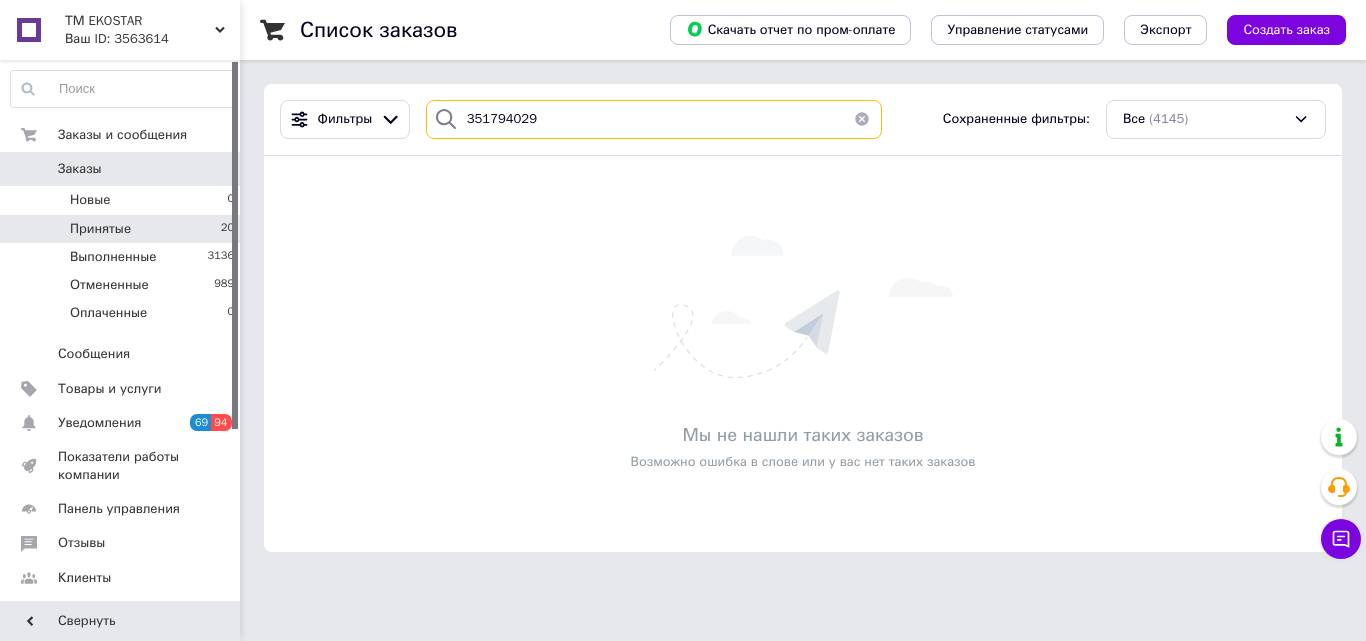 type 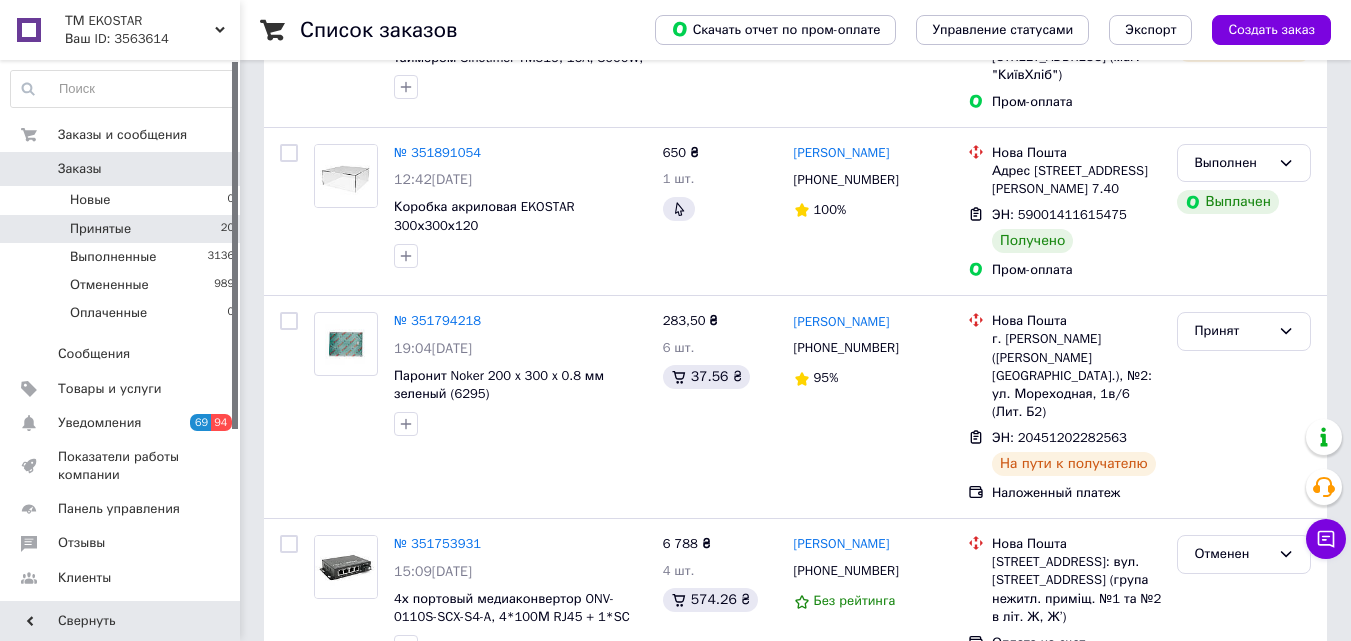 scroll, scrollTop: 1400, scrollLeft: 0, axis: vertical 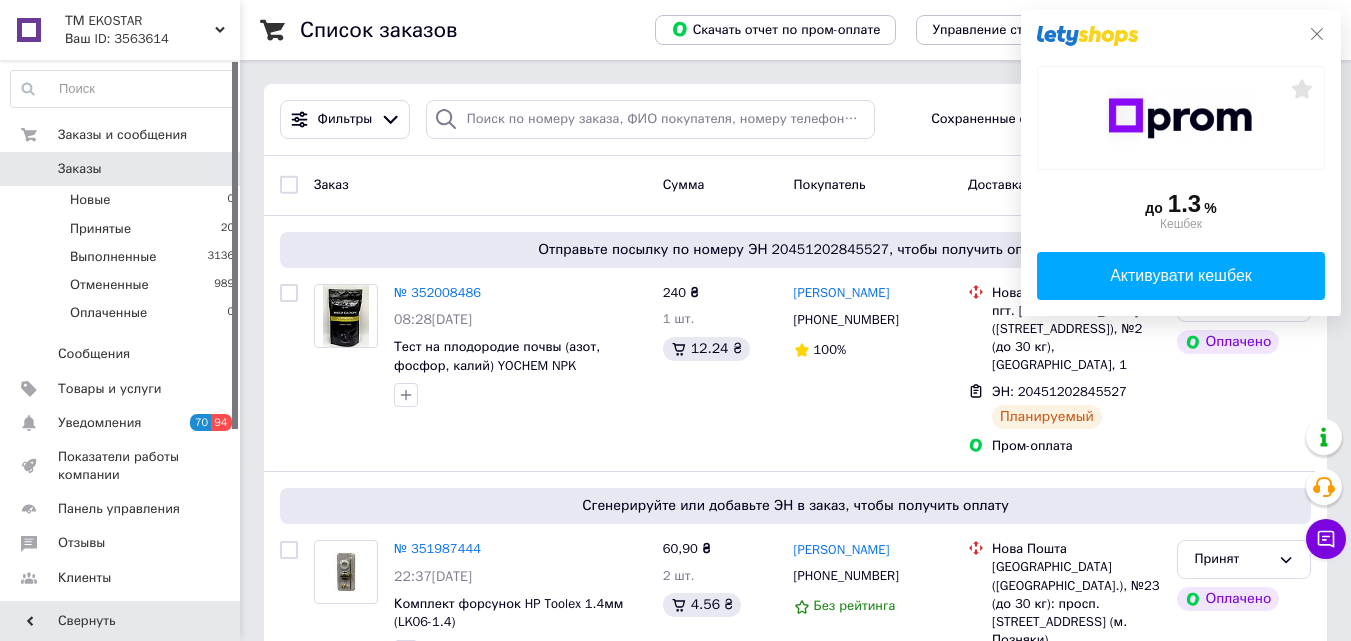 click 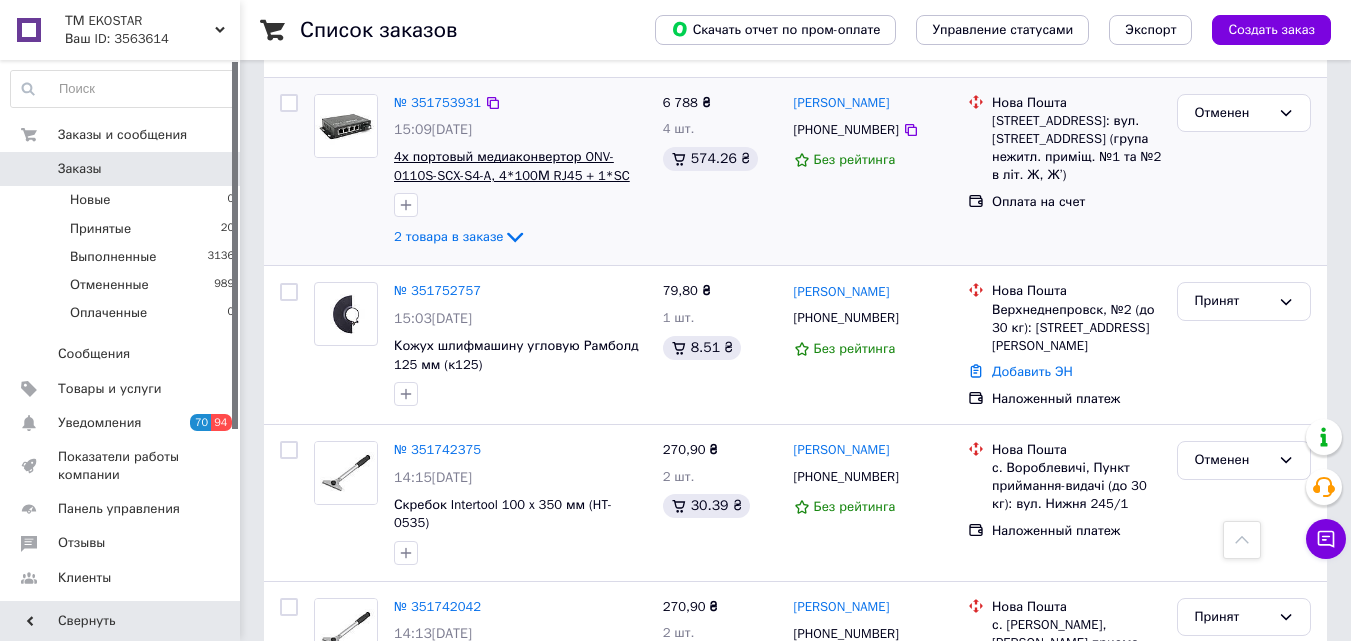 scroll, scrollTop: 1200, scrollLeft: 0, axis: vertical 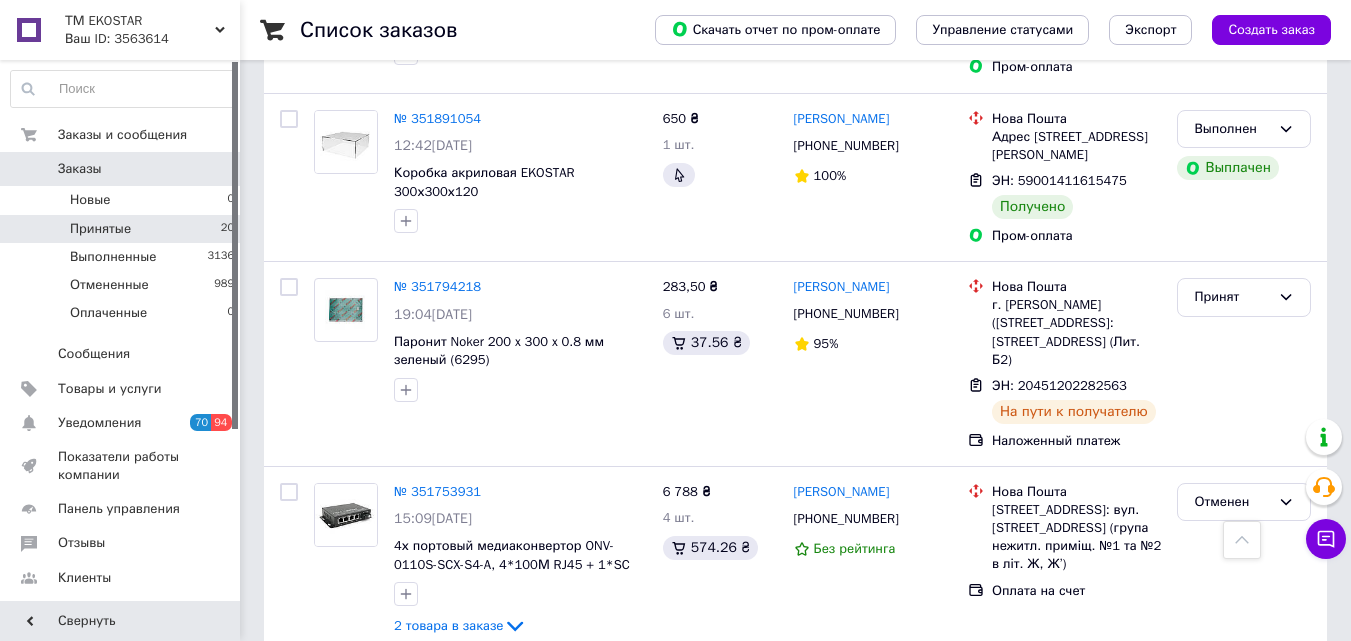 click on "Принятые 20" at bounding box center (123, 229) 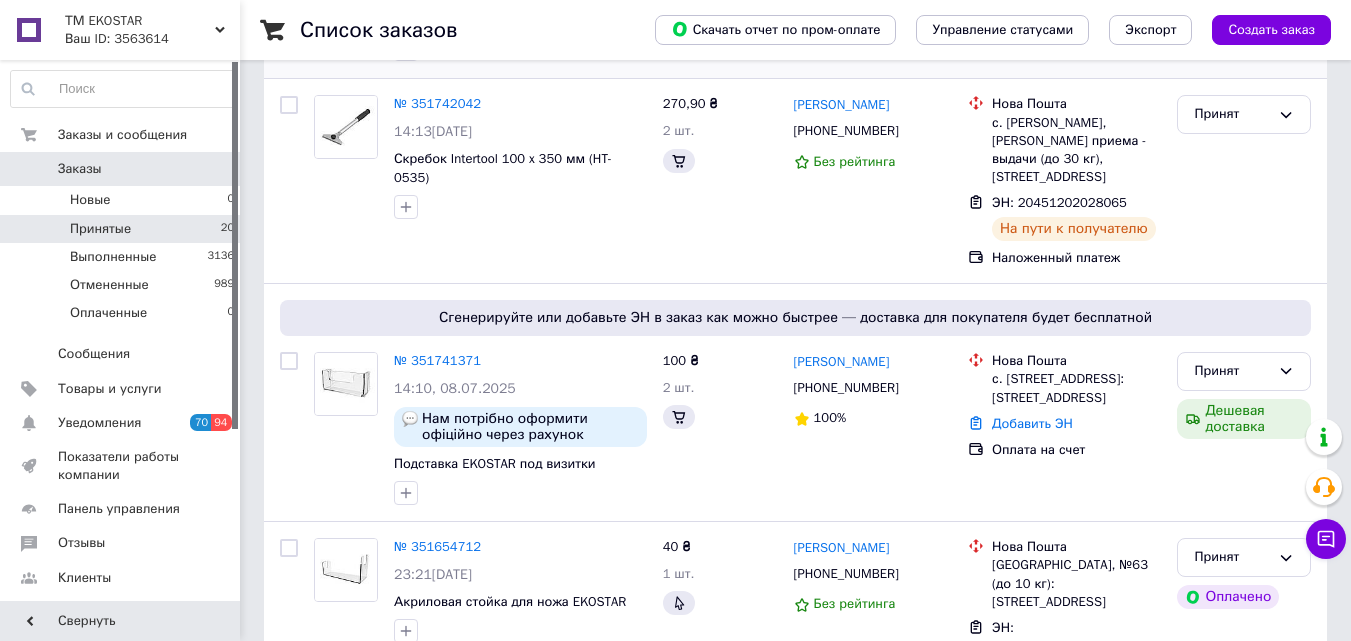 scroll, scrollTop: 0, scrollLeft: 0, axis: both 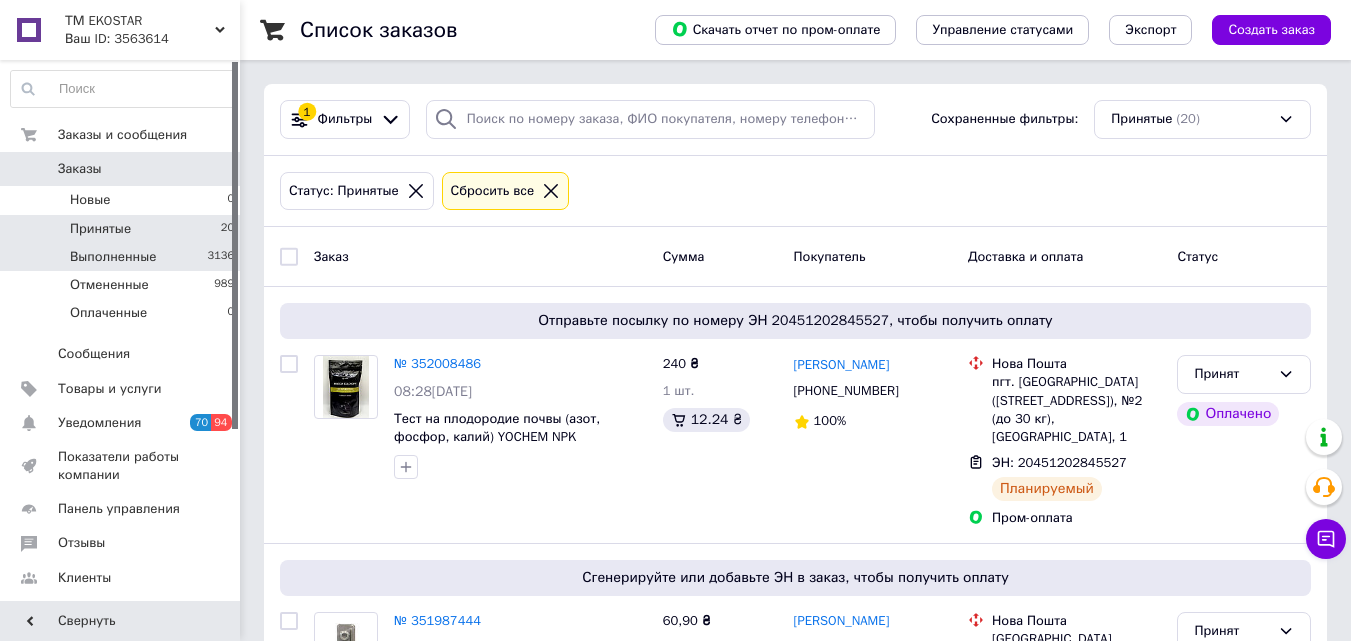 click on "Выполненные" at bounding box center [113, 257] 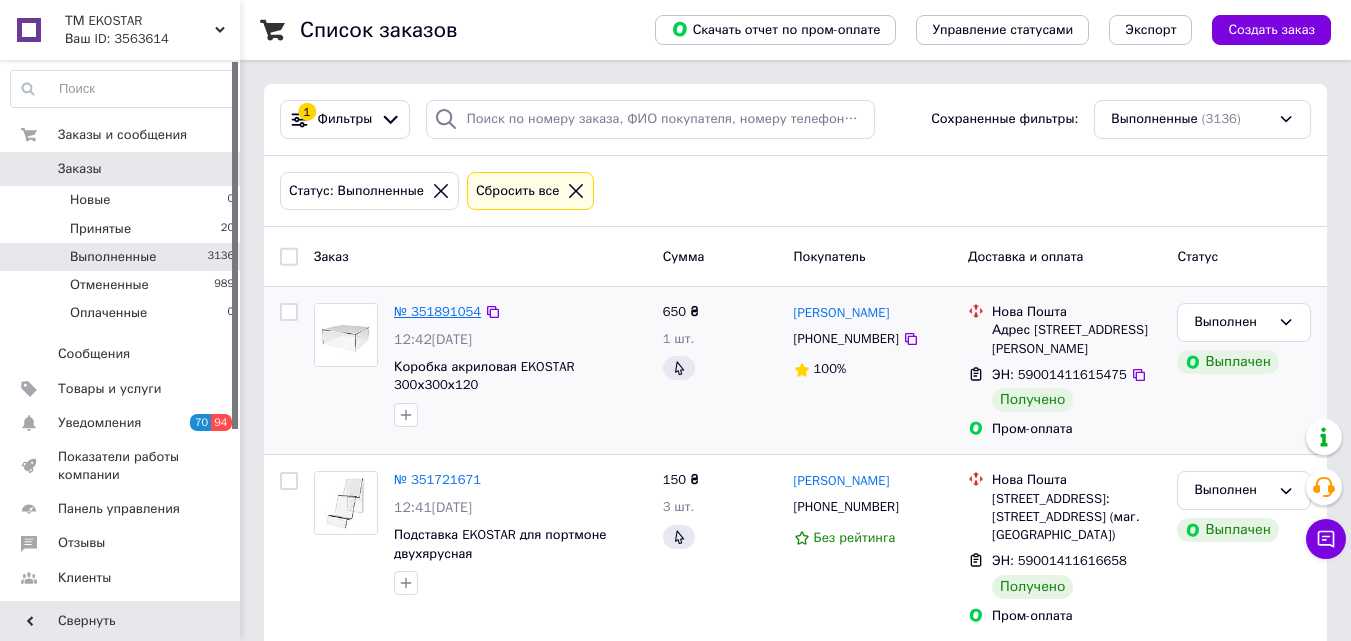 click on "№ 351891054" at bounding box center [437, 311] 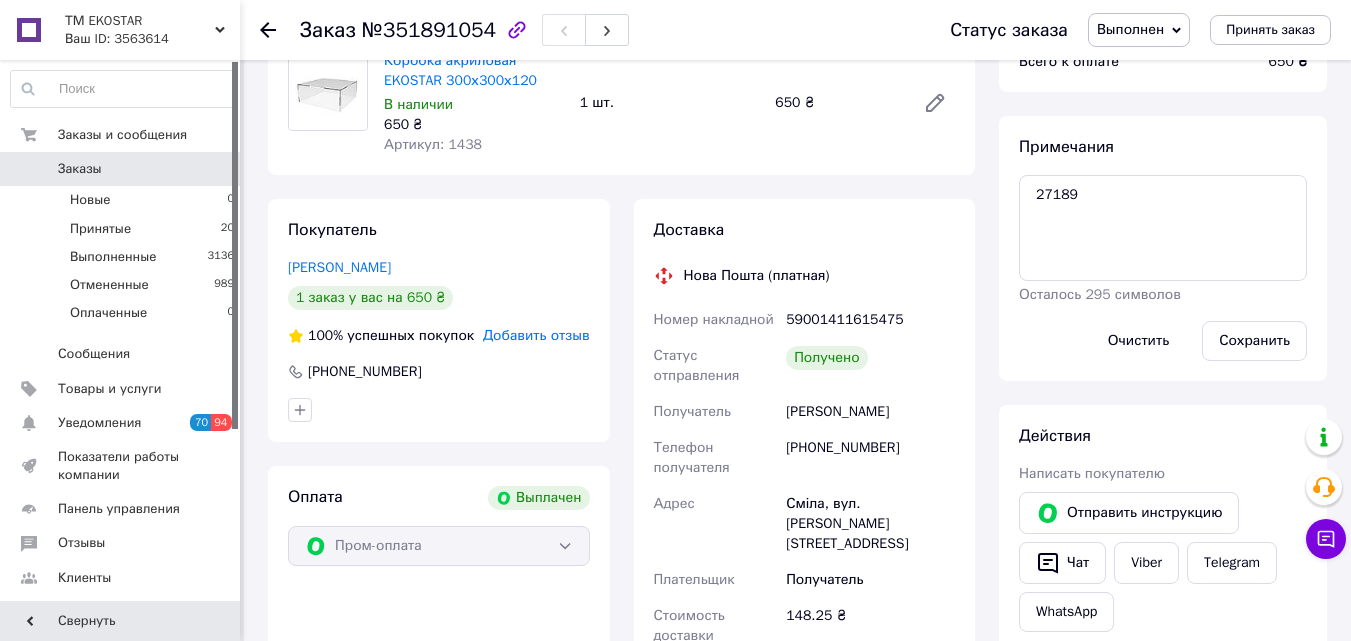 scroll, scrollTop: 0, scrollLeft: 0, axis: both 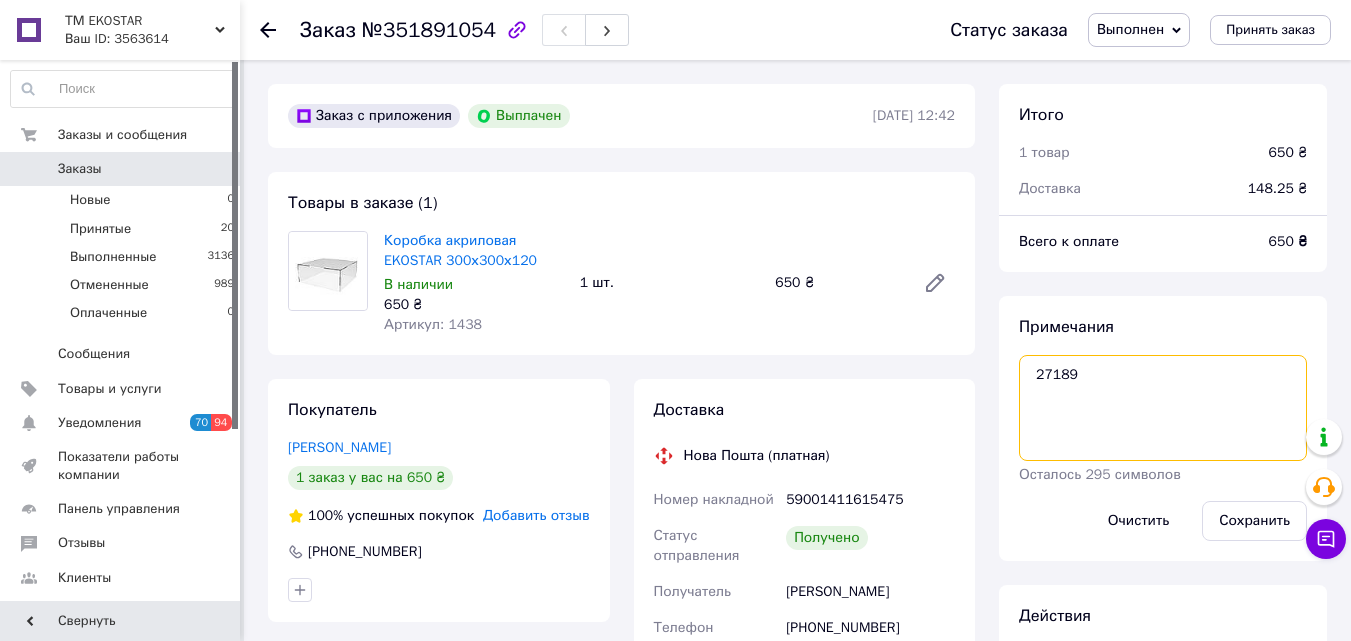 click on "27189" at bounding box center (1163, 408) 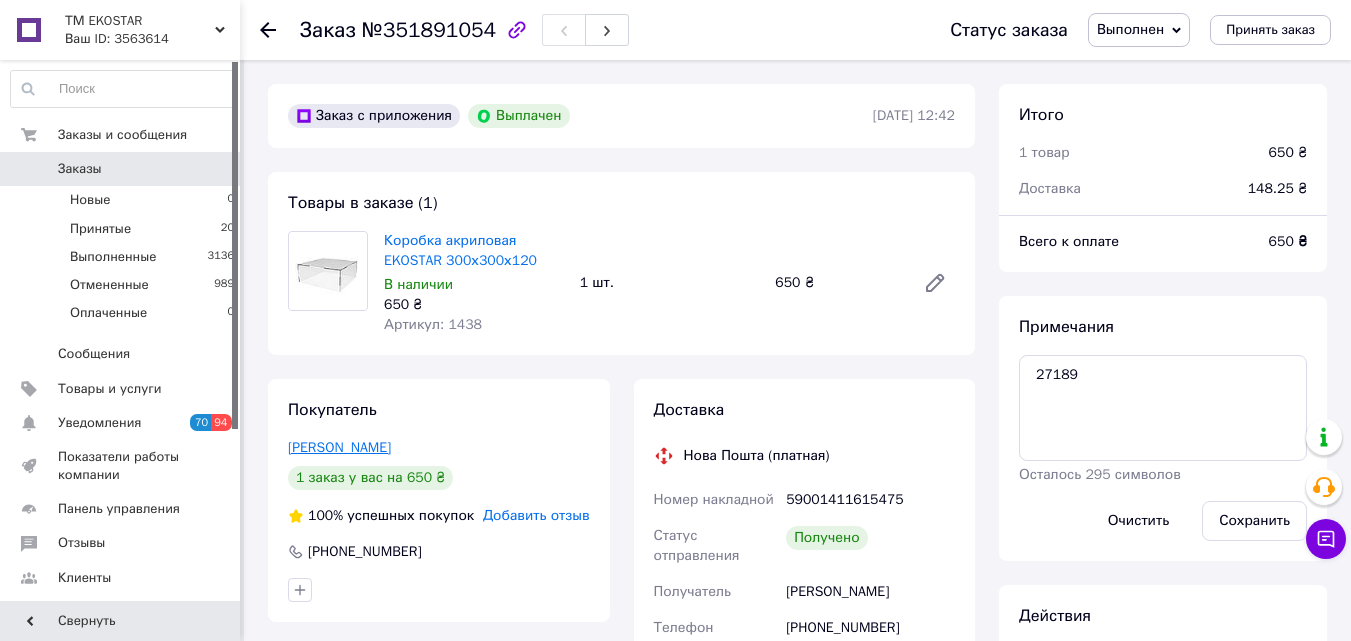 click on "Гавриленко Людмила" at bounding box center [339, 447] 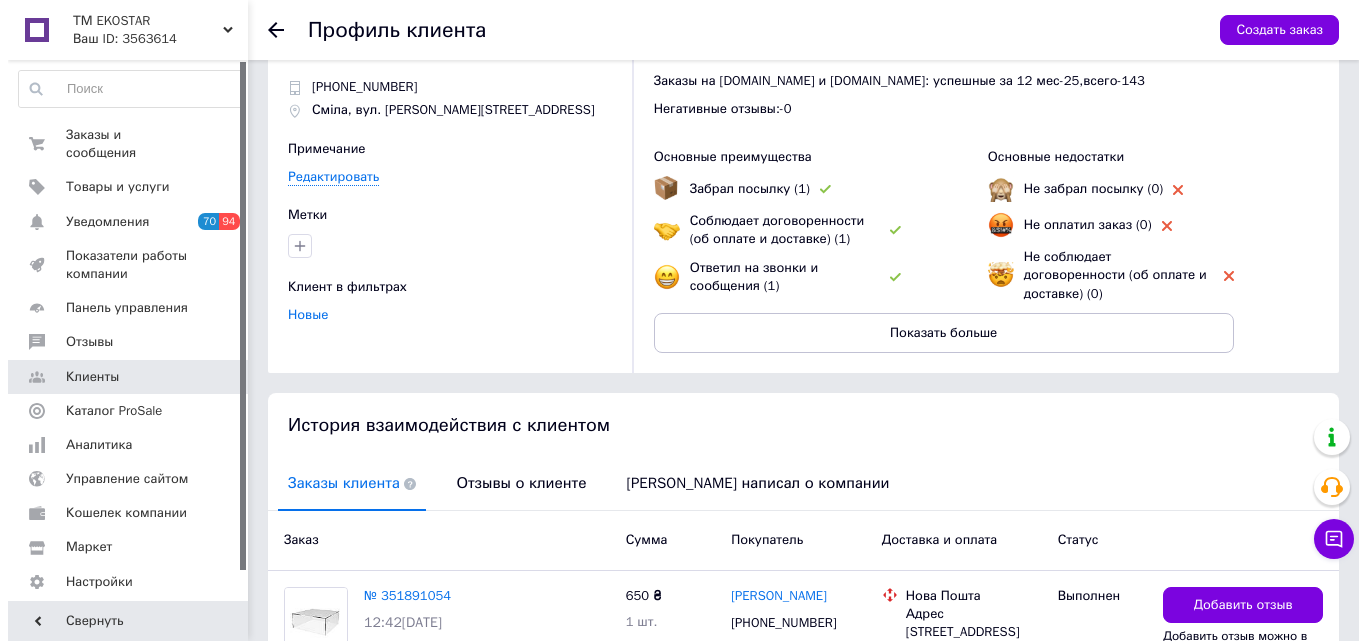 scroll, scrollTop: 286, scrollLeft: 0, axis: vertical 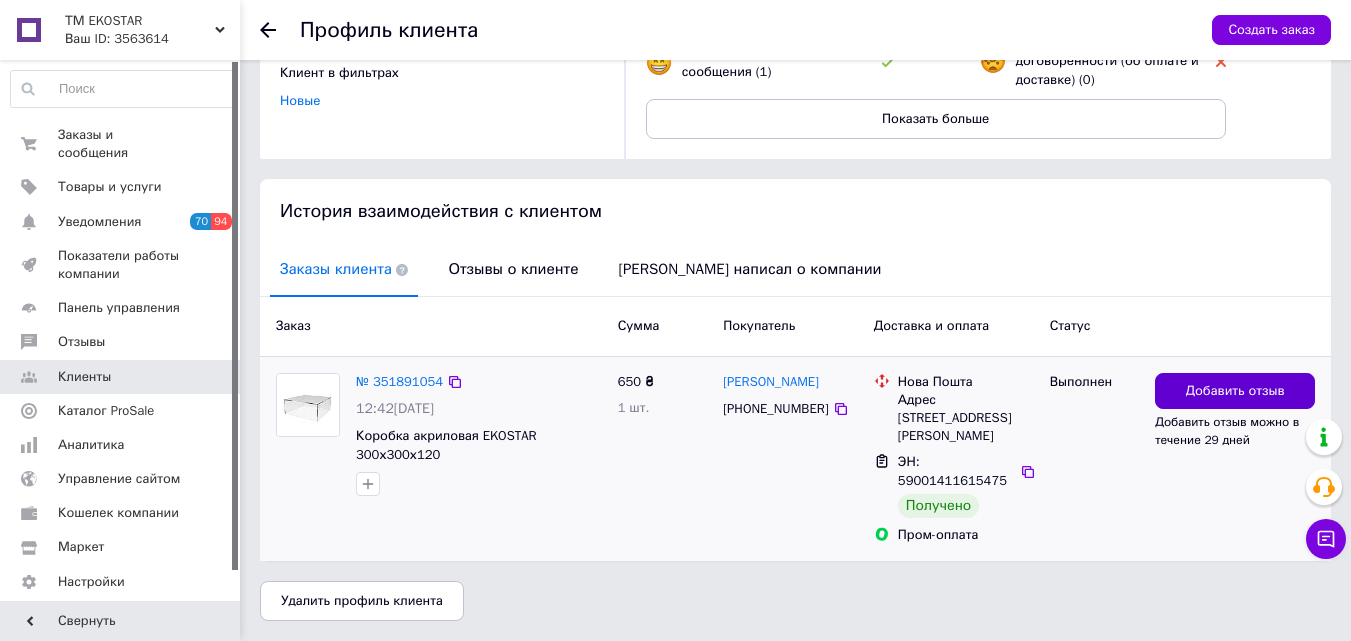 click on "Добавить отзыв" at bounding box center [1235, 391] 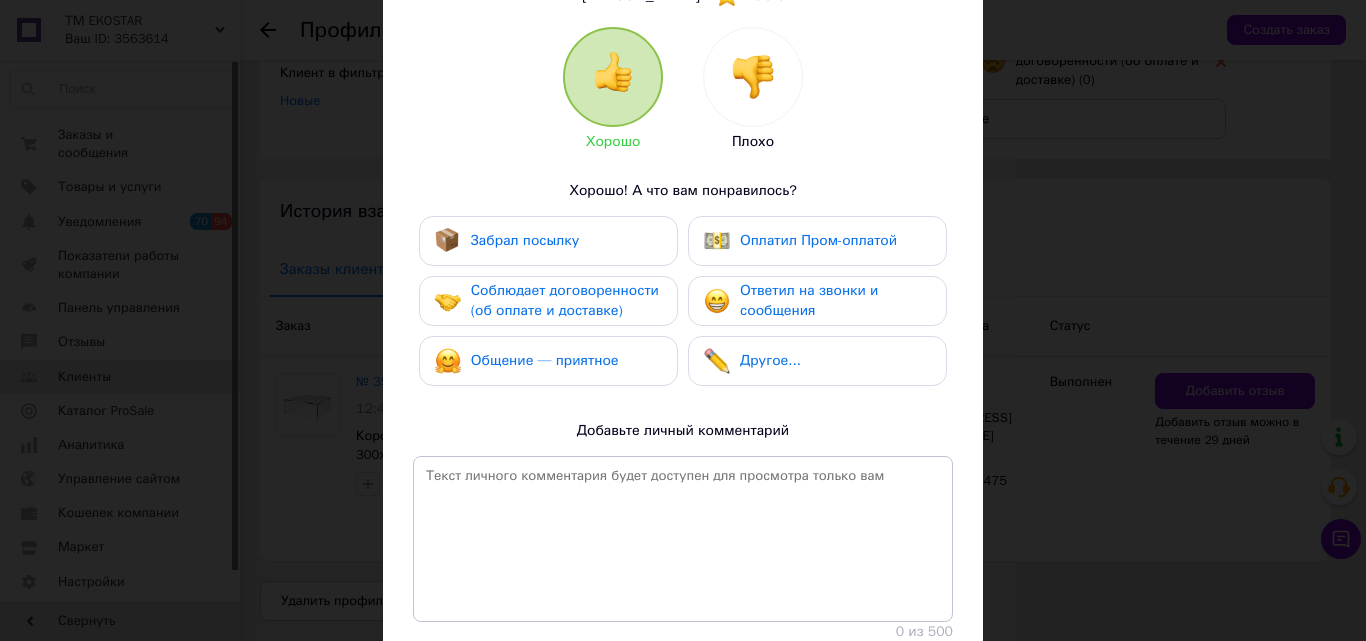 scroll, scrollTop: 200, scrollLeft: 0, axis: vertical 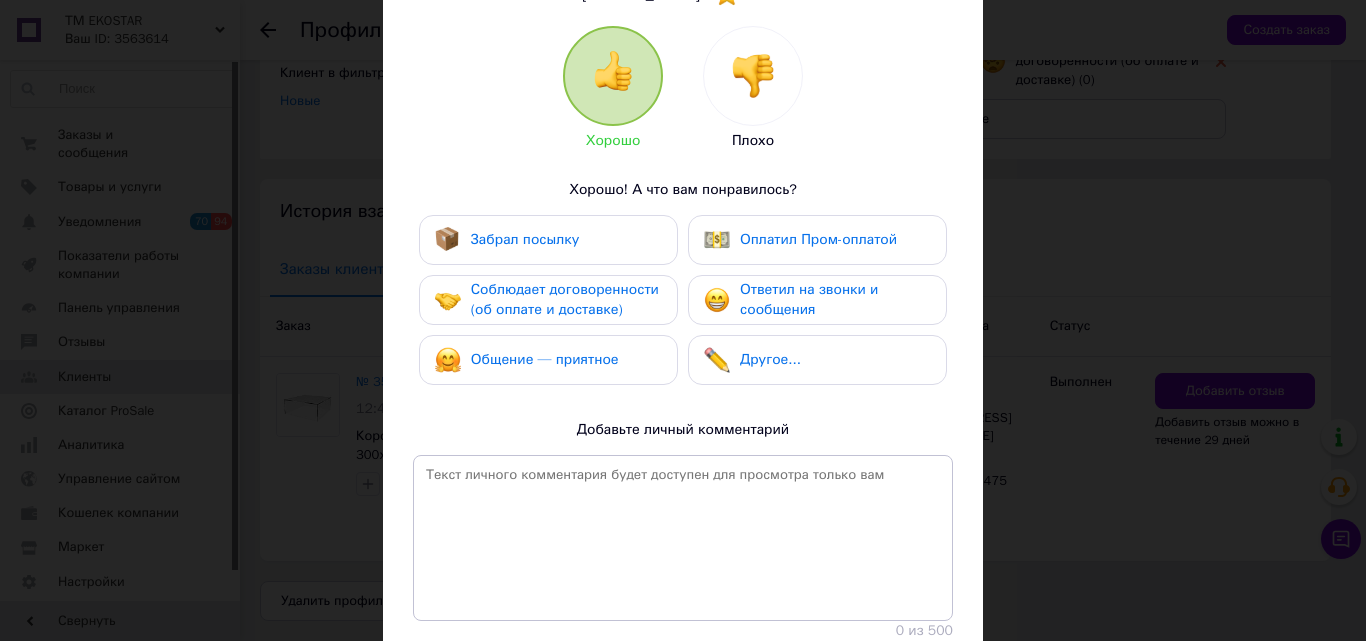 drag, startPoint x: 540, startPoint y: 241, endPoint x: 532, endPoint y: 293, distance: 52.611786 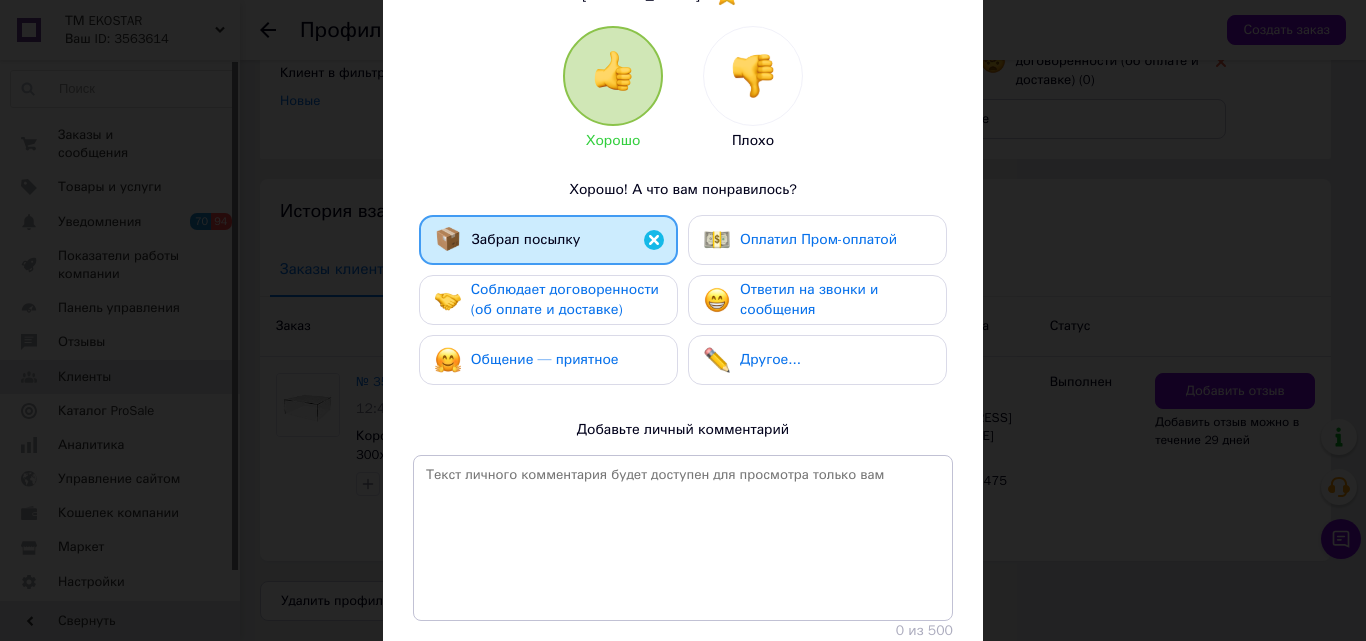 drag, startPoint x: 532, startPoint y: 293, endPoint x: 544, endPoint y: 369, distance: 76.941536 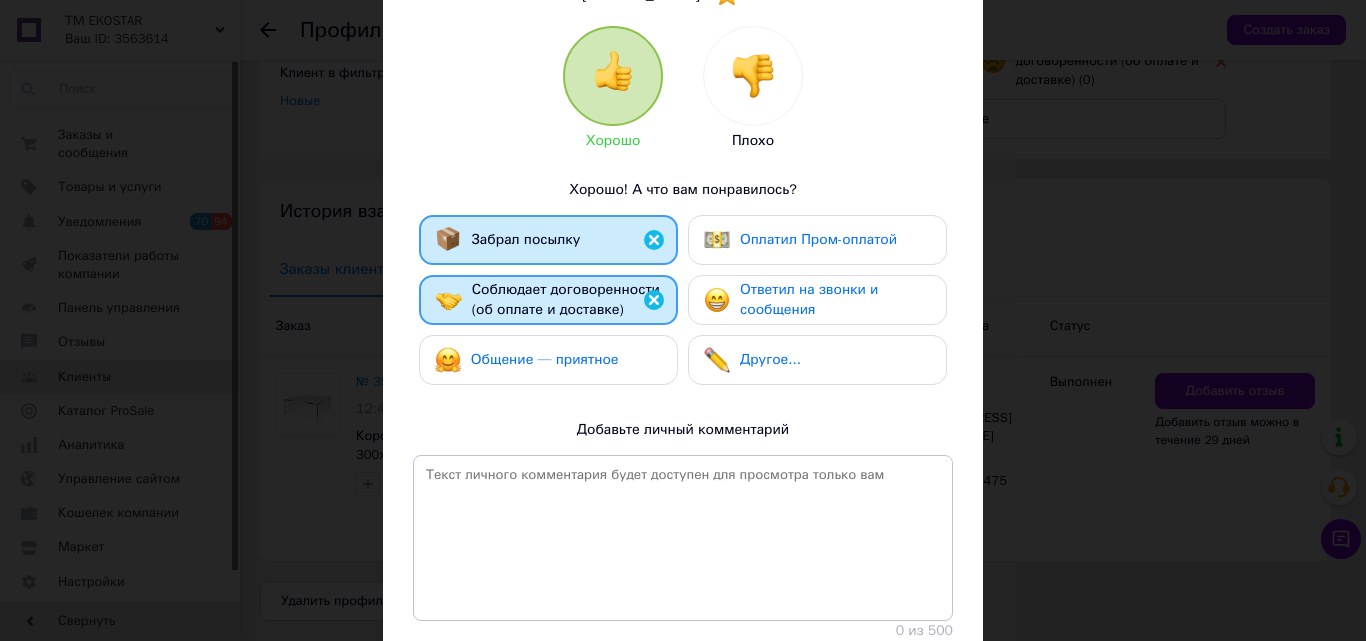 click on "Общение — приятное" at bounding box center (545, 359) 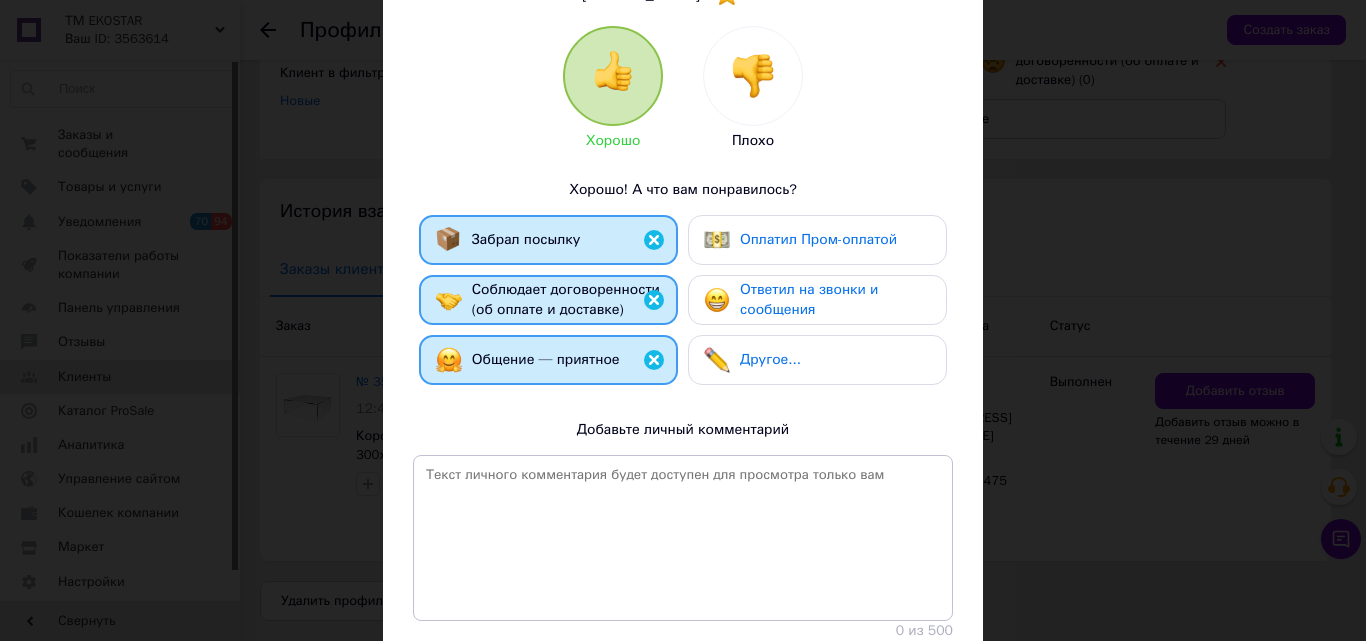 click on "Ответил на звонки и сообщения" at bounding box center [809, 299] 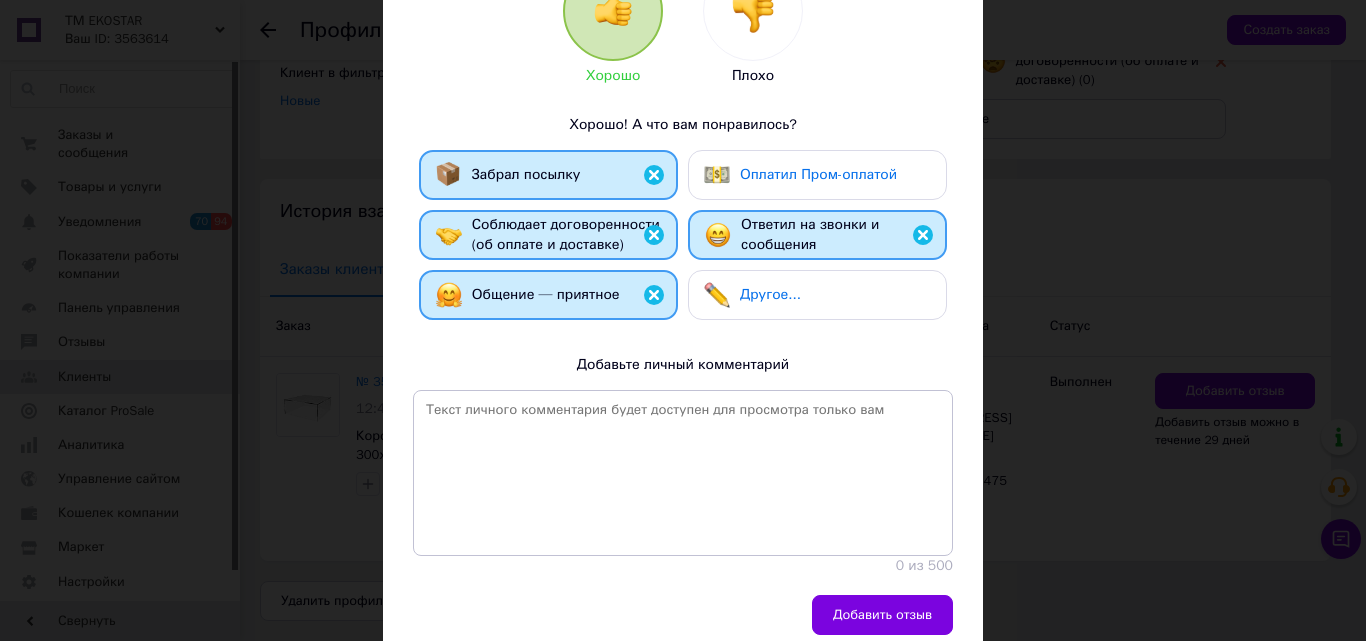 scroll, scrollTop: 300, scrollLeft: 0, axis: vertical 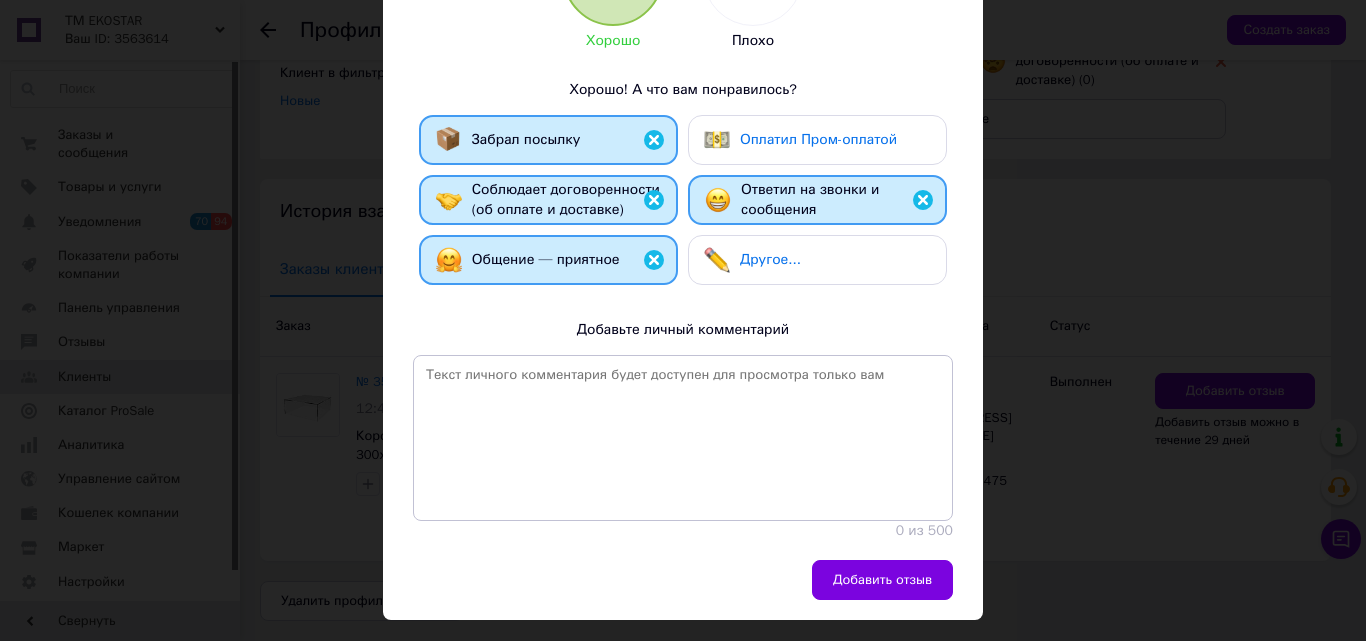 drag, startPoint x: 772, startPoint y: 130, endPoint x: 715, endPoint y: 305, distance: 184.0489 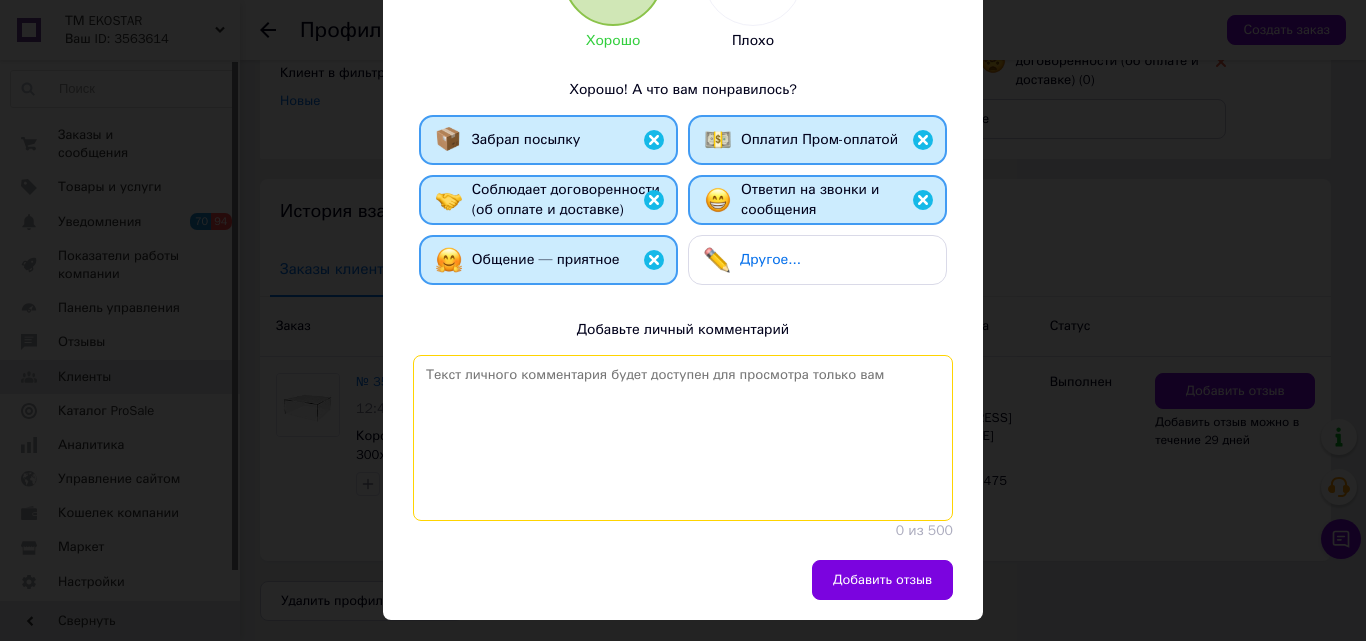 click at bounding box center [683, 438] 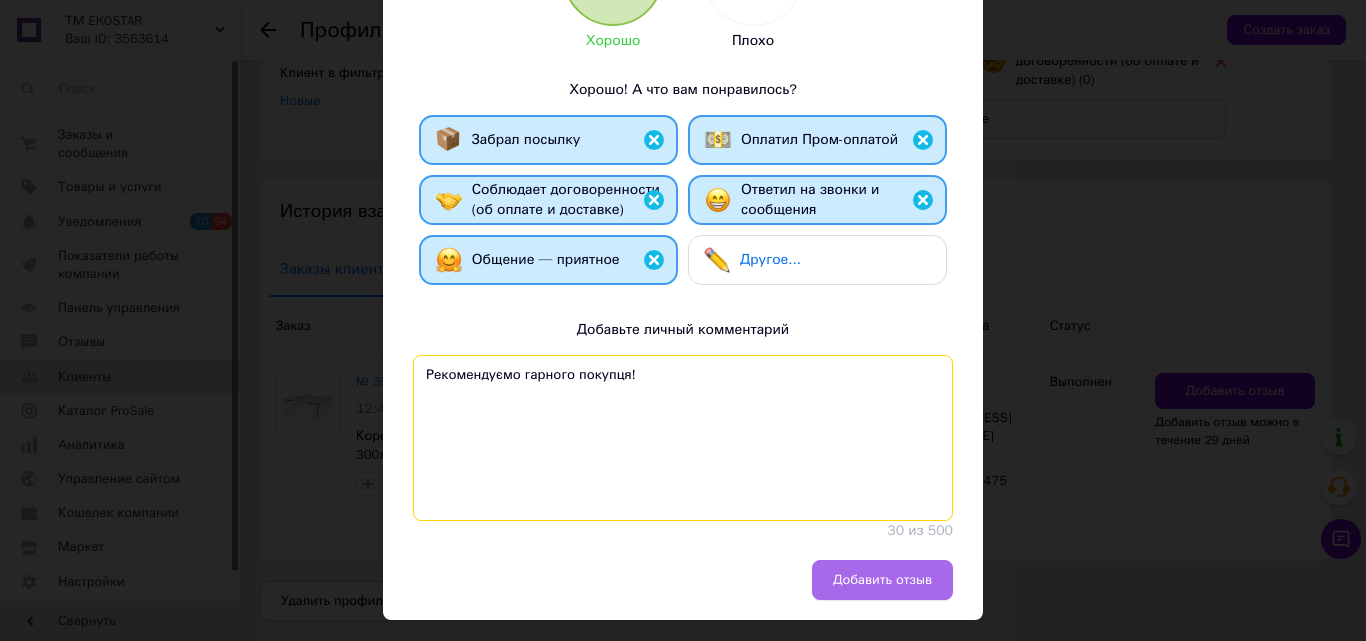 type on "Рекомендуємо гарного покупця!" 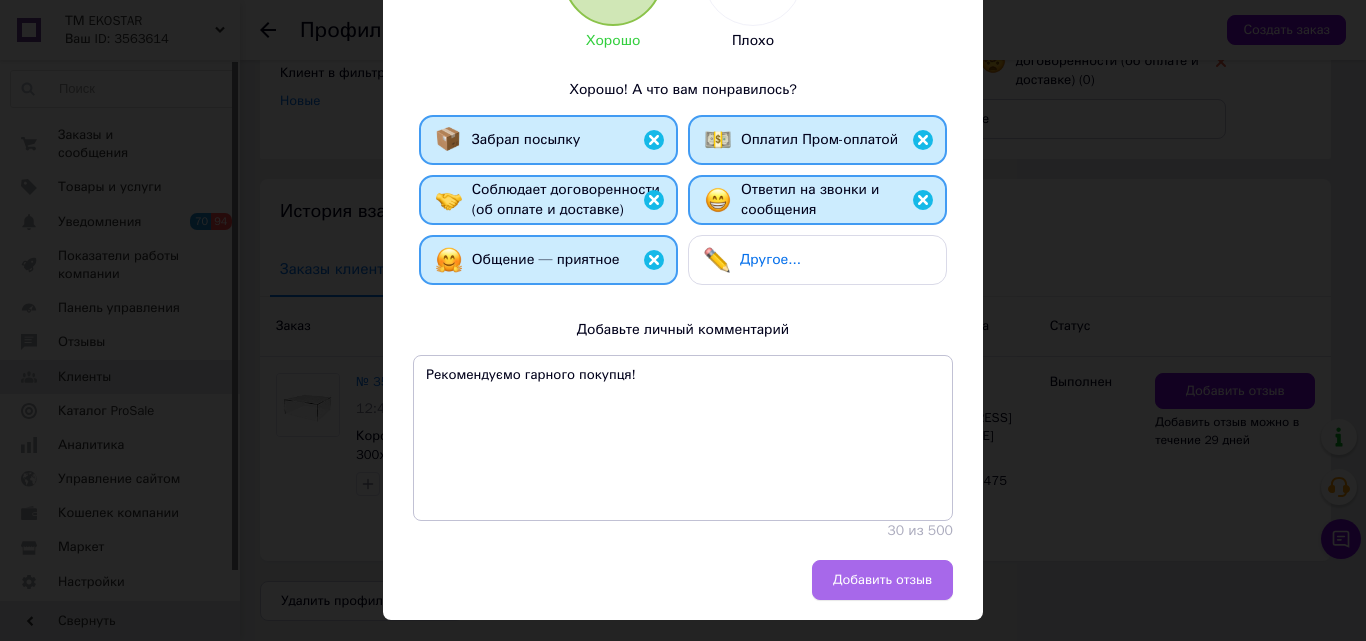 click on "Добавить отзыв" at bounding box center [882, 580] 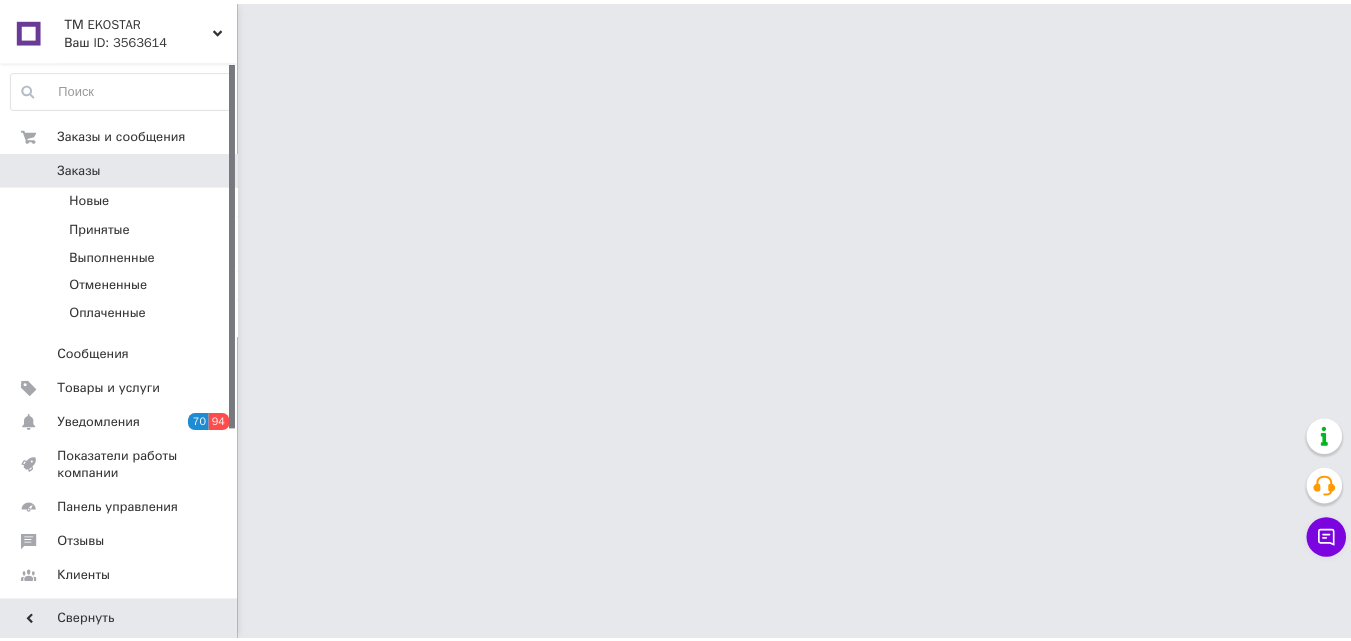 scroll, scrollTop: 0, scrollLeft: 0, axis: both 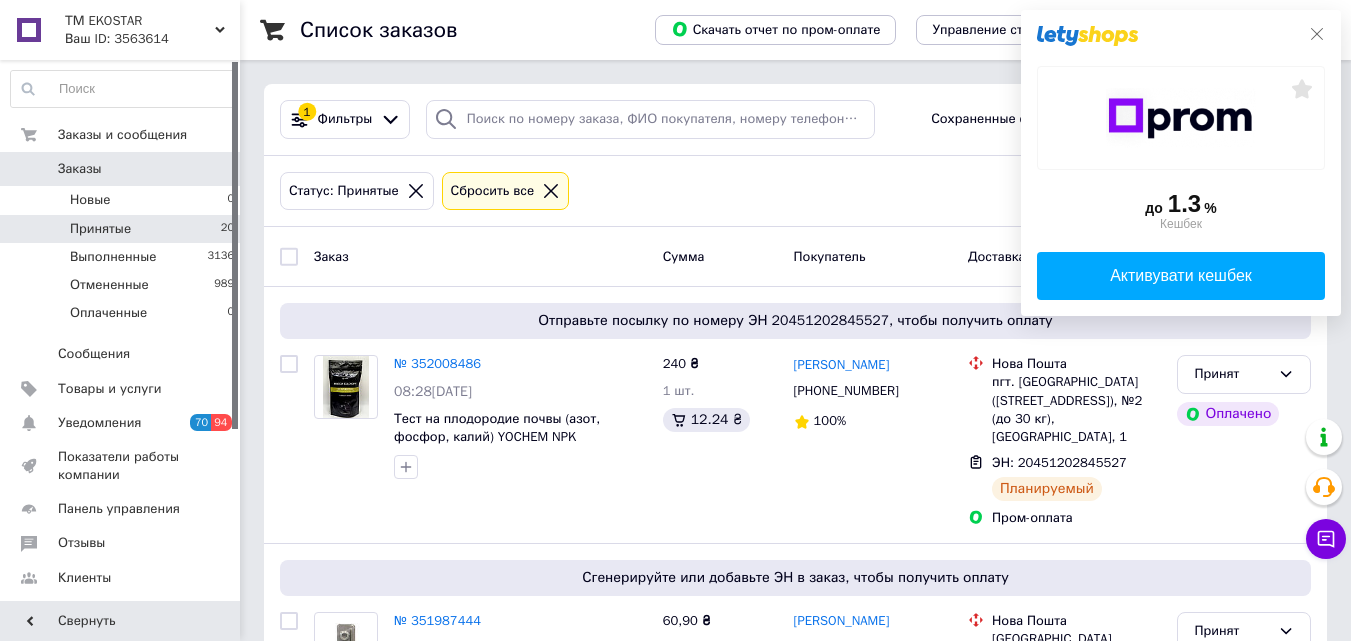 click 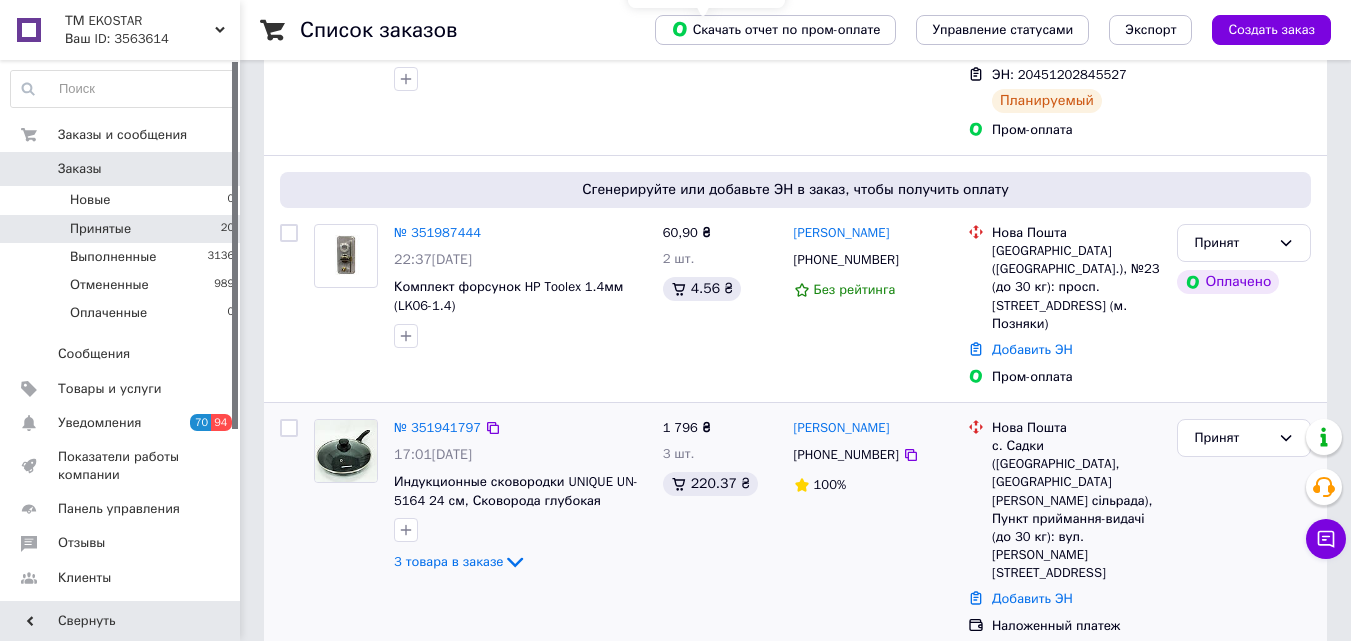 scroll, scrollTop: 400, scrollLeft: 0, axis: vertical 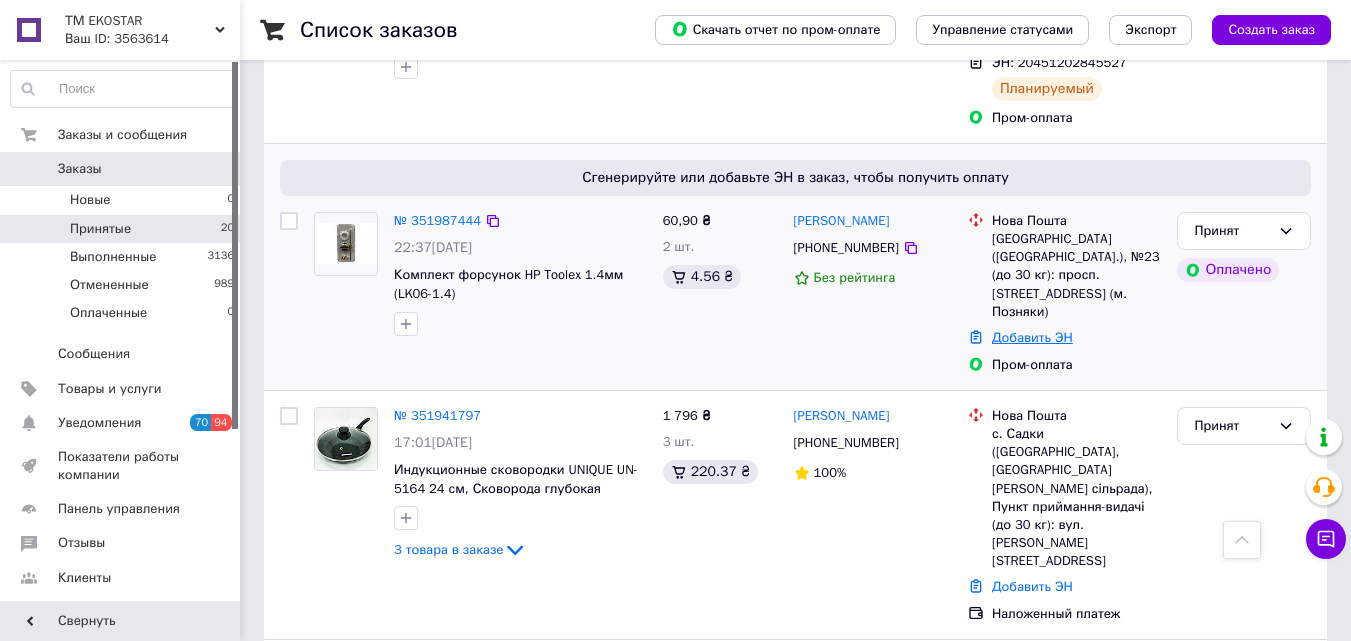 click on "Добавить ЭН" at bounding box center (1032, 337) 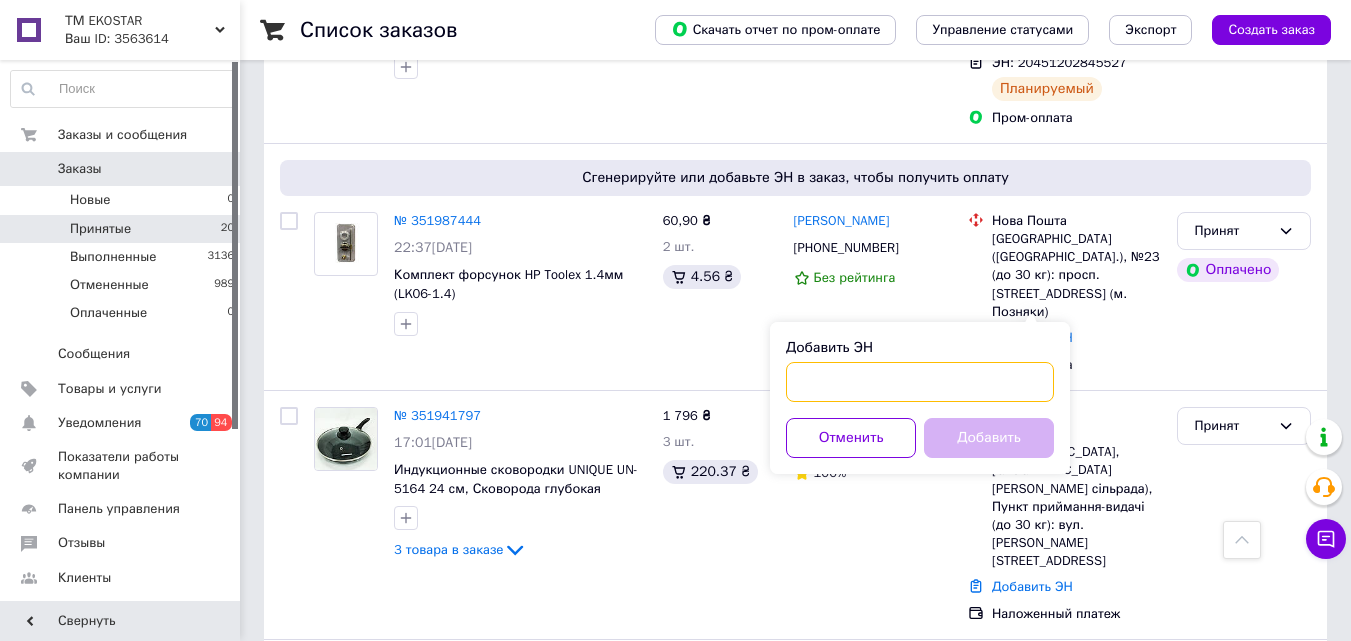 click on "Добавить ЭН" at bounding box center [920, 382] 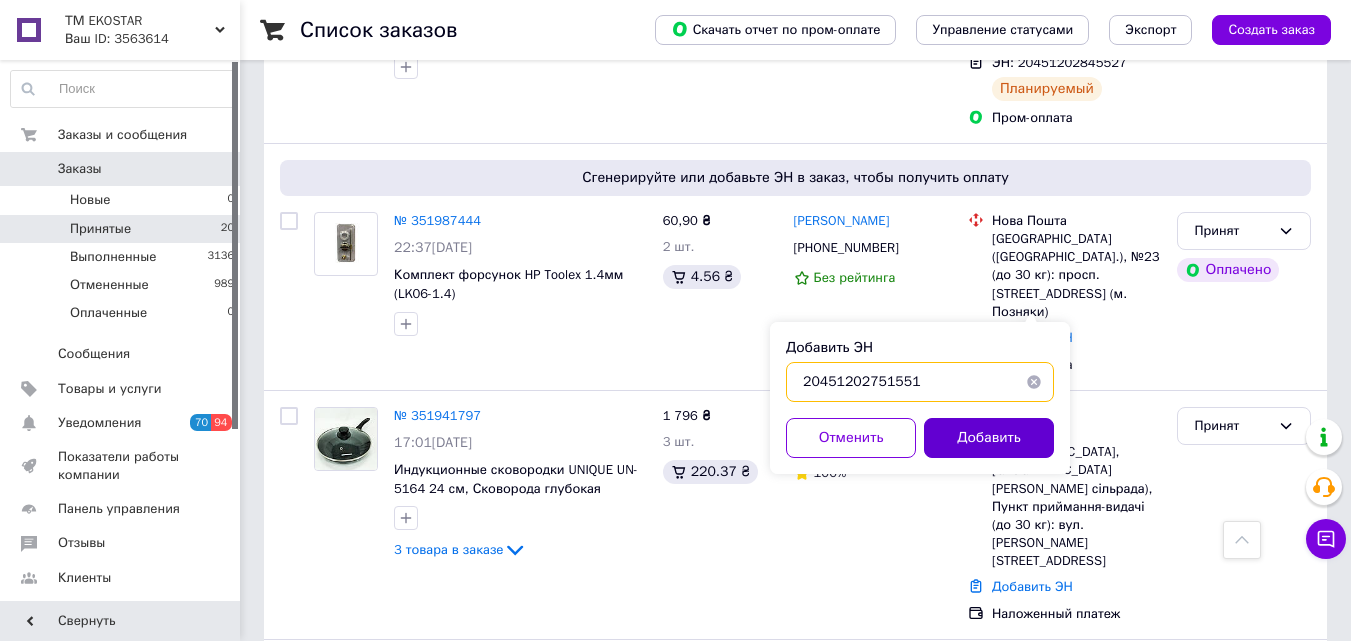 type on "20451202751551" 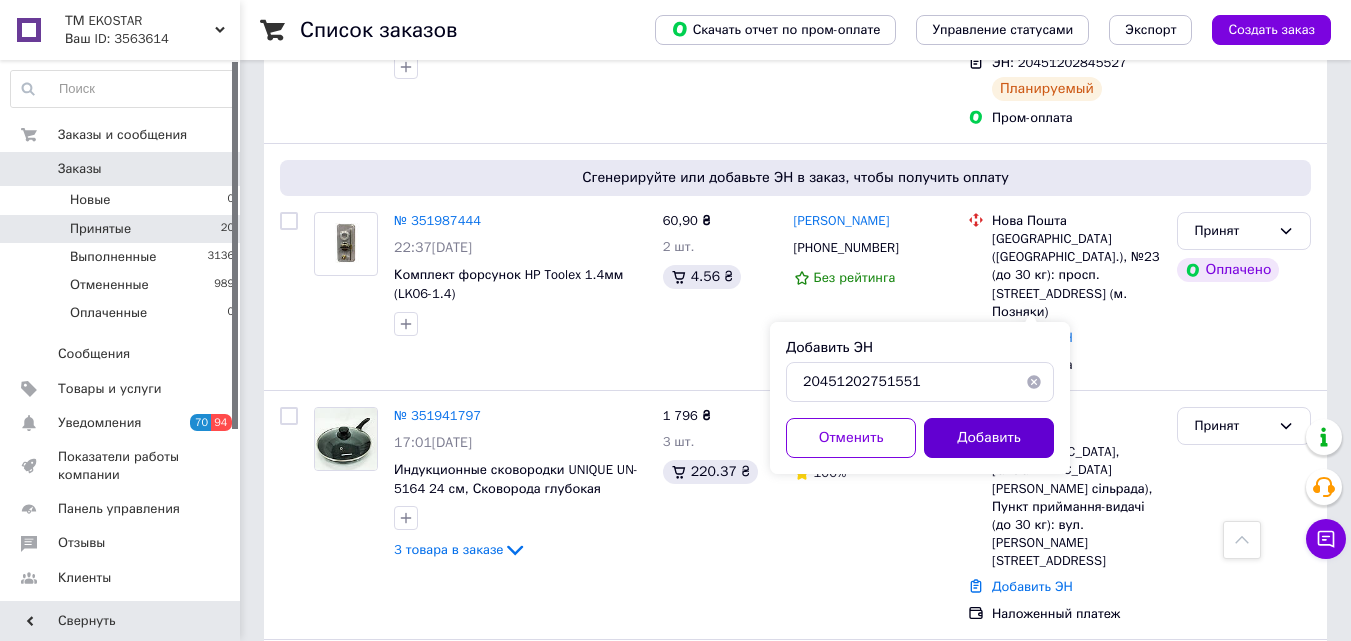 click on "Добавить" at bounding box center [989, 438] 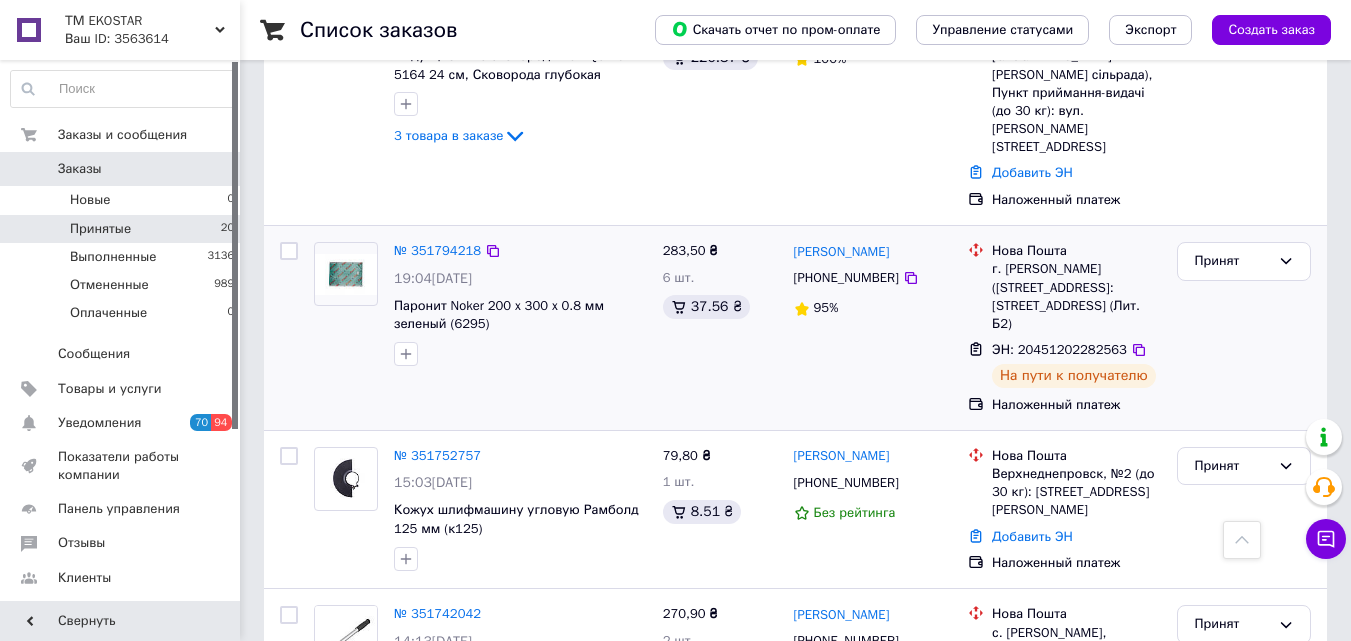scroll, scrollTop: 1000, scrollLeft: 0, axis: vertical 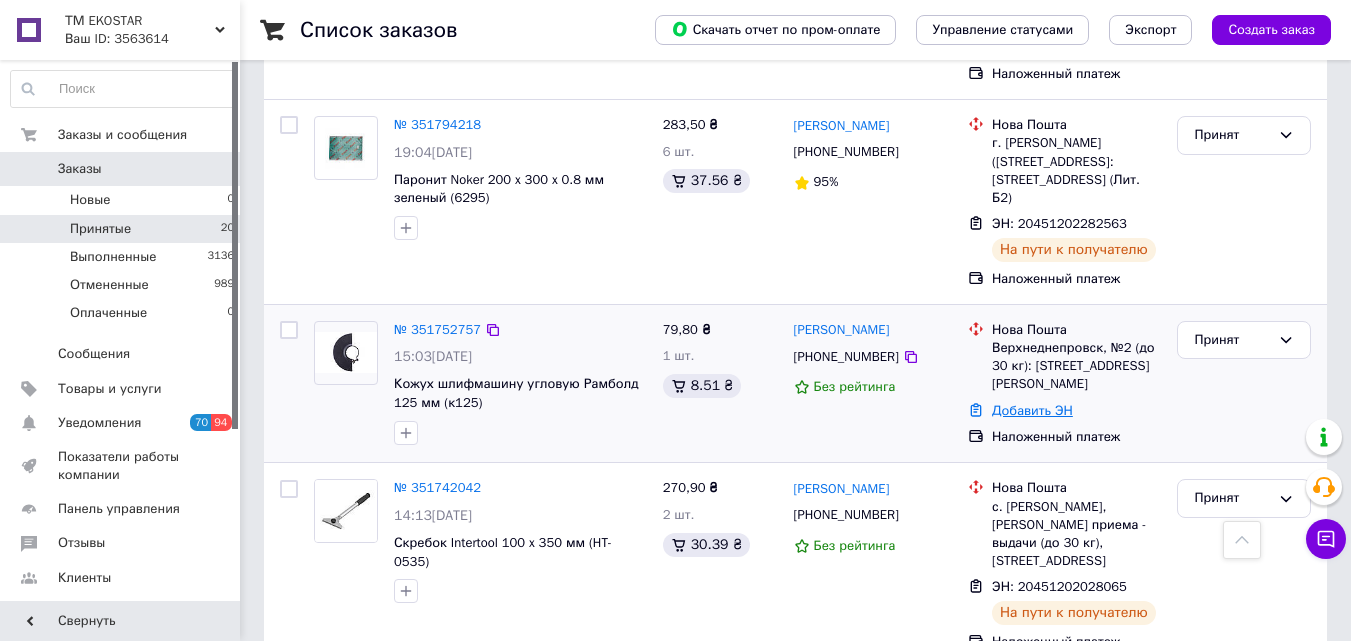 click on "Добавить ЭН" at bounding box center (1032, 410) 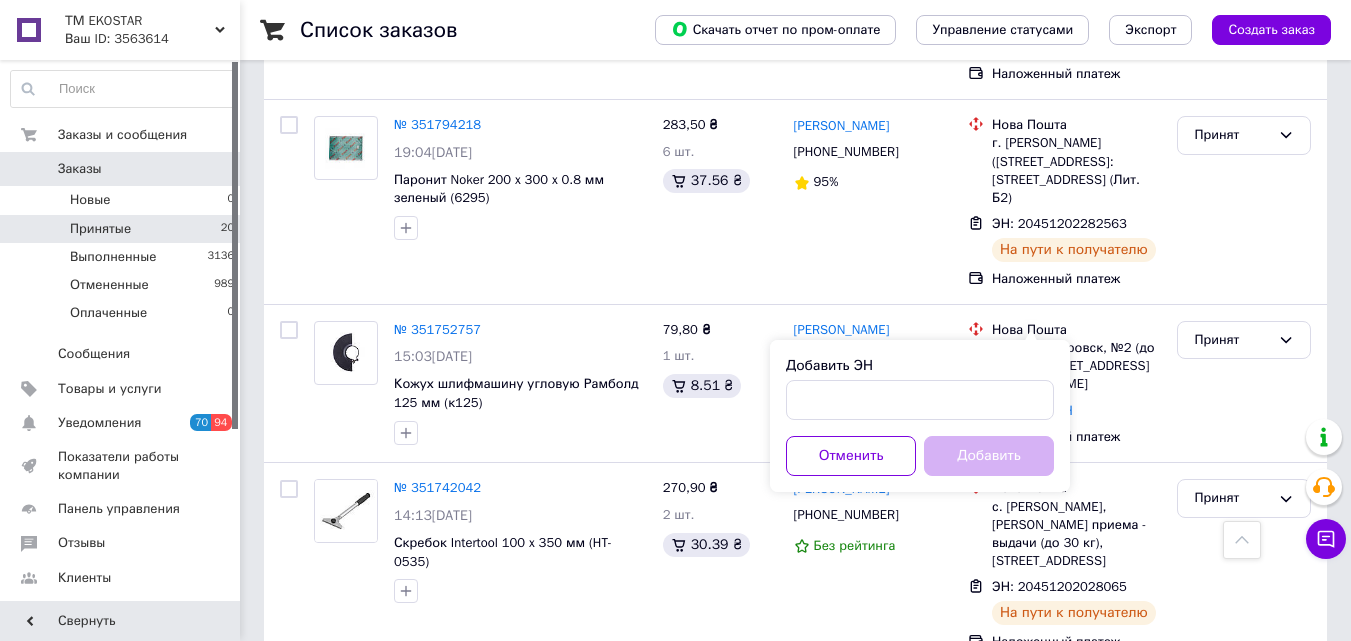 click on "Добавить ЭН" at bounding box center [920, 388] 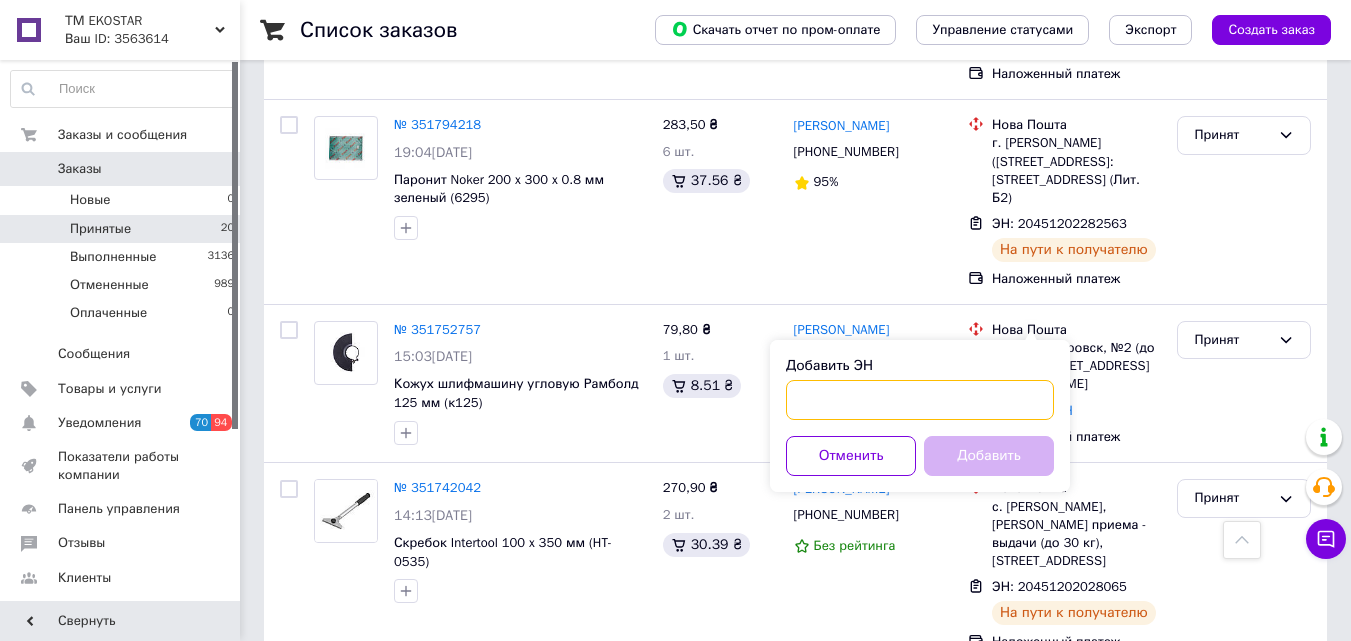 click on "Добавить ЭН" at bounding box center (920, 400) 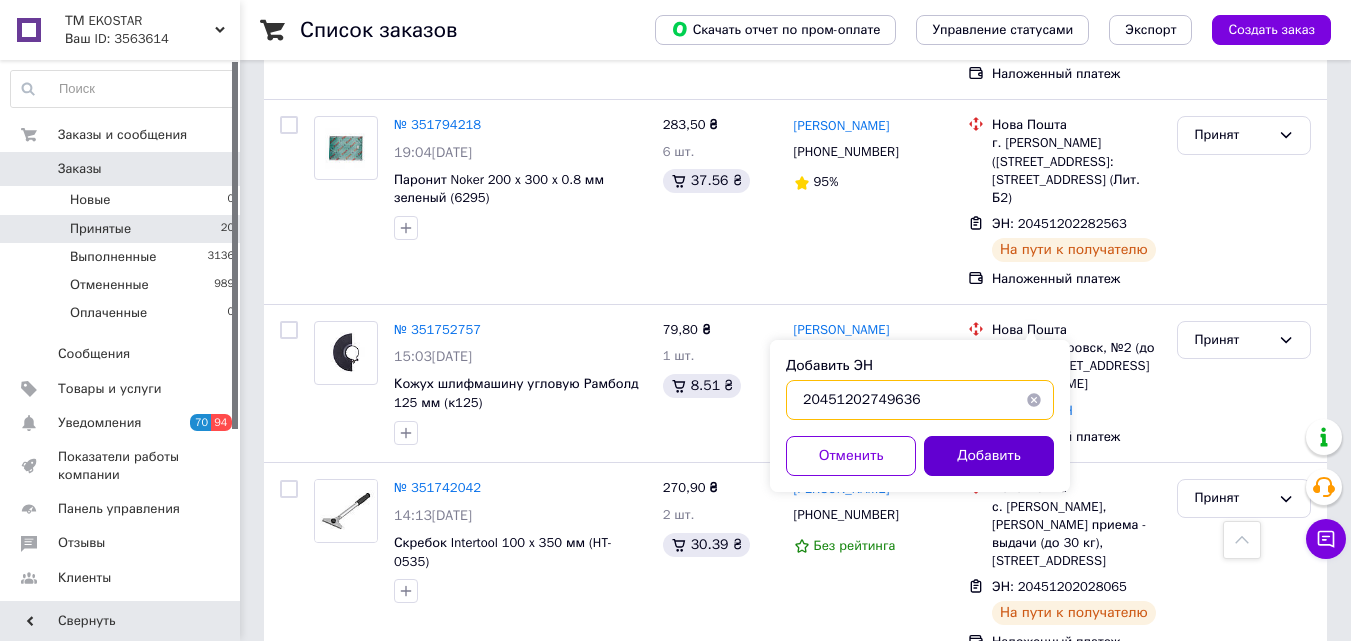 type on "20451202749636" 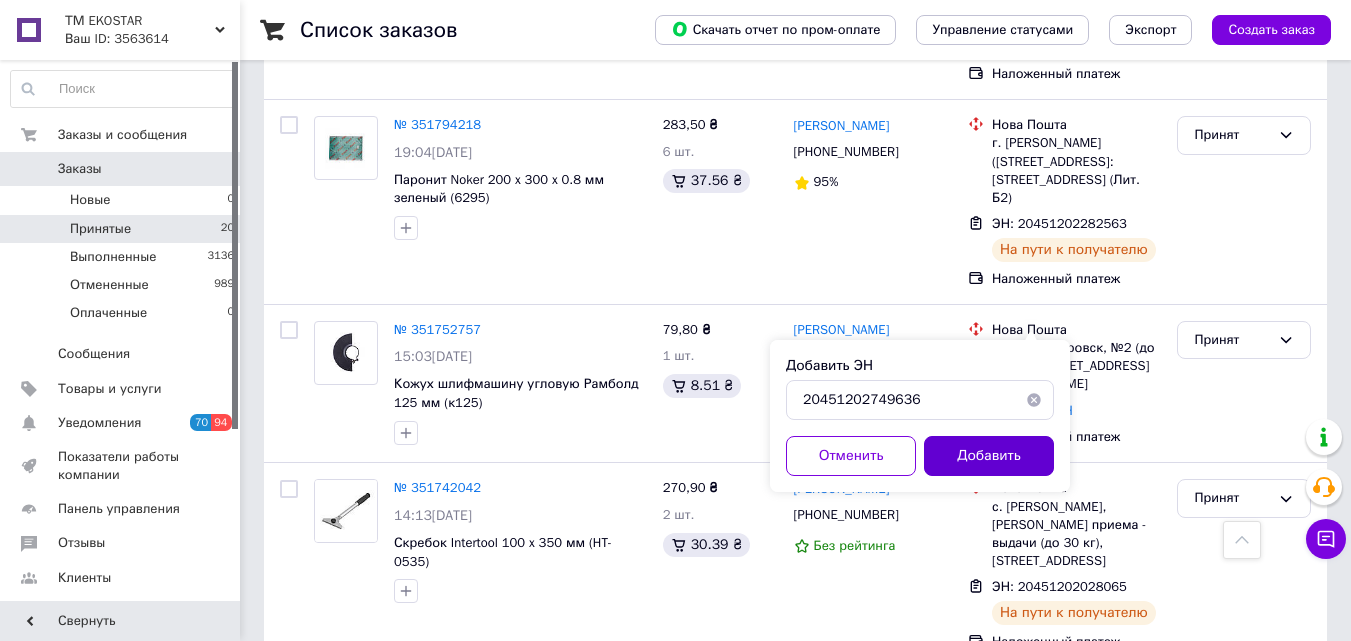 click on "Добавить" at bounding box center [989, 456] 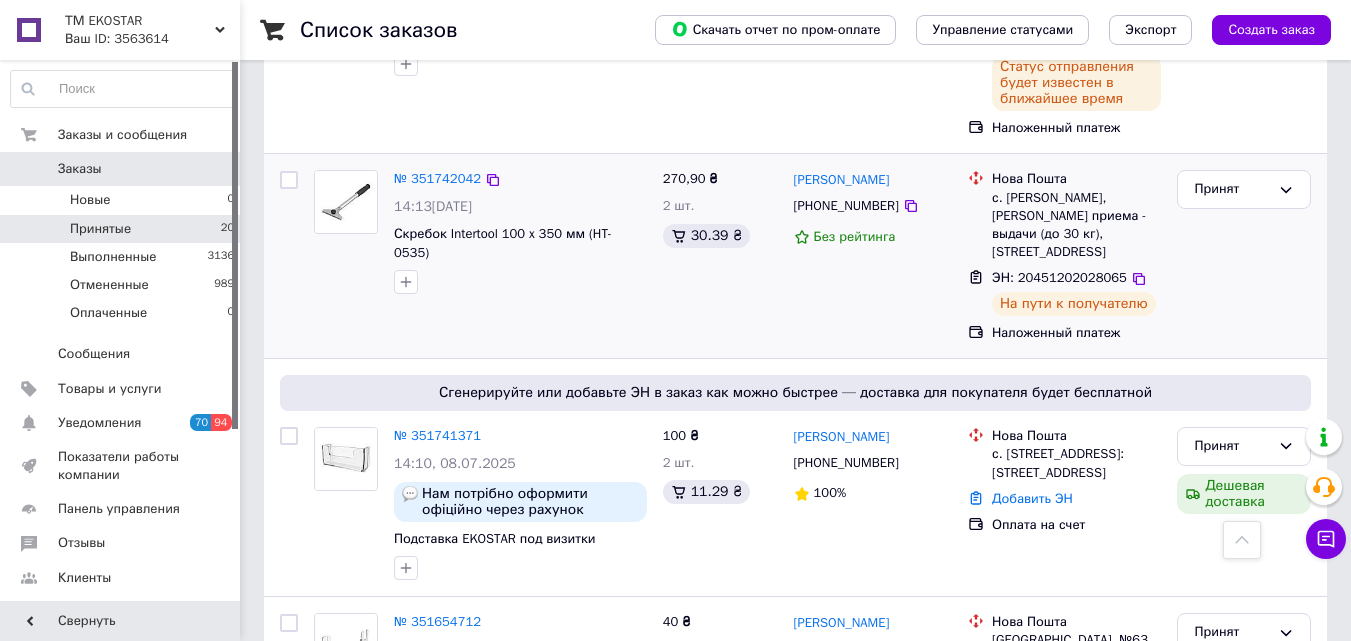 scroll, scrollTop: 1400, scrollLeft: 0, axis: vertical 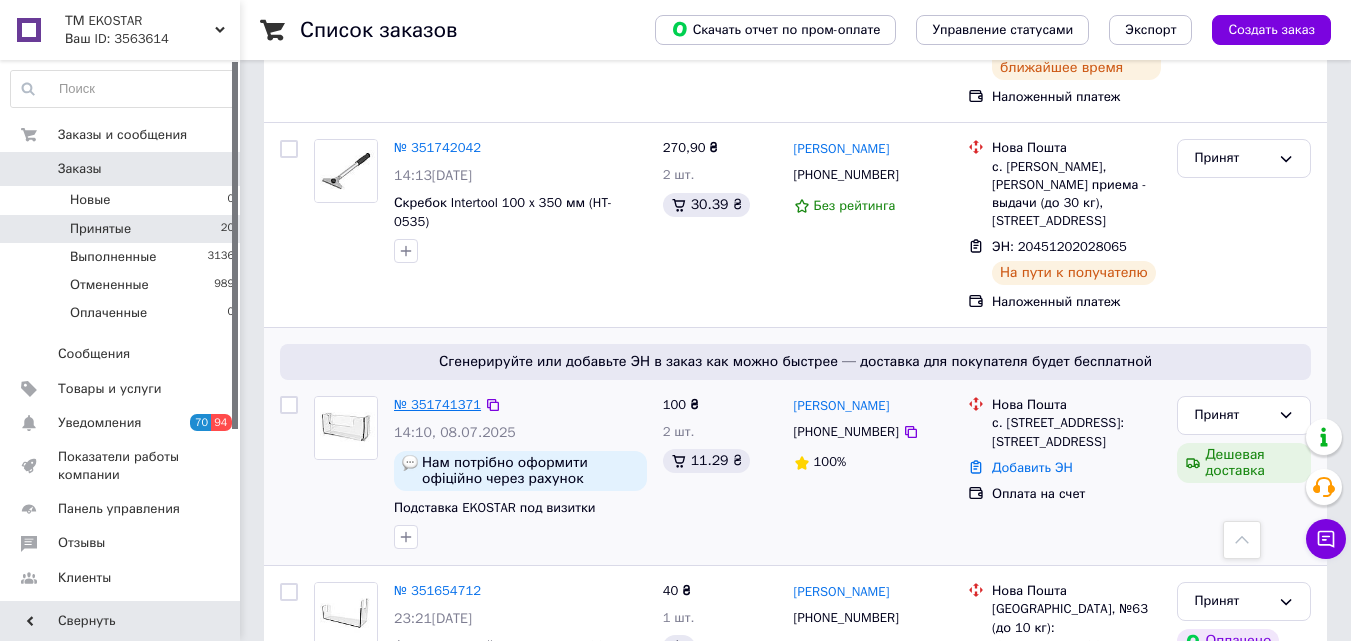 click on "№ 351741371" at bounding box center (437, 404) 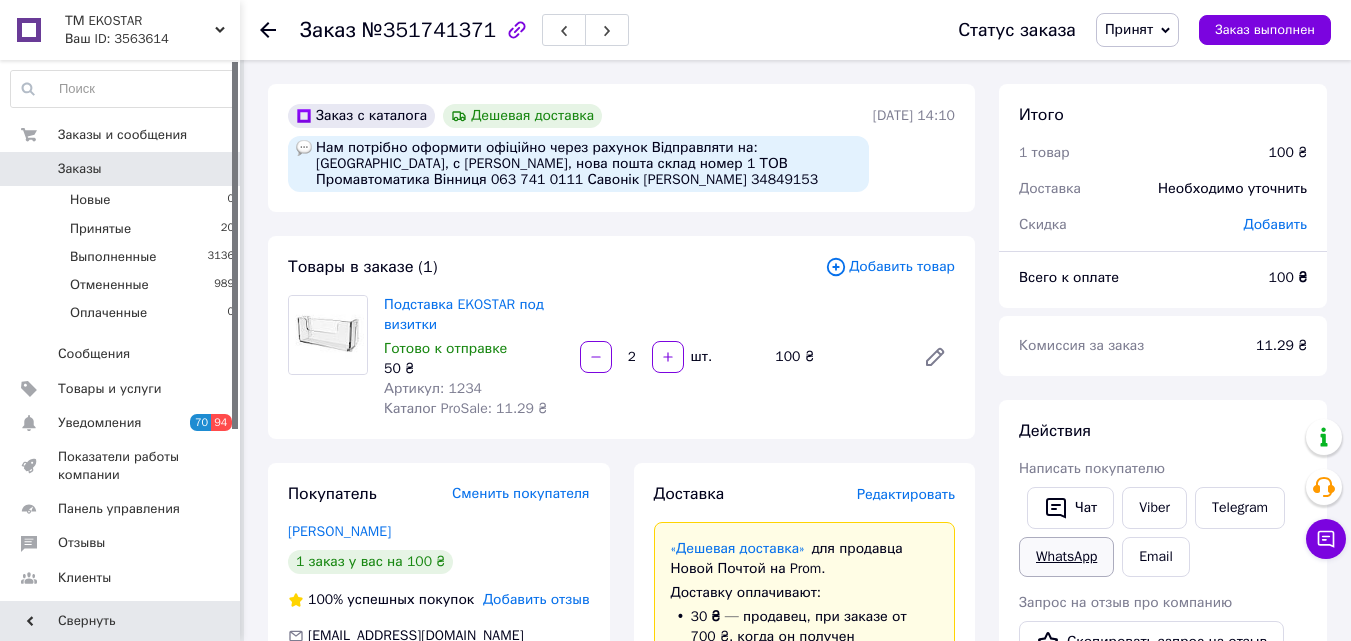 scroll, scrollTop: 200, scrollLeft: 0, axis: vertical 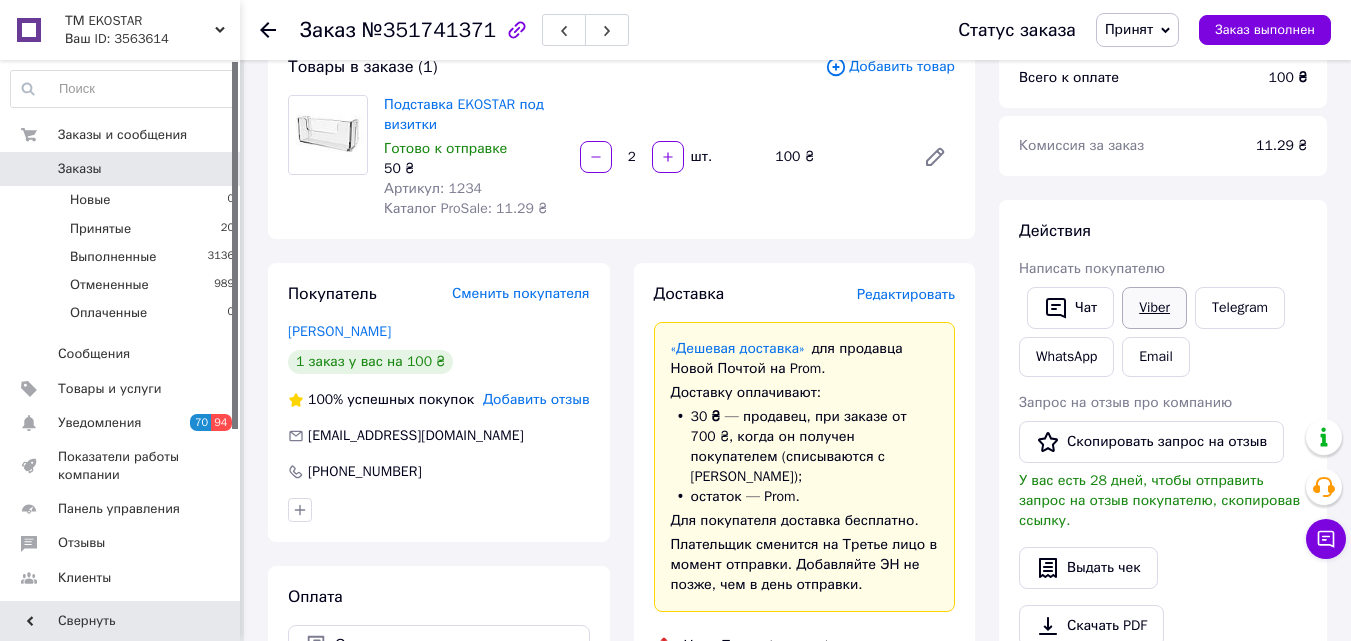 click on "Viber" at bounding box center [1154, 308] 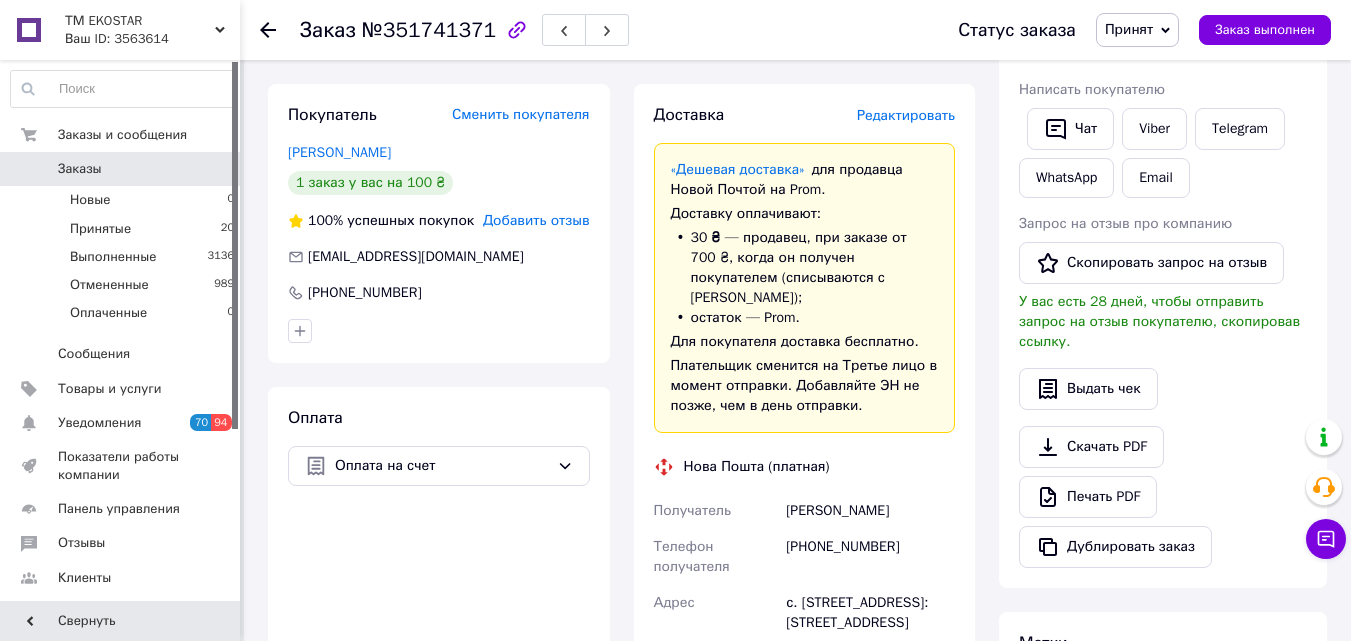 scroll, scrollTop: 400, scrollLeft: 0, axis: vertical 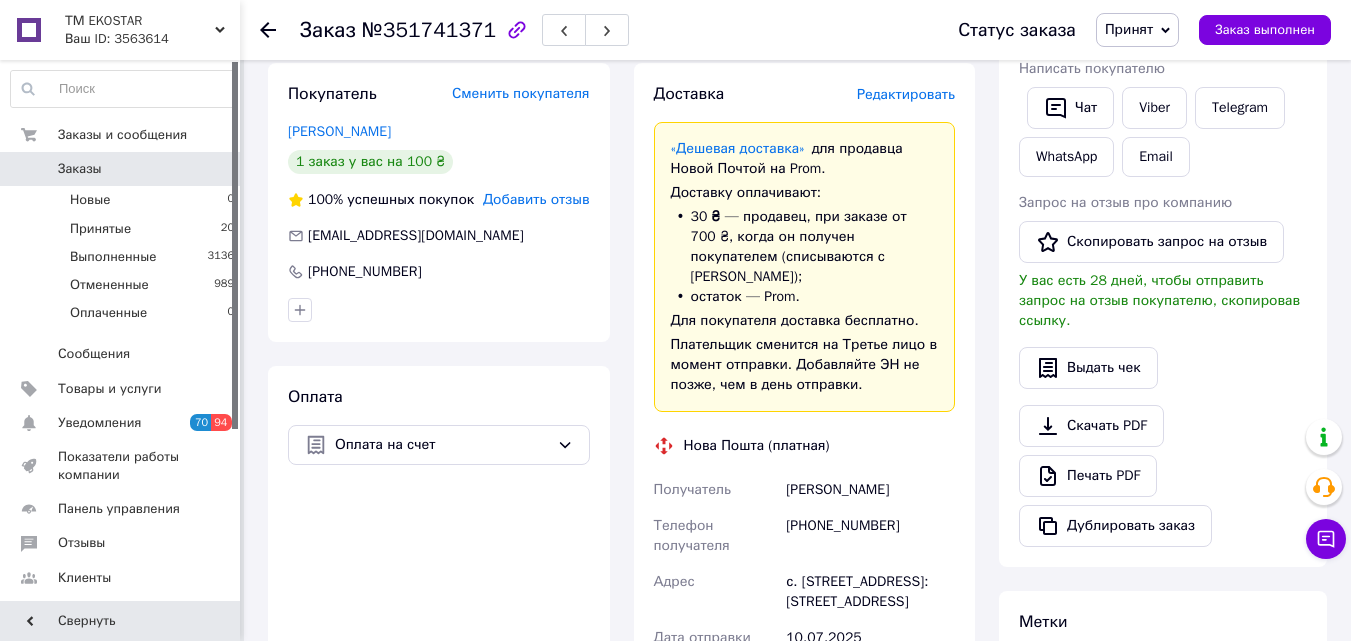 click on "[PERSON_NAME]" at bounding box center [870, 490] 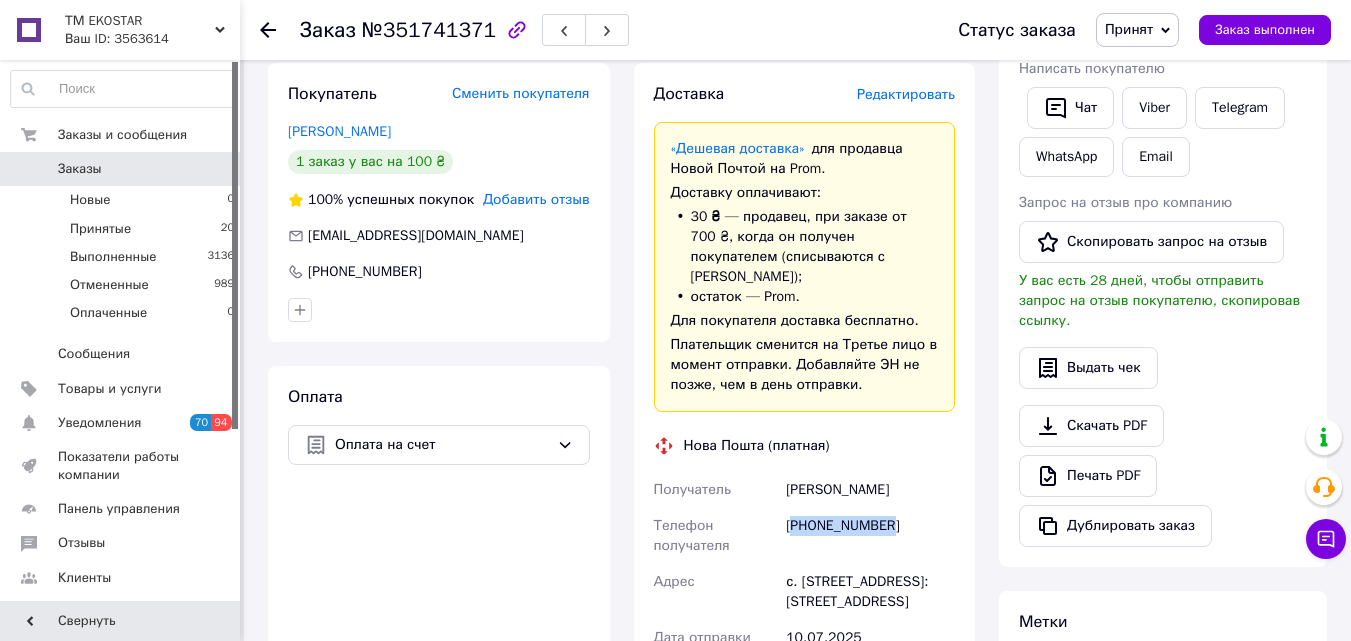 click on "[PHONE_NUMBER]" at bounding box center [870, 536] 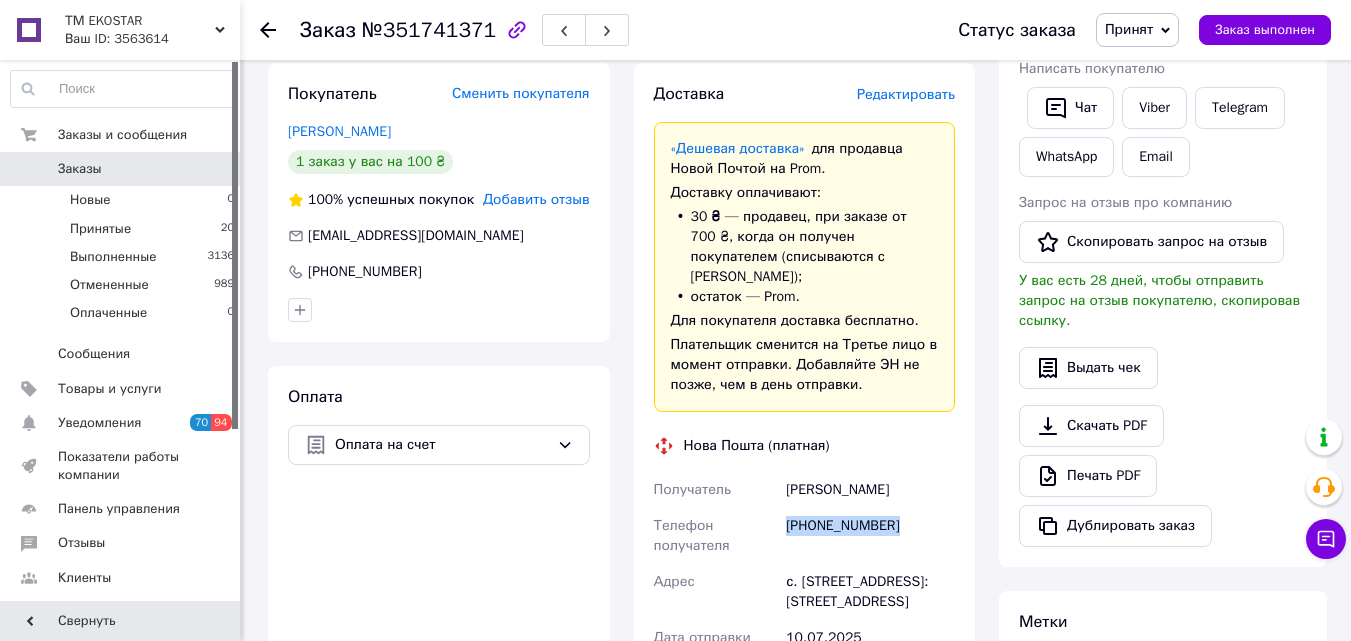 click on "[PHONE_NUMBER]" at bounding box center (870, 536) 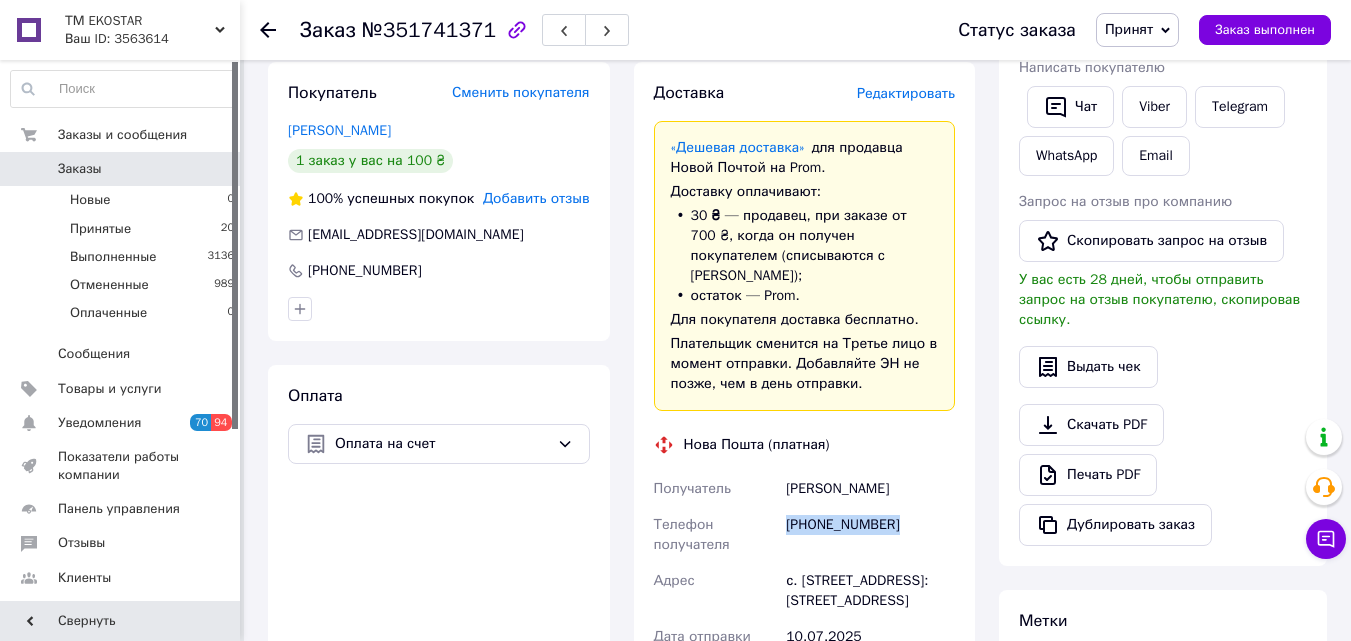 scroll, scrollTop: 200, scrollLeft: 0, axis: vertical 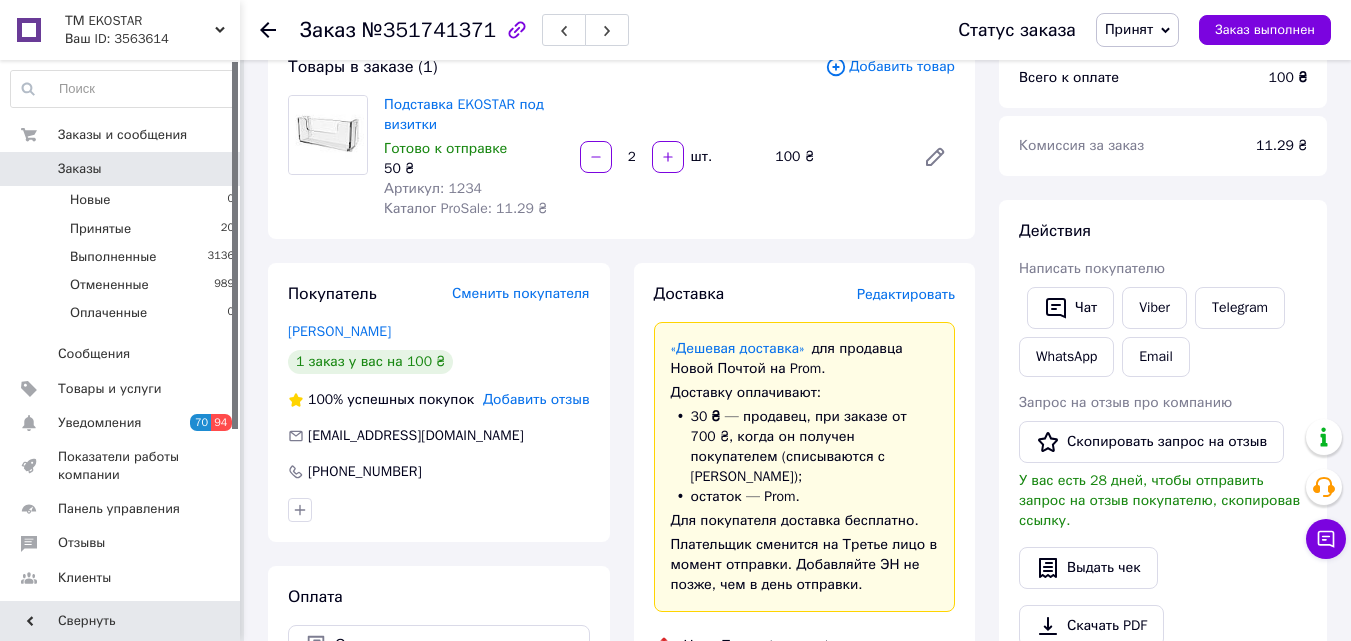 click on "Артикул: 1234" at bounding box center (433, 188) 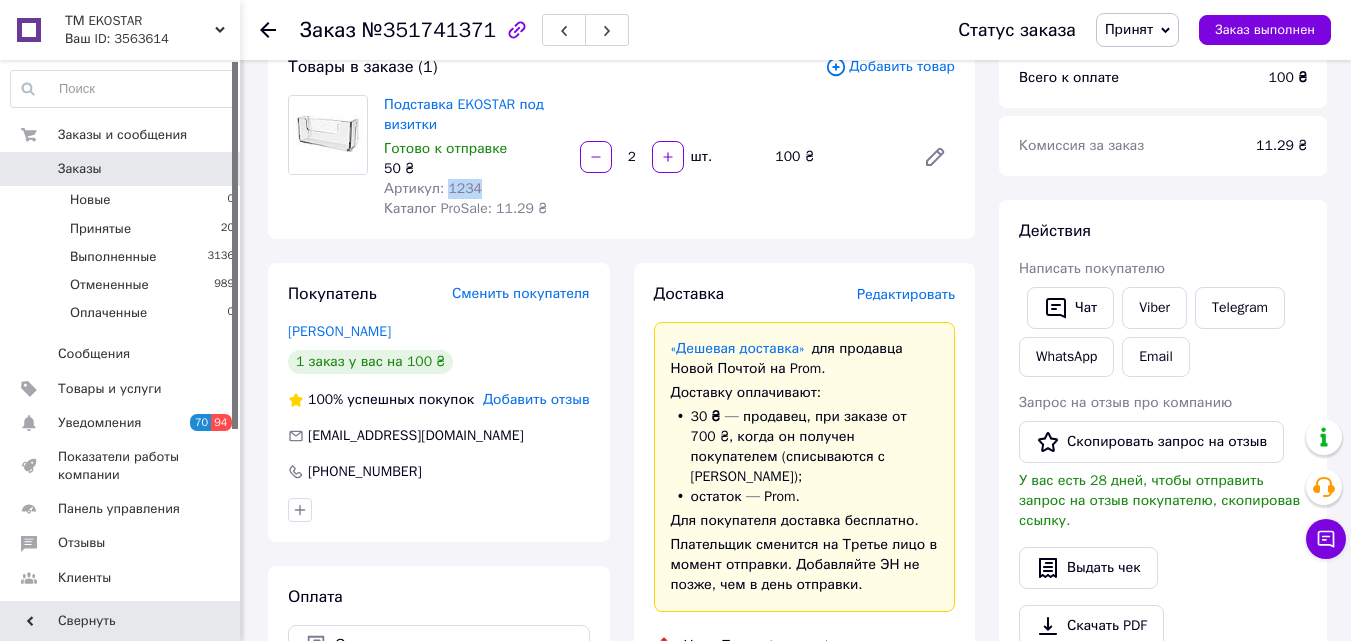click on "Артикул: 1234" at bounding box center (433, 188) 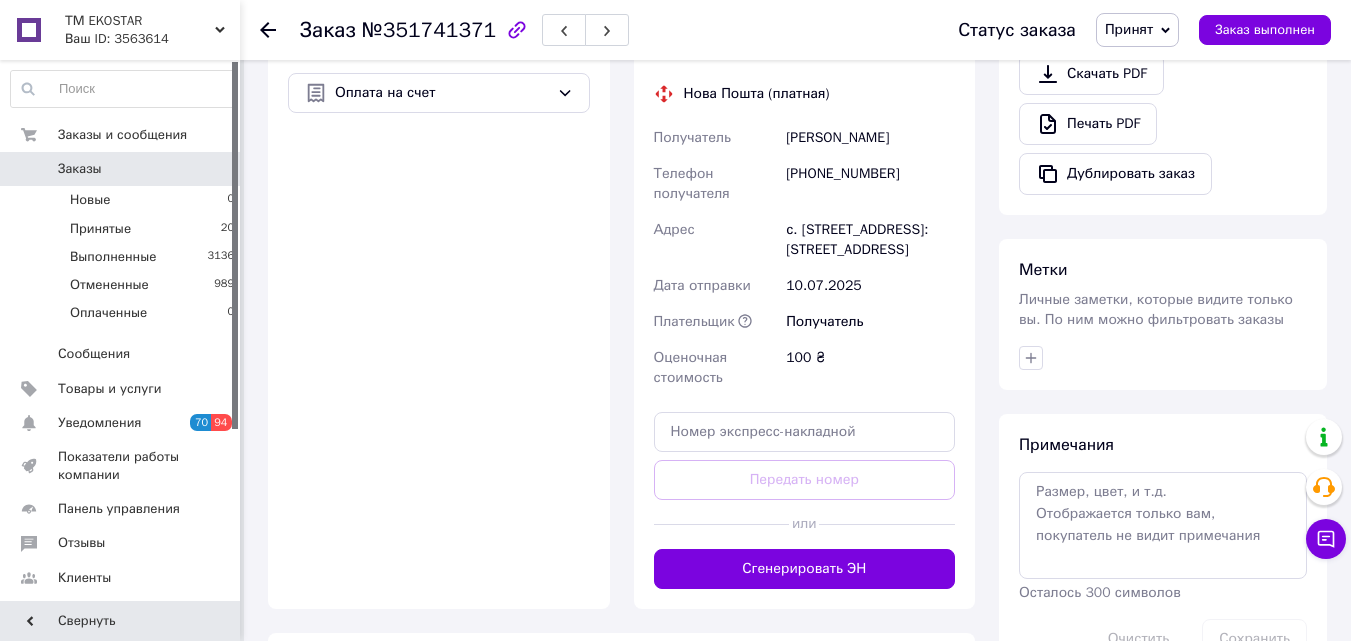 scroll, scrollTop: 900, scrollLeft: 0, axis: vertical 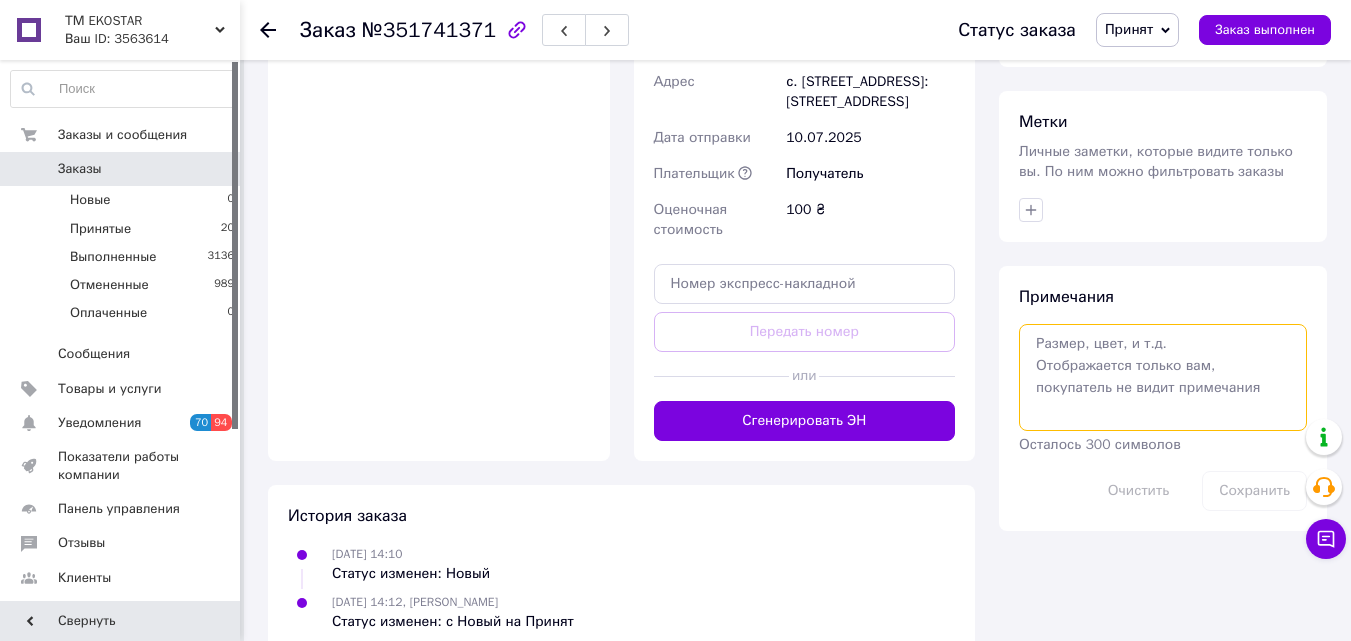 click at bounding box center [1163, 377] 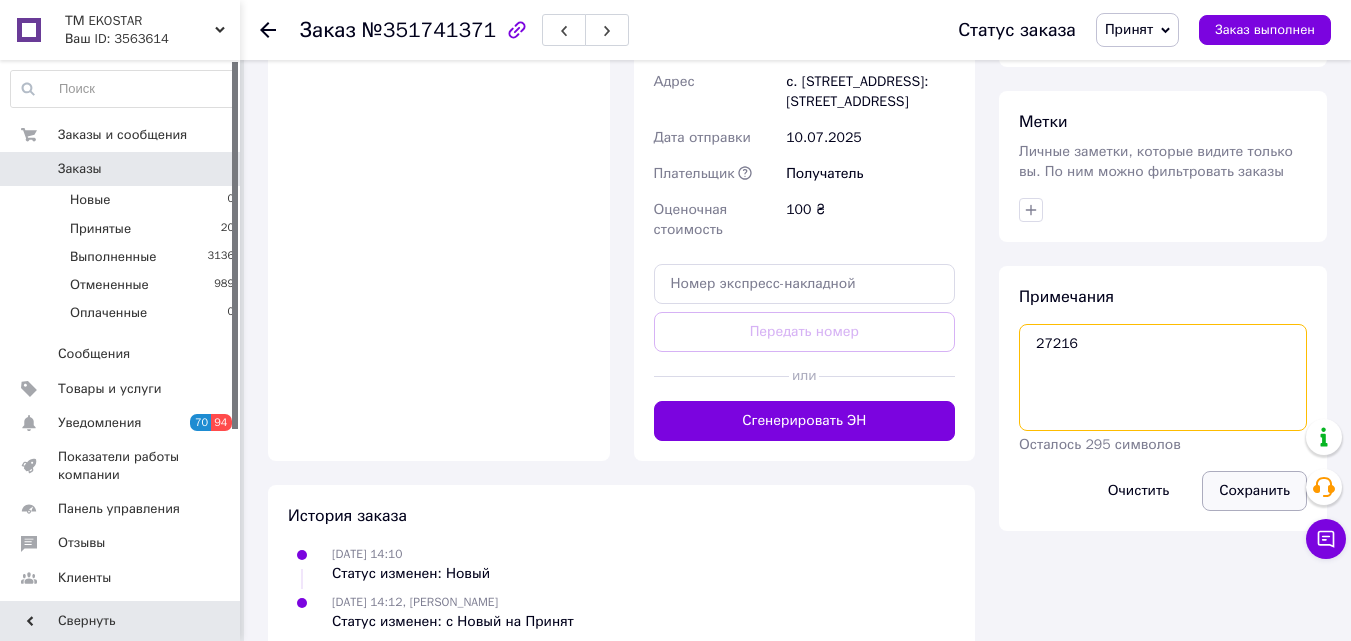 type on "27216" 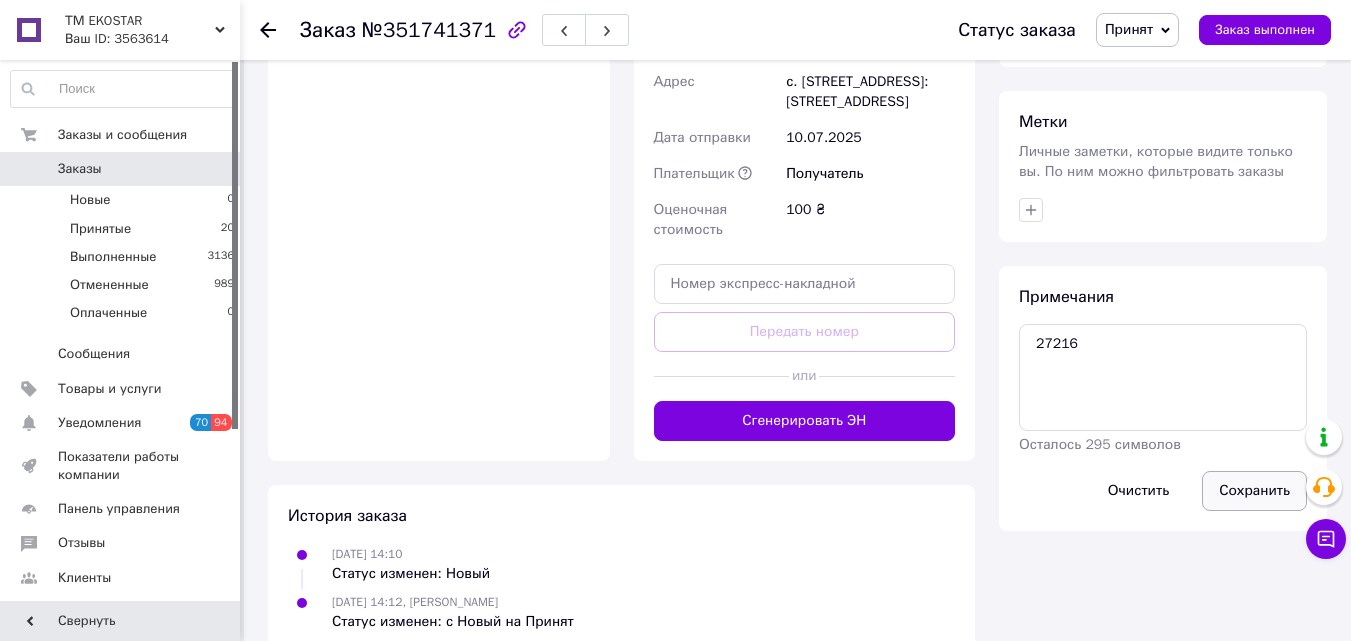 click on "Сохранить" at bounding box center (1254, 491) 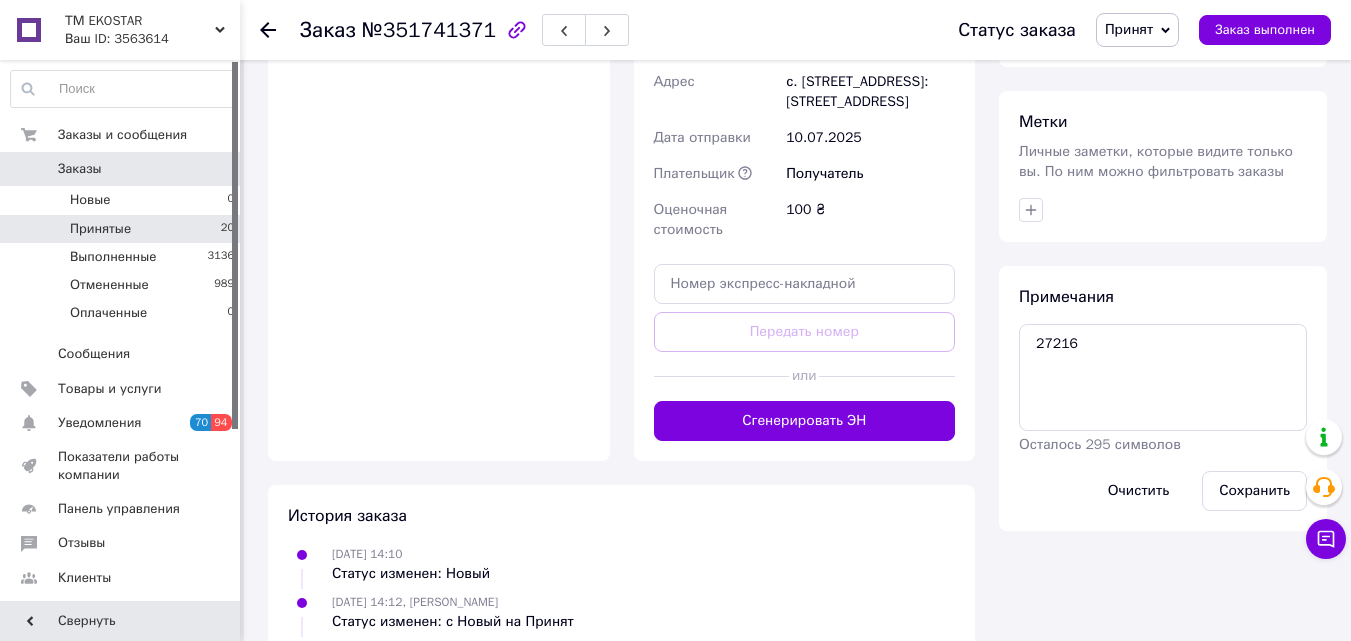 click on "Принятые 20" at bounding box center (123, 229) 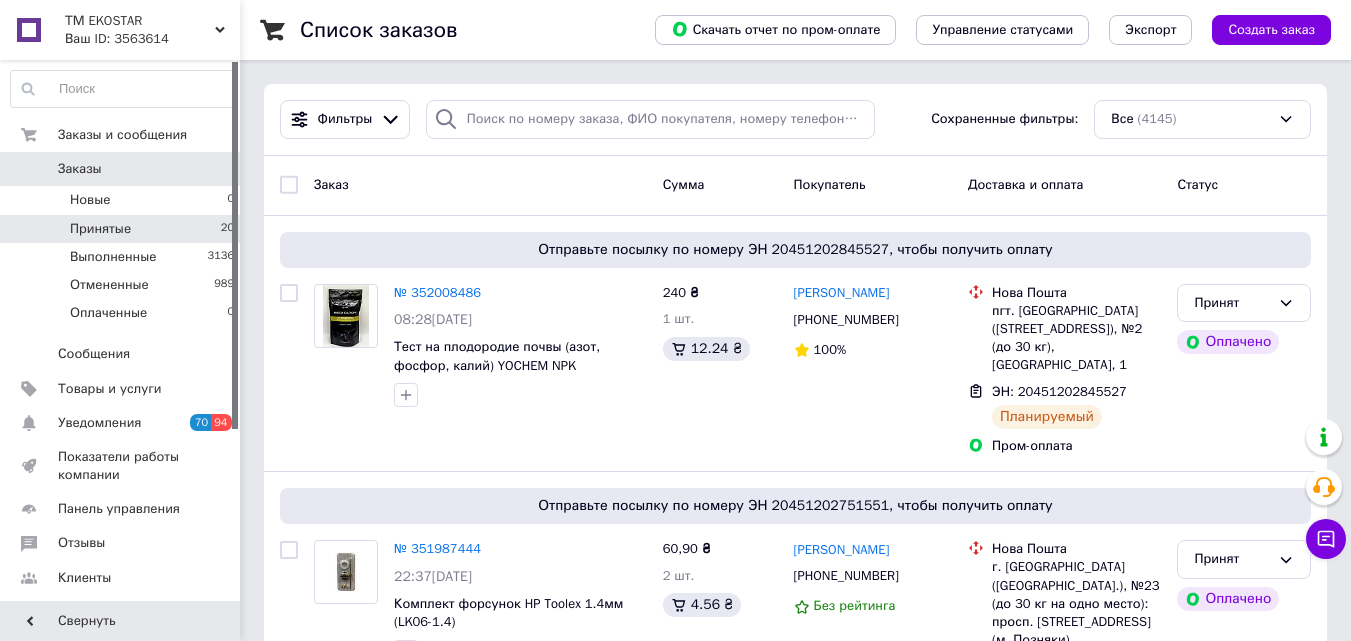 click on "Принятые 20" at bounding box center [123, 229] 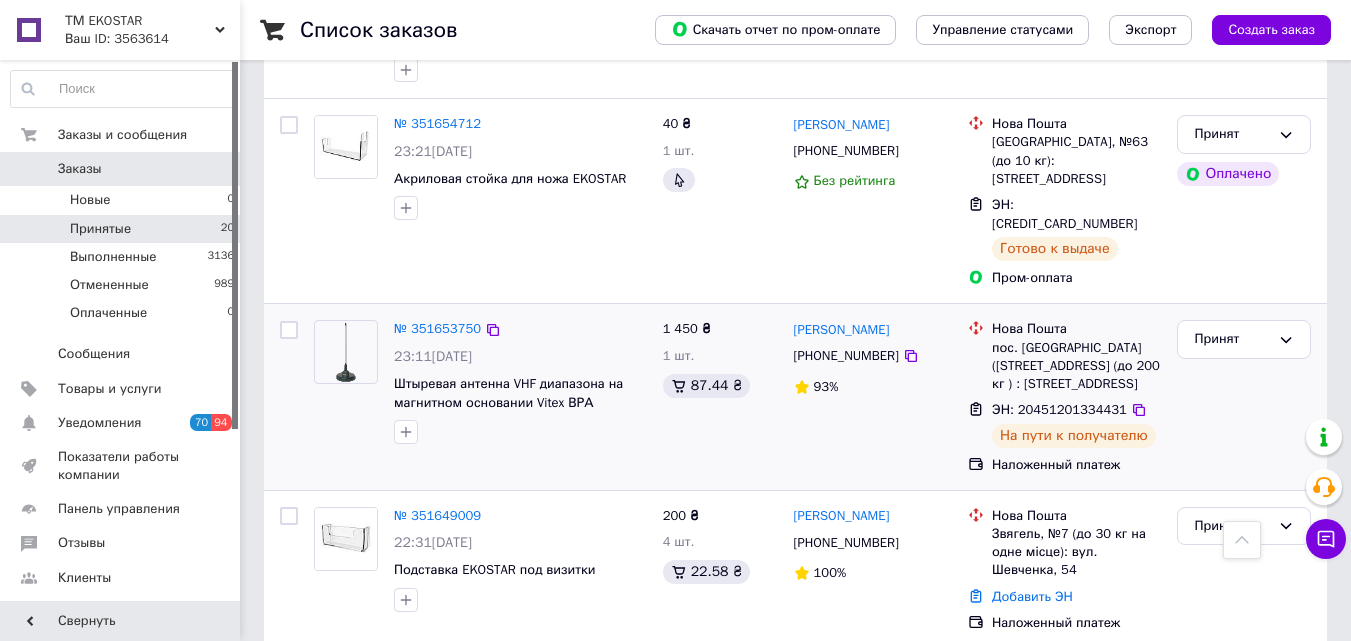 scroll, scrollTop: 1900, scrollLeft: 0, axis: vertical 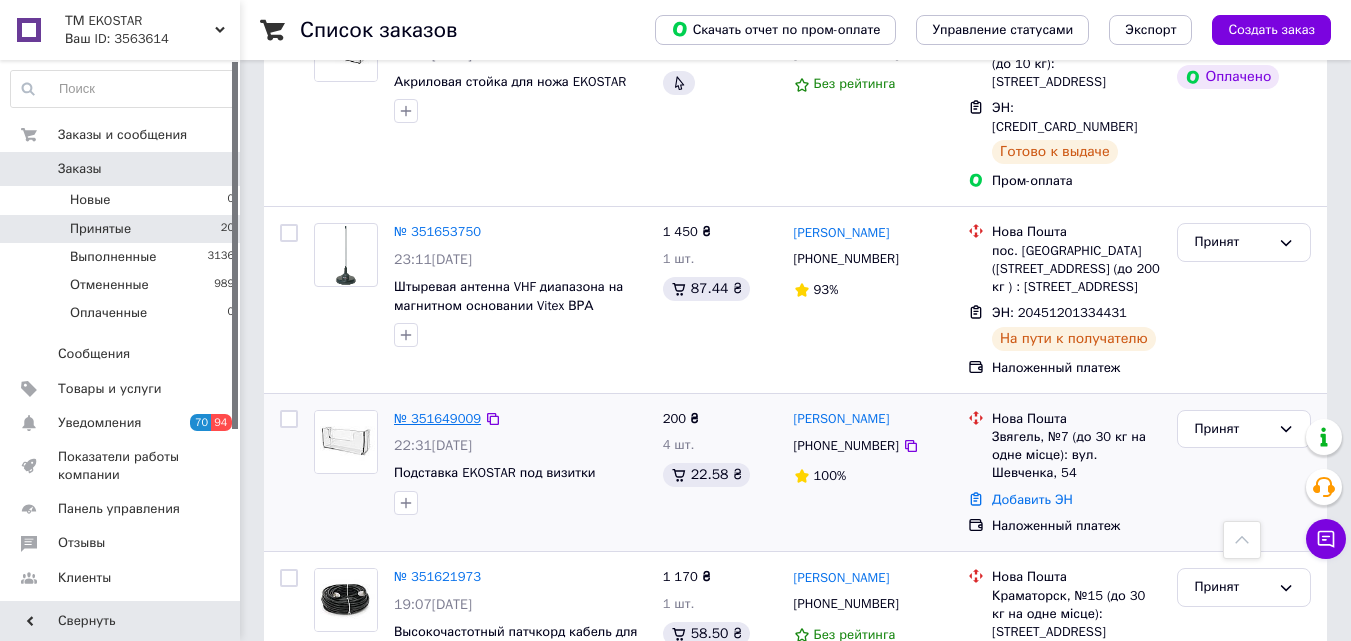 click on "№ 351649009" at bounding box center (437, 418) 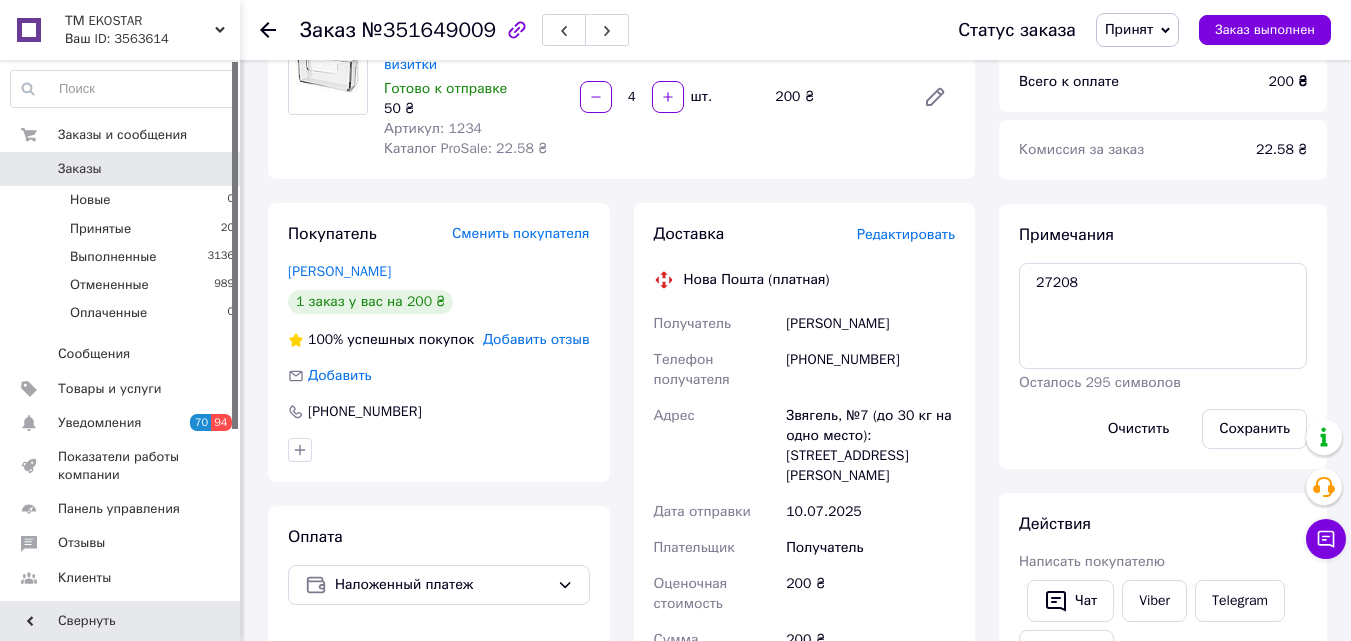 scroll, scrollTop: 0, scrollLeft: 0, axis: both 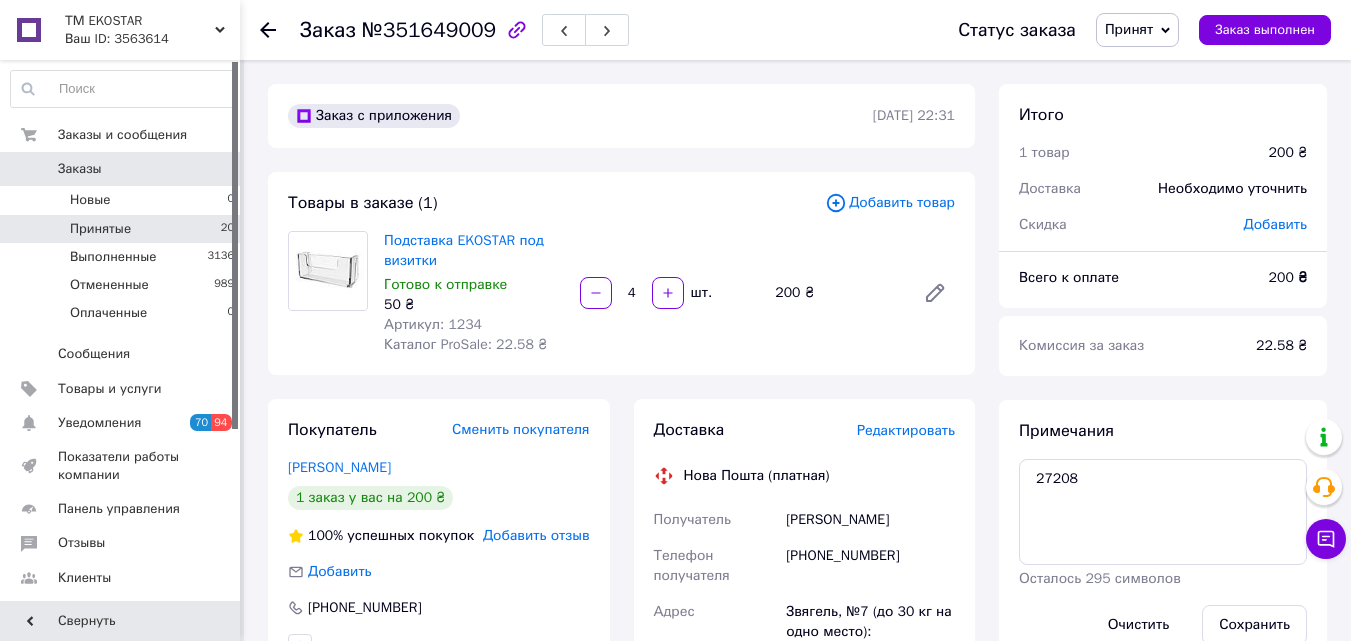 click on "Принятые 20" at bounding box center (123, 229) 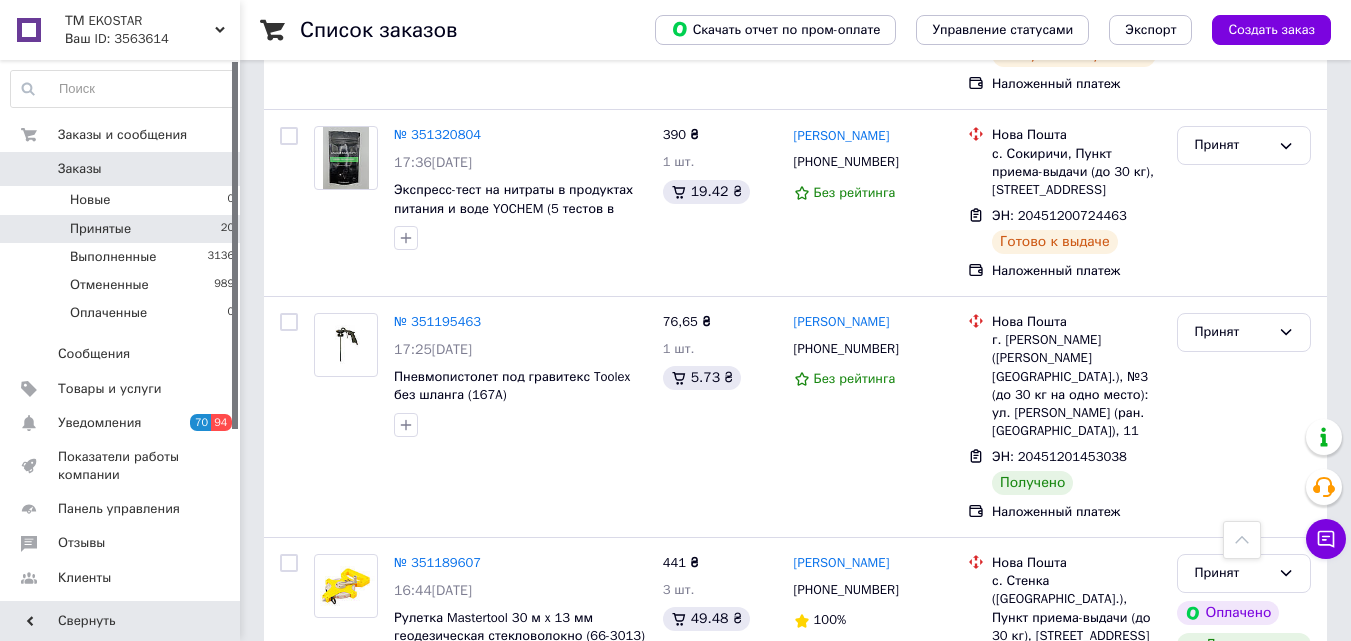 scroll, scrollTop: 3647, scrollLeft: 0, axis: vertical 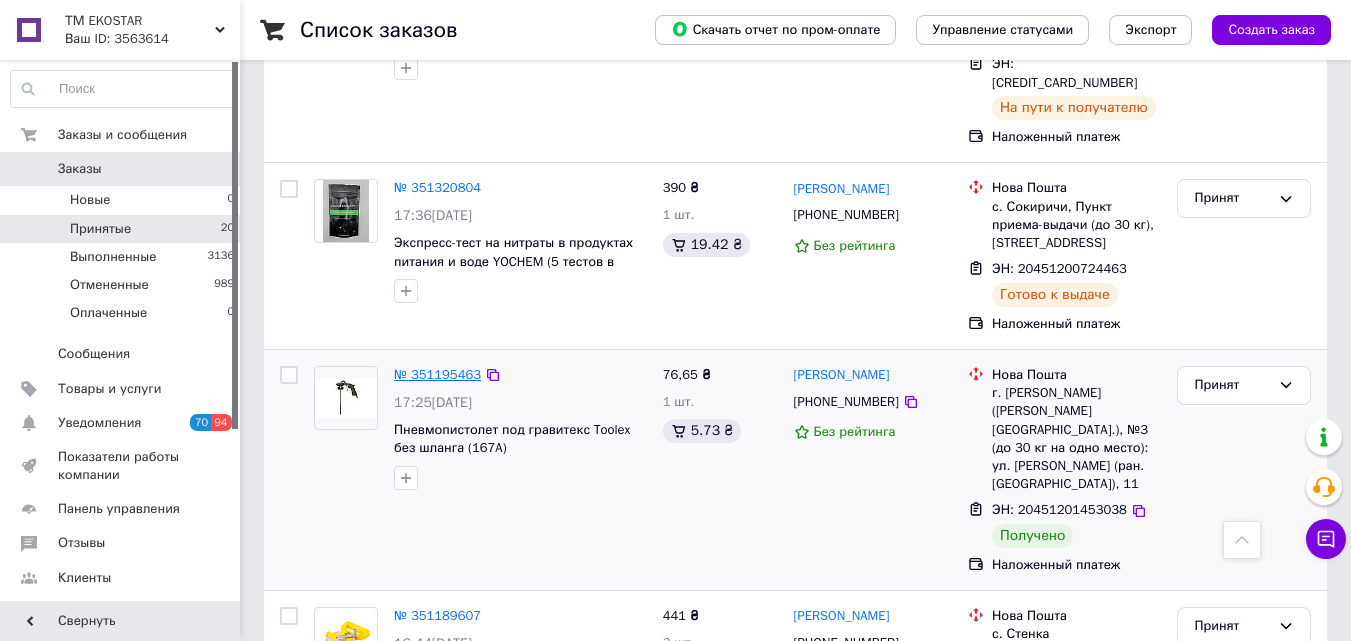 click on "№ 351195463" at bounding box center (437, 374) 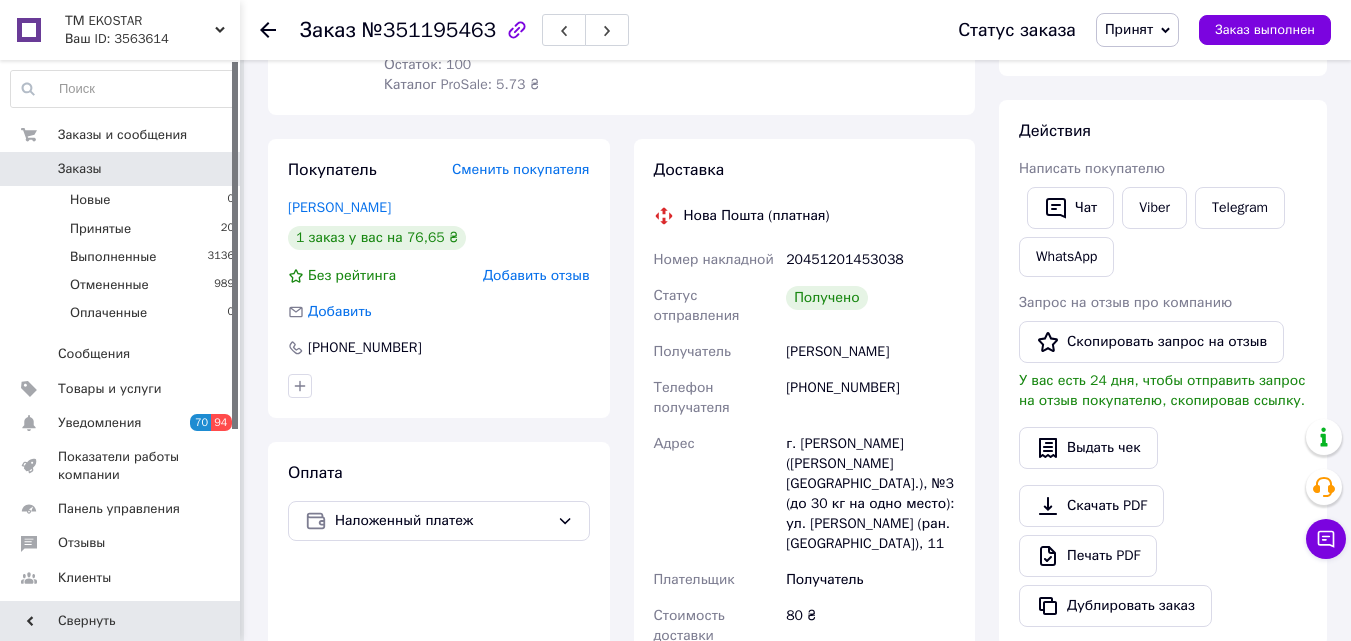 scroll, scrollTop: 0, scrollLeft: 0, axis: both 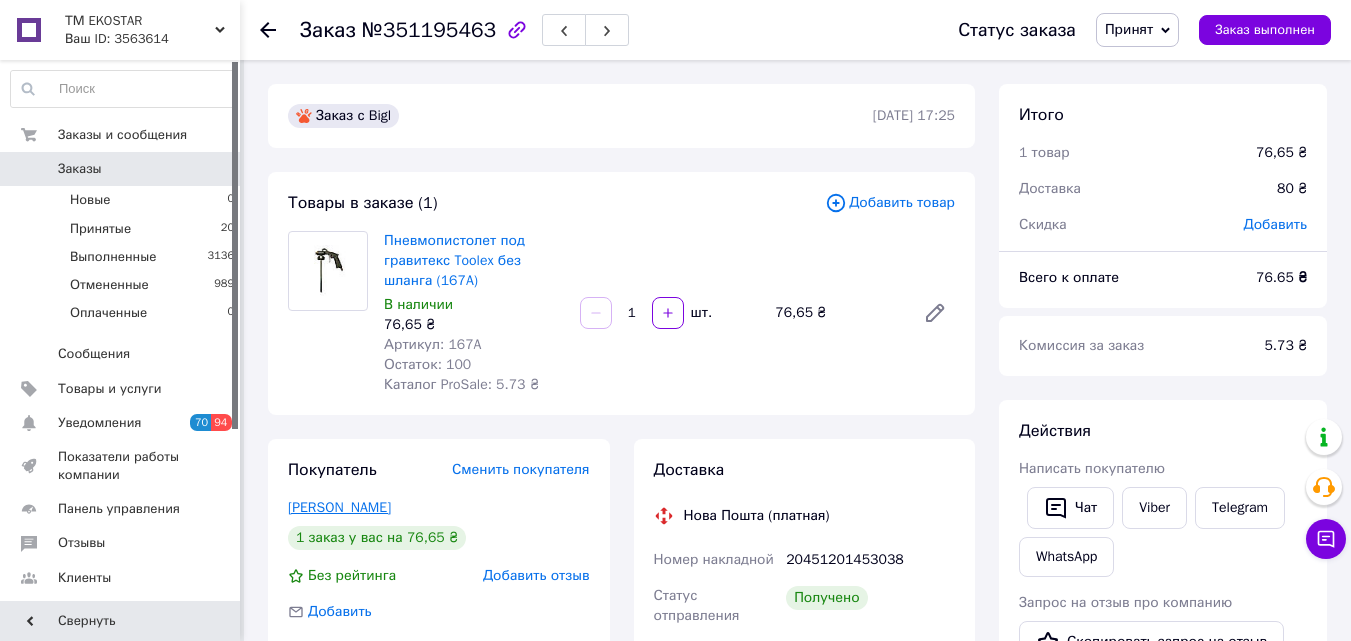 click on "[PERSON_NAME]" at bounding box center [339, 507] 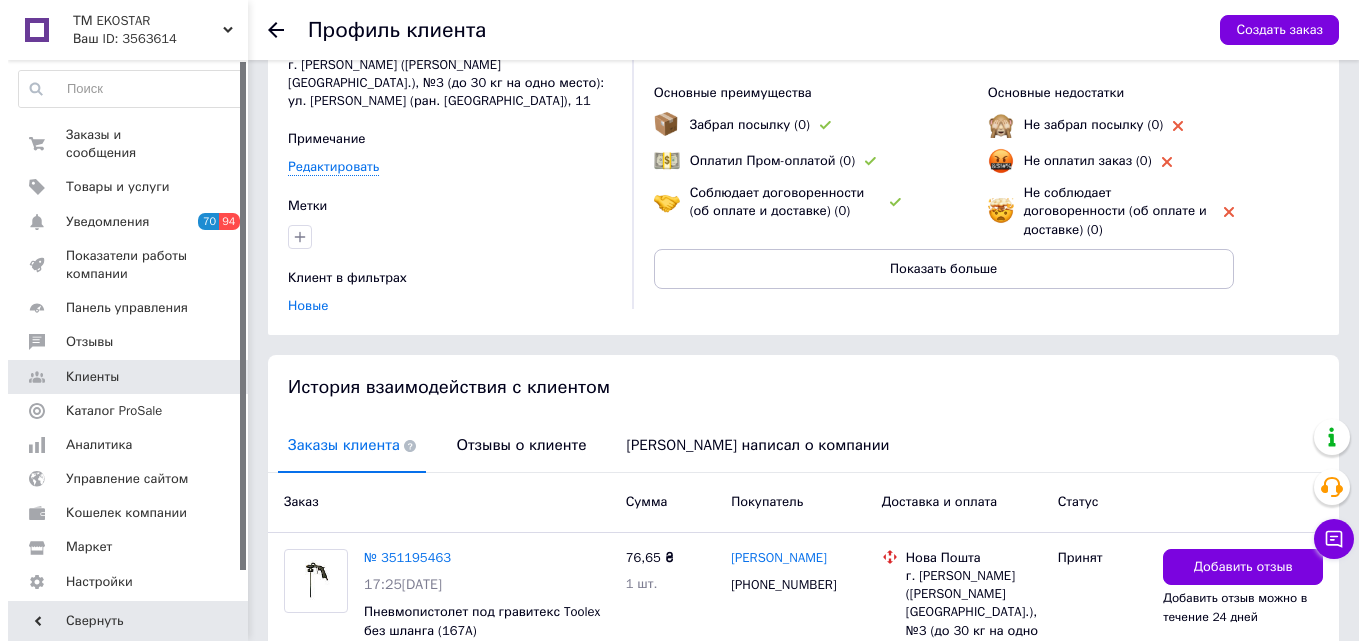 scroll, scrollTop: 320, scrollLeft: 0, axis: vertical 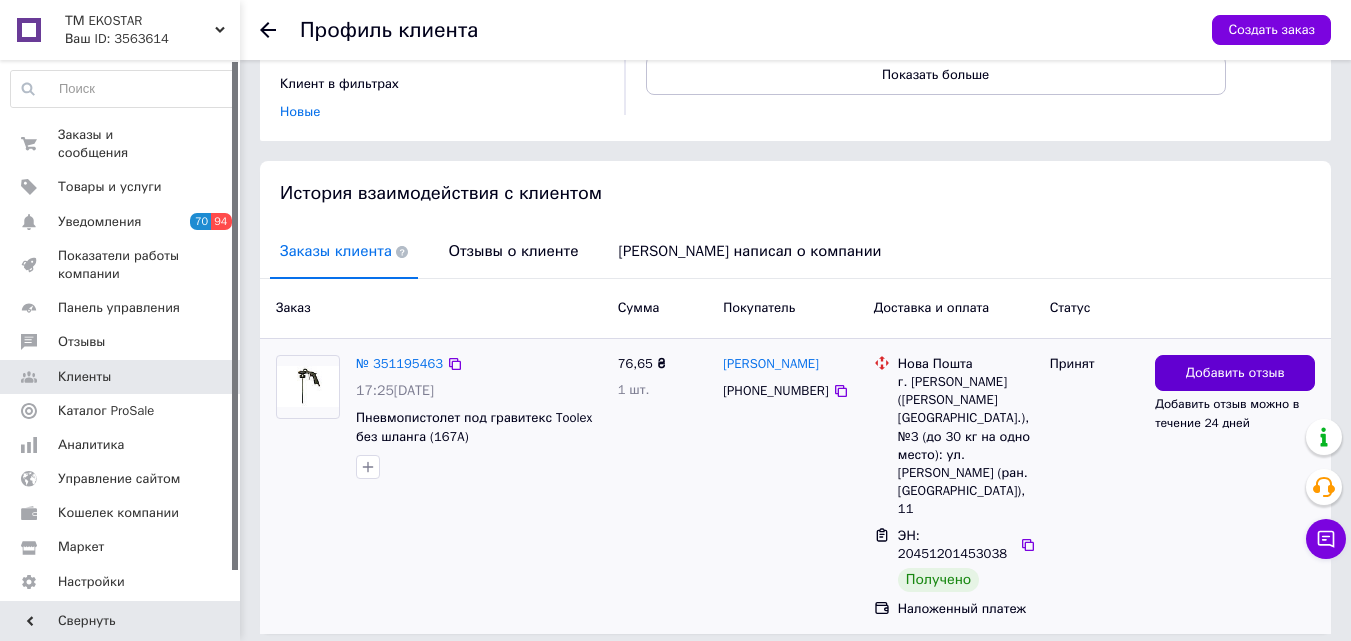 click on "Добавить отзыв" at bounding box center (1235, 373) 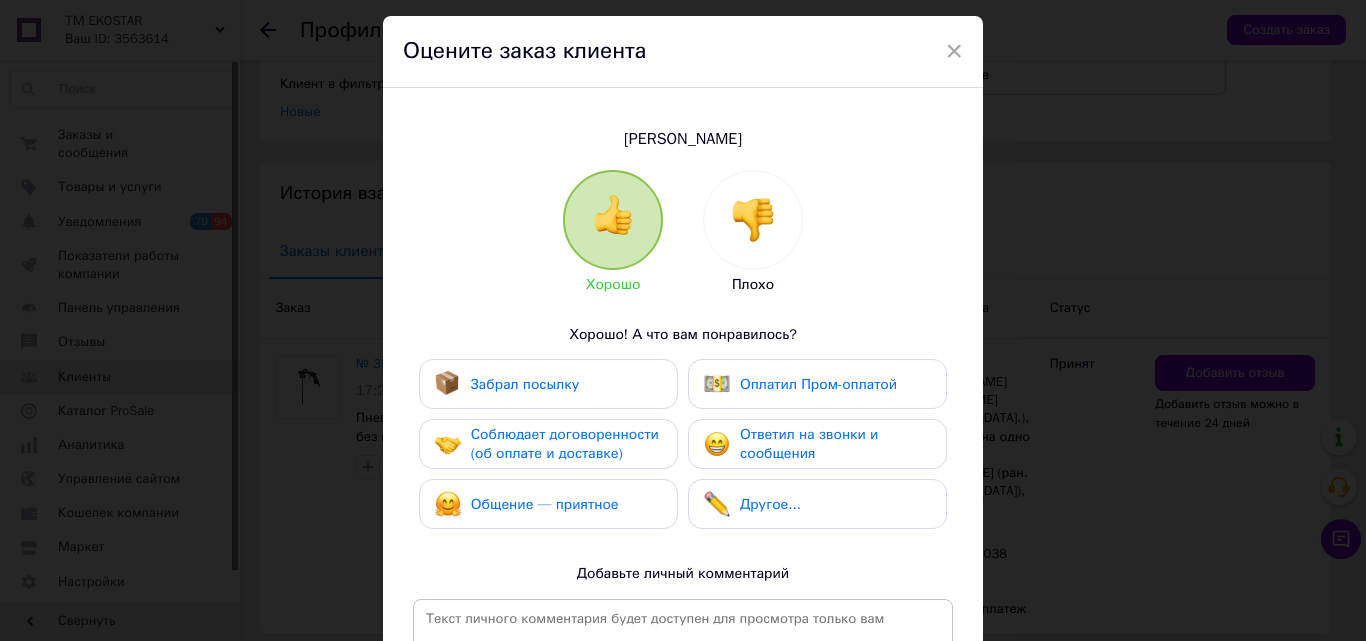 scroll, scrollTop: 100, scrollLeft: 0, axis: vertical 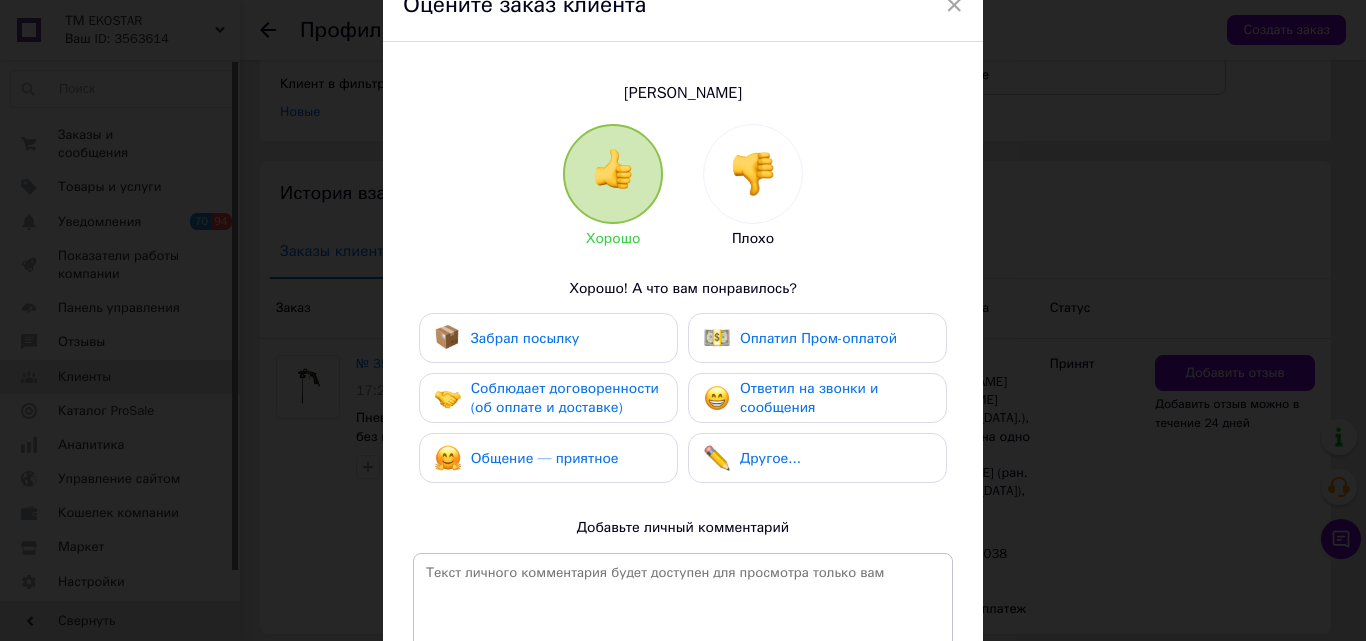 drag, startPoint x: 578, startPoint y: 318, endPoint x: 542, endPoint y: 392, distance: 82.29216 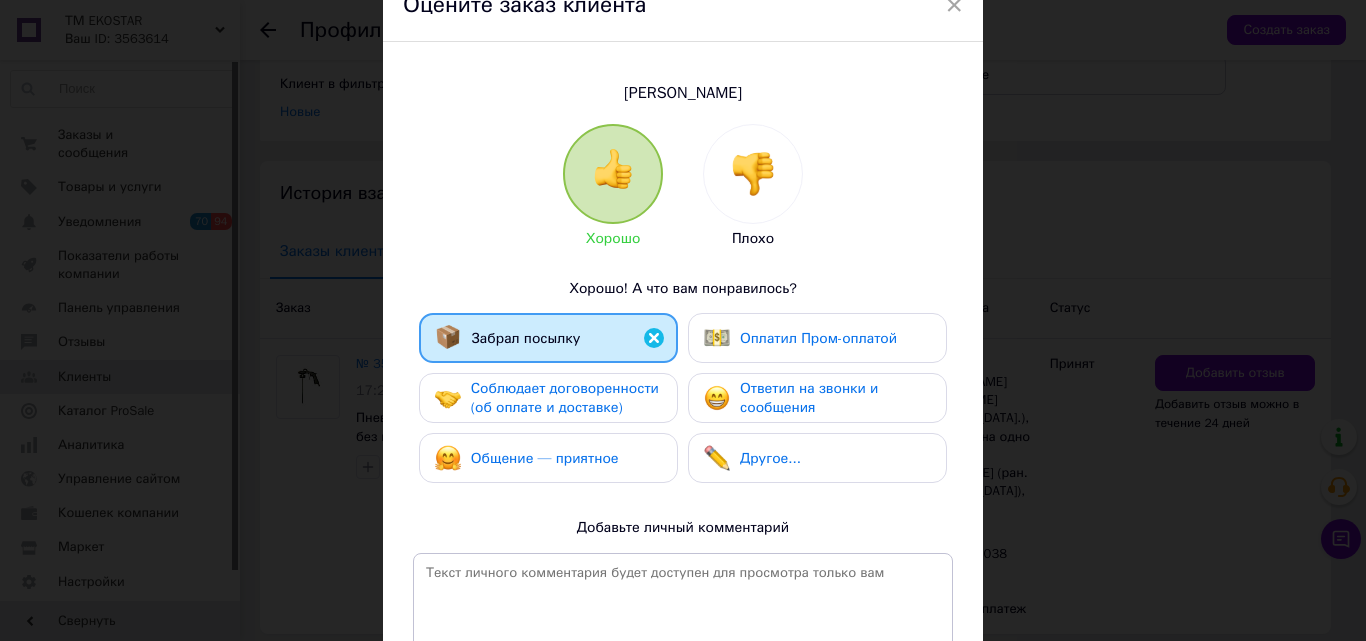 drag, startPoint x: 542, startPoint y: 402, endPoint x: 545, endPoint y: 434, distance: 32.140316 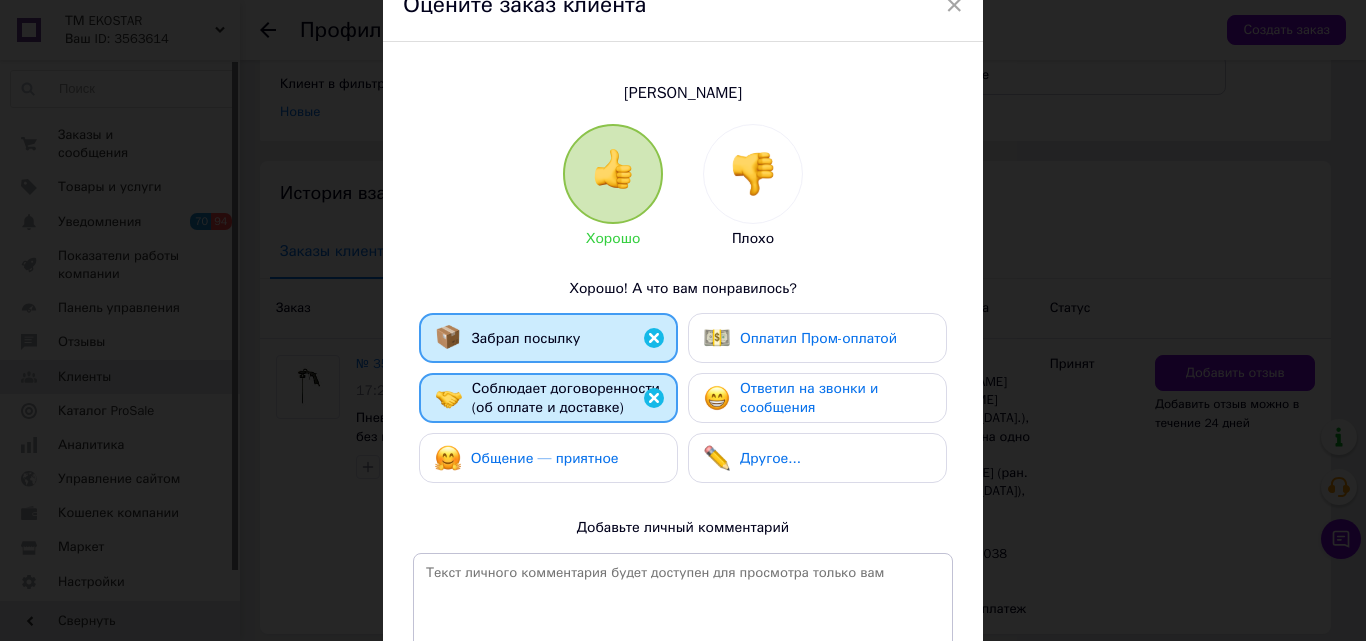 click on "Общение — приятное" at bounding box center (548, 458) 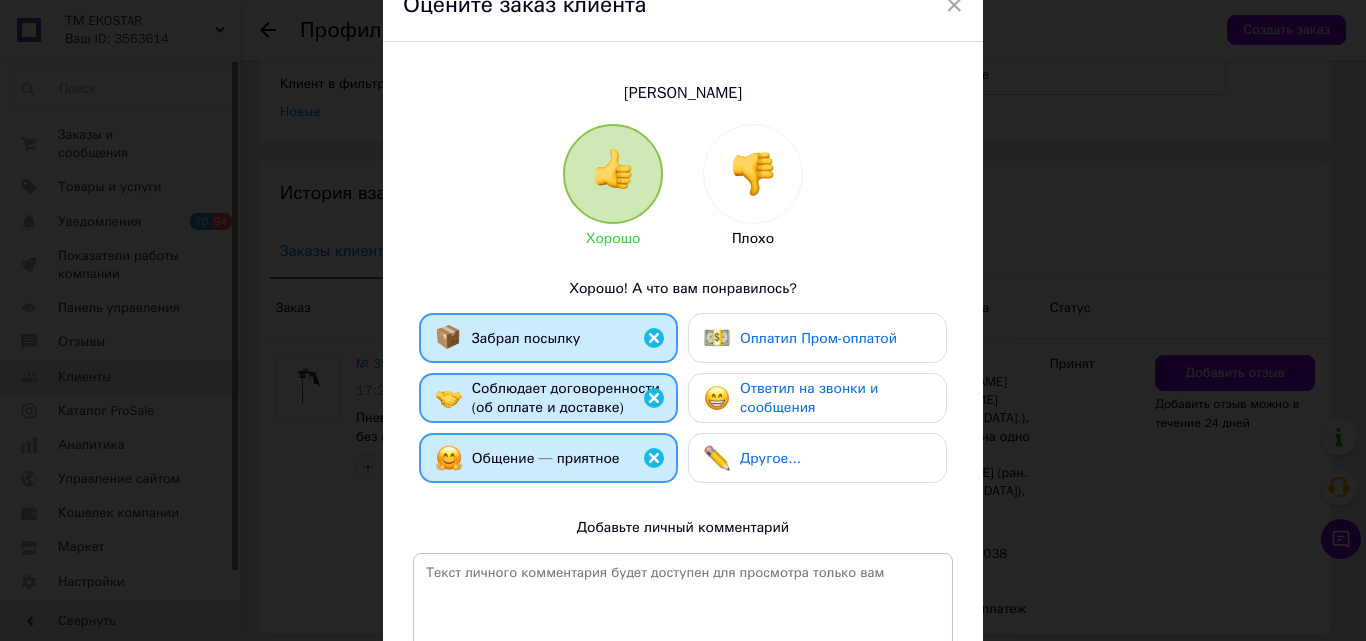 click on "Ответил на звонки и сообщения" at bounding box center (817, 398) 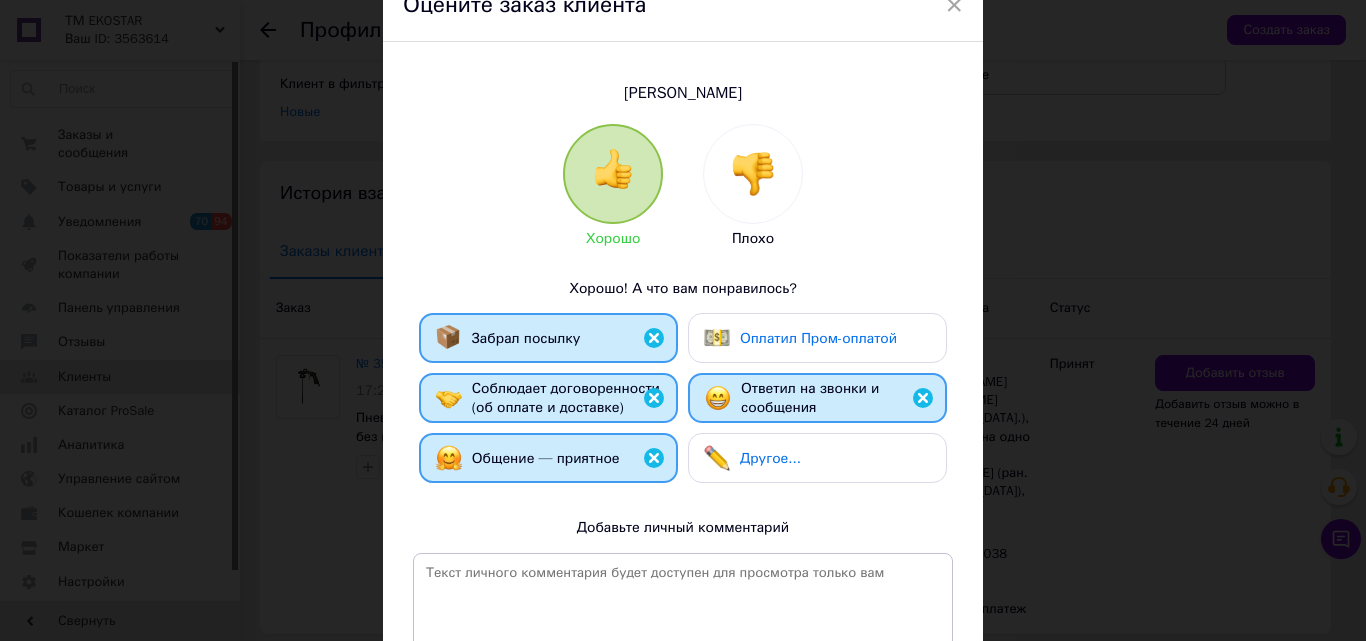 scroll, scrollTop: 200, scrollLeft: 0, axis: vertical 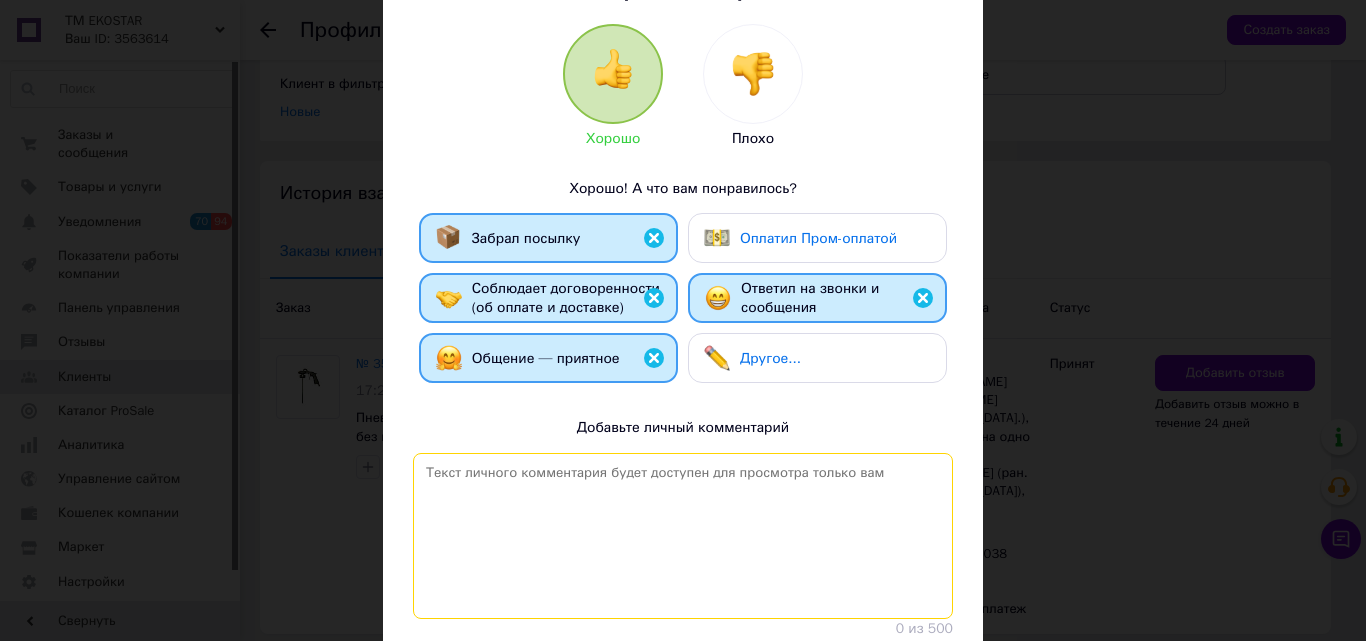 click at bounding box center (683, 536) 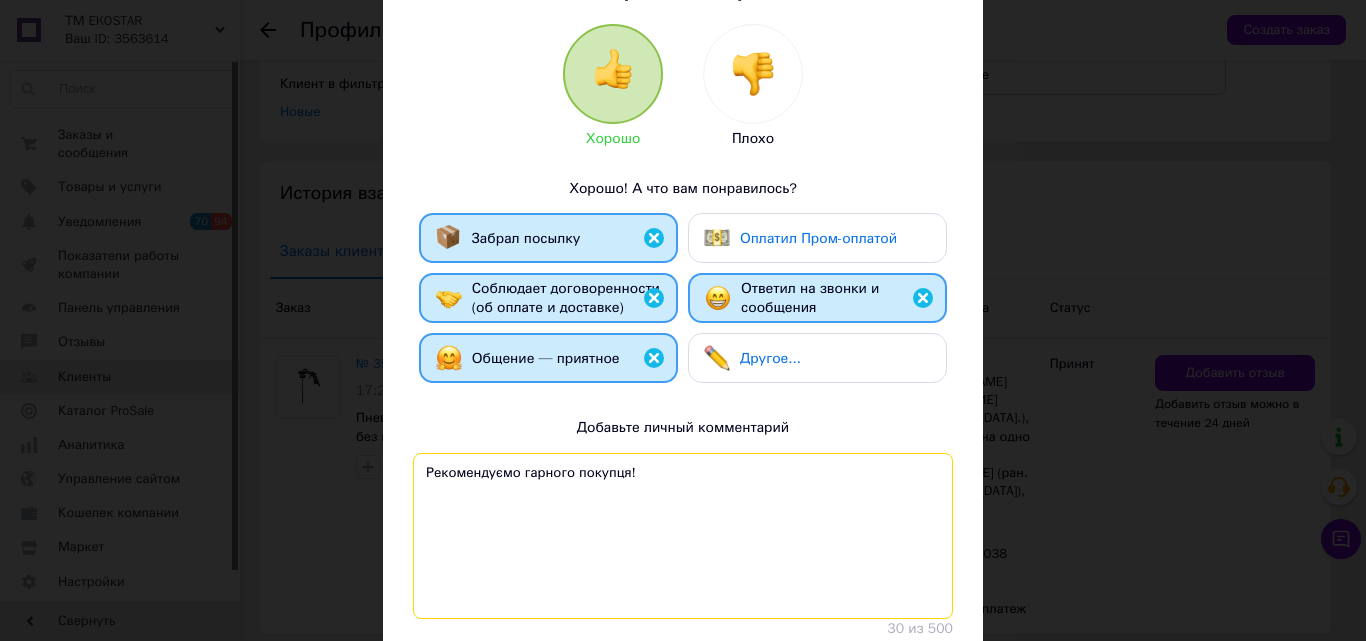 scroll, scrollTop: 340, scrollLeft: 0, axis: vertical 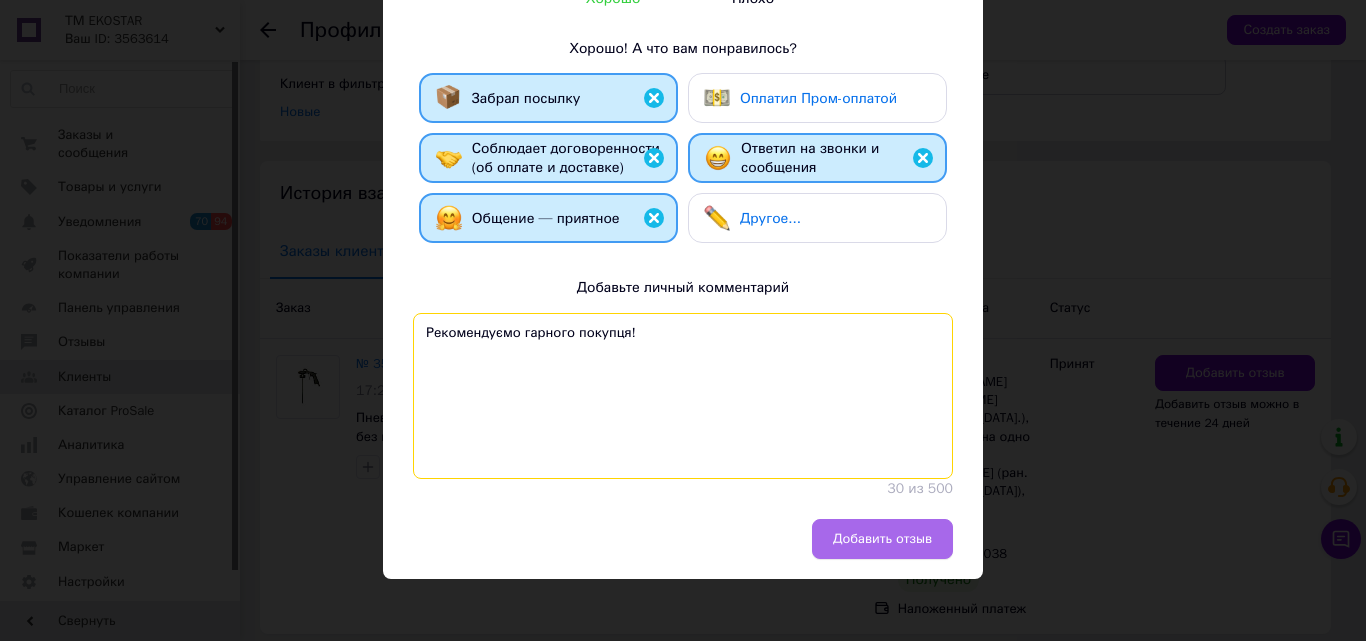 type on "Рекомендуємо гарного покупця!" 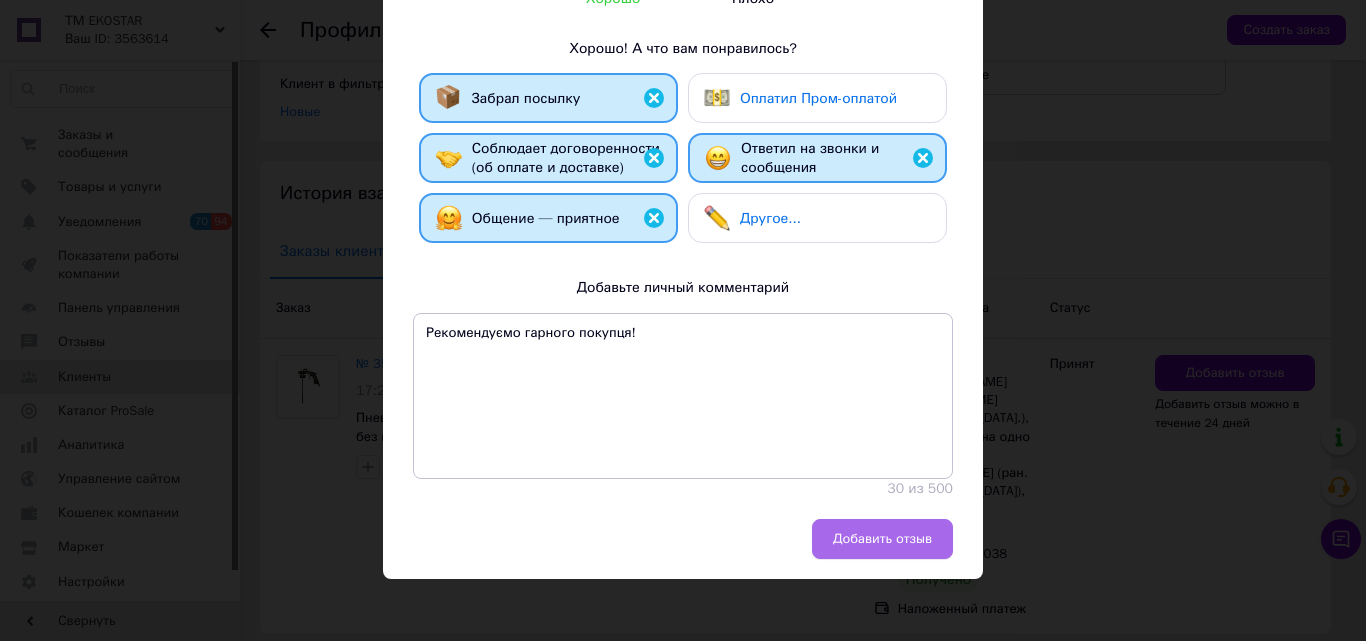 click on "Добавить отзыв" at bounding box center (882, 539) 